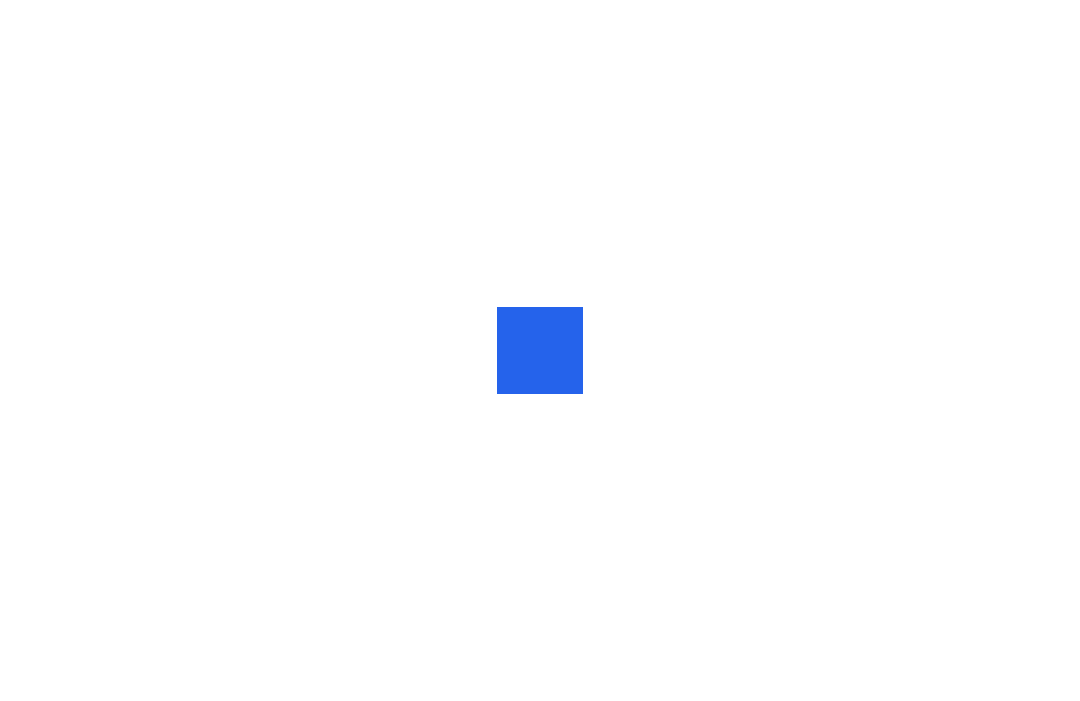 scroll, scrollTop: 0, scrollLeft: 0, axis: both 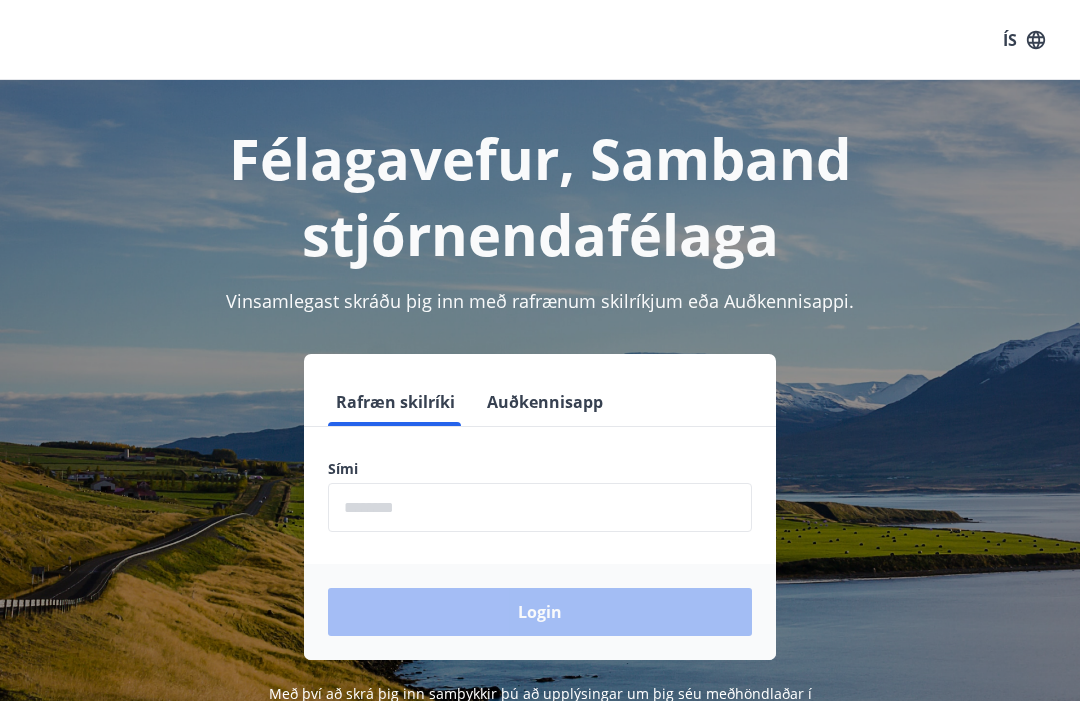 click at bounding box center (540, 507) 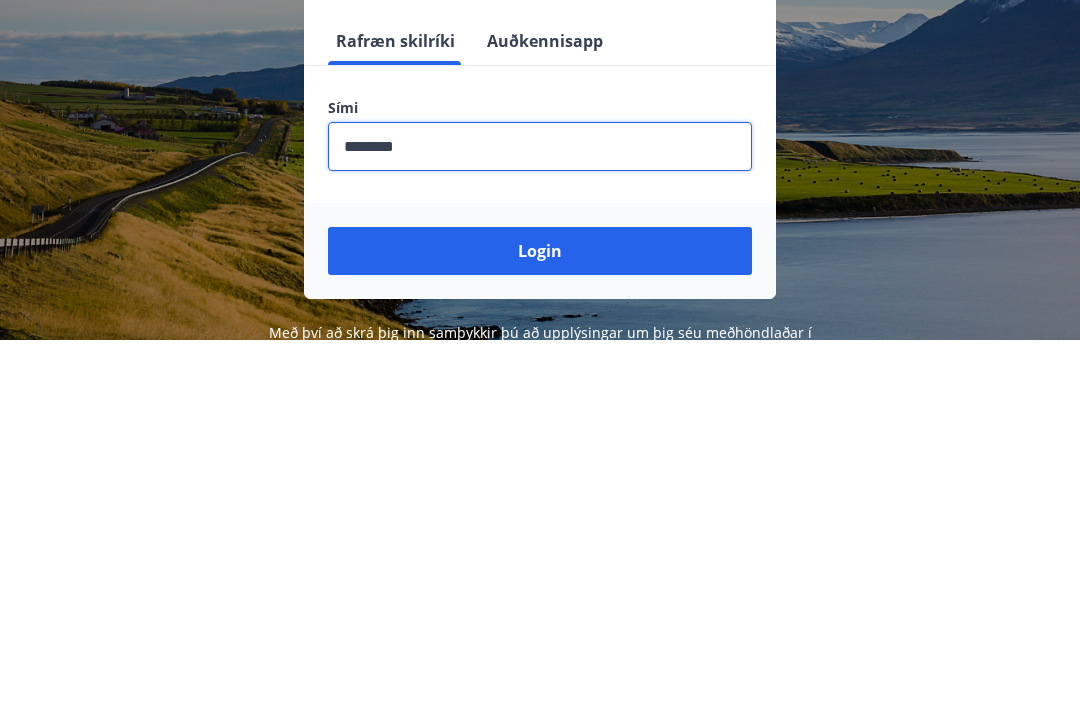 type on "********" 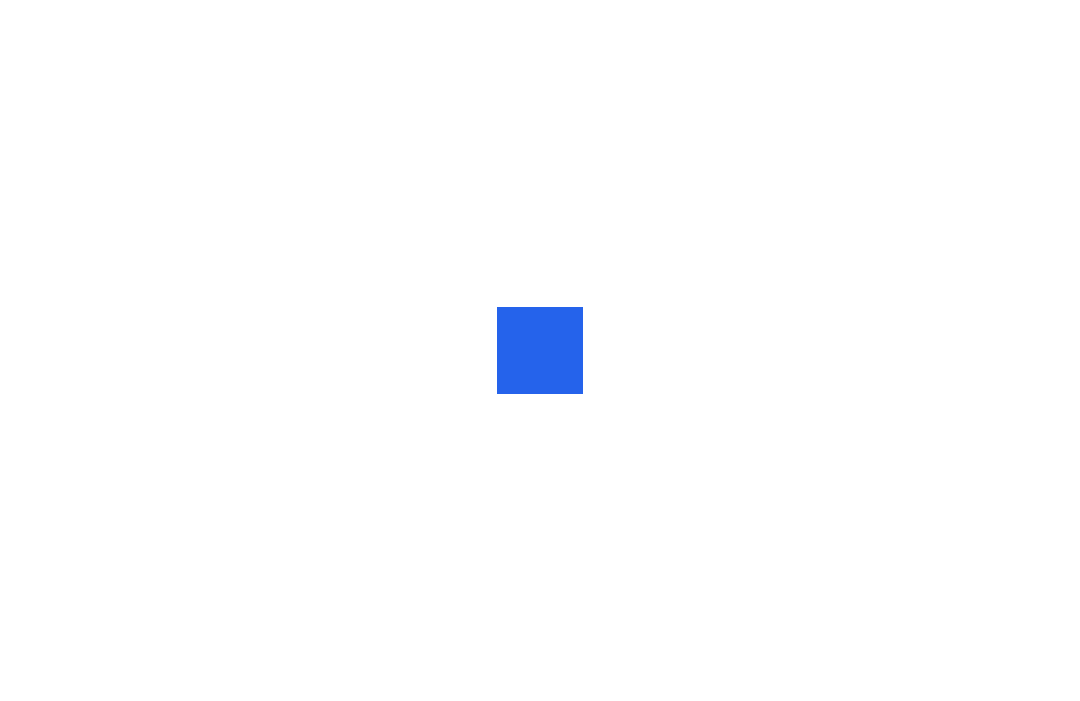 scroll, scrollTop: 0, scrollLeft: 0, axis: both 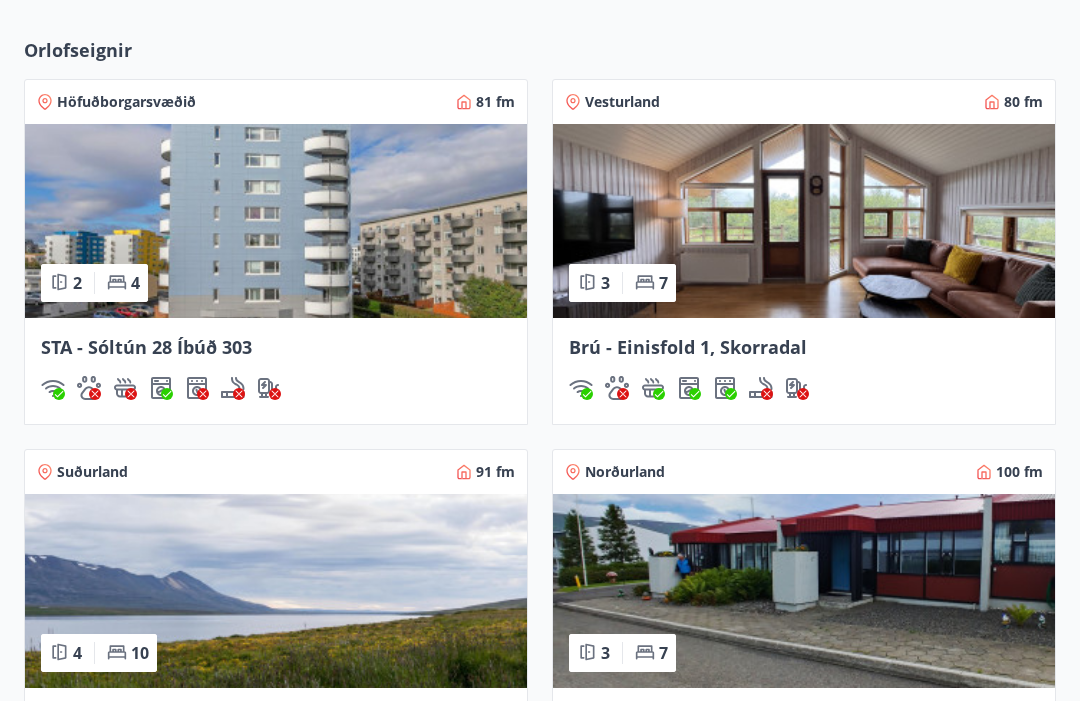 click at bounding box center (276, 222) 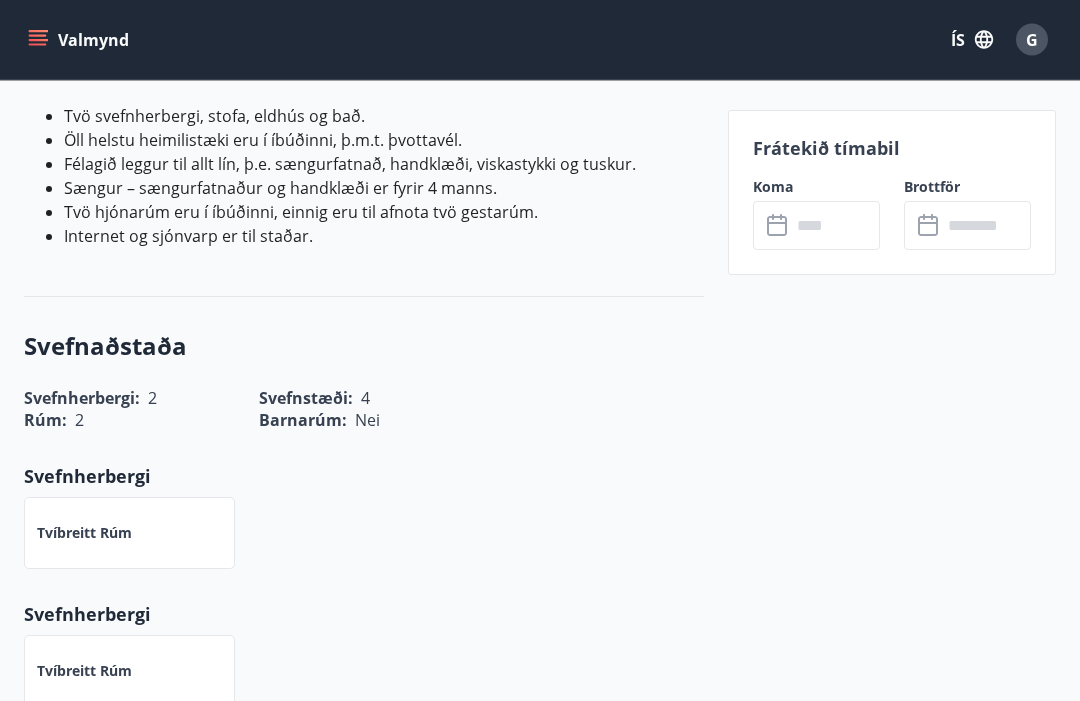 scroll, scrollTop: 636, scrollLeft: 0, axis: vertical 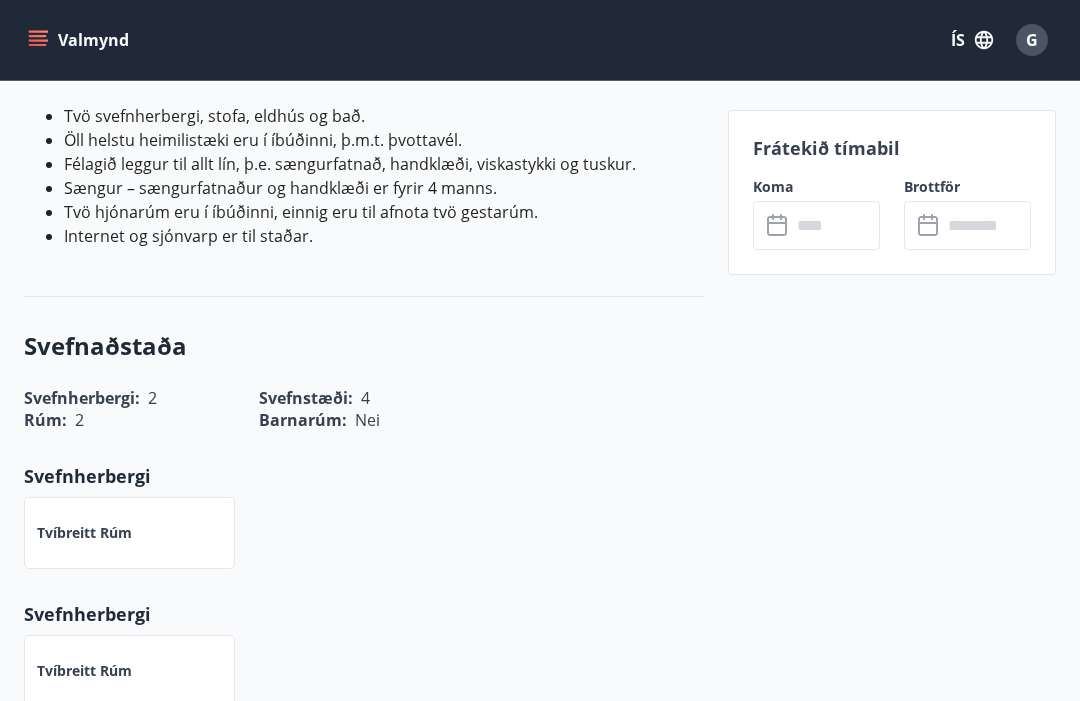 click at bounding box center (835, 225) 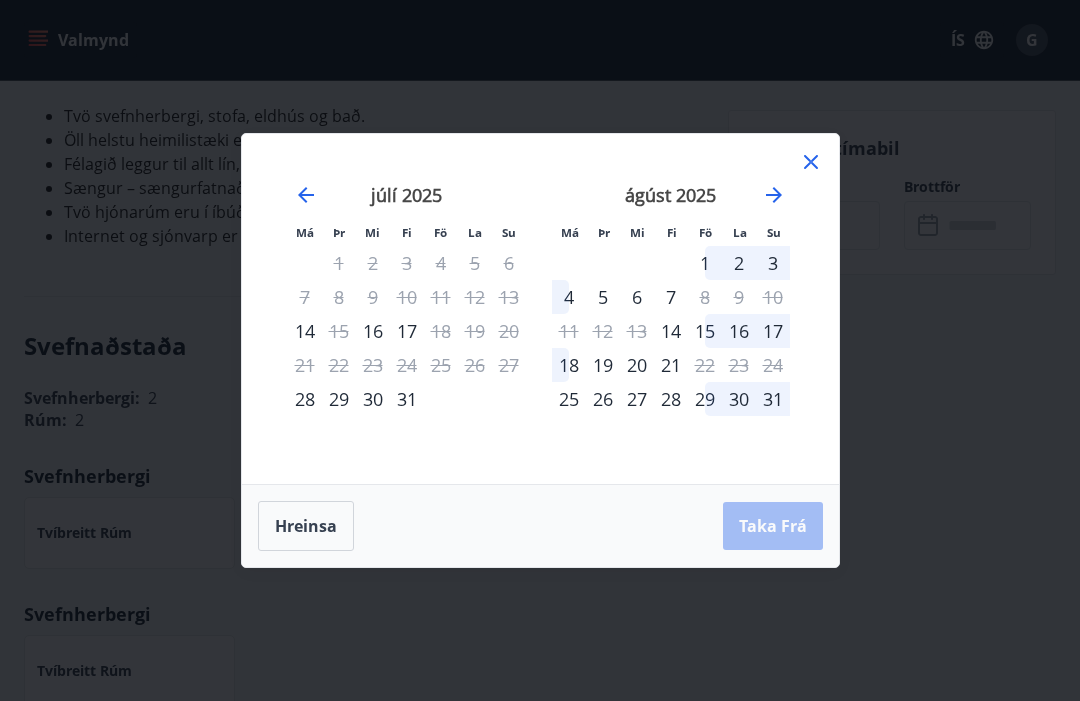 click 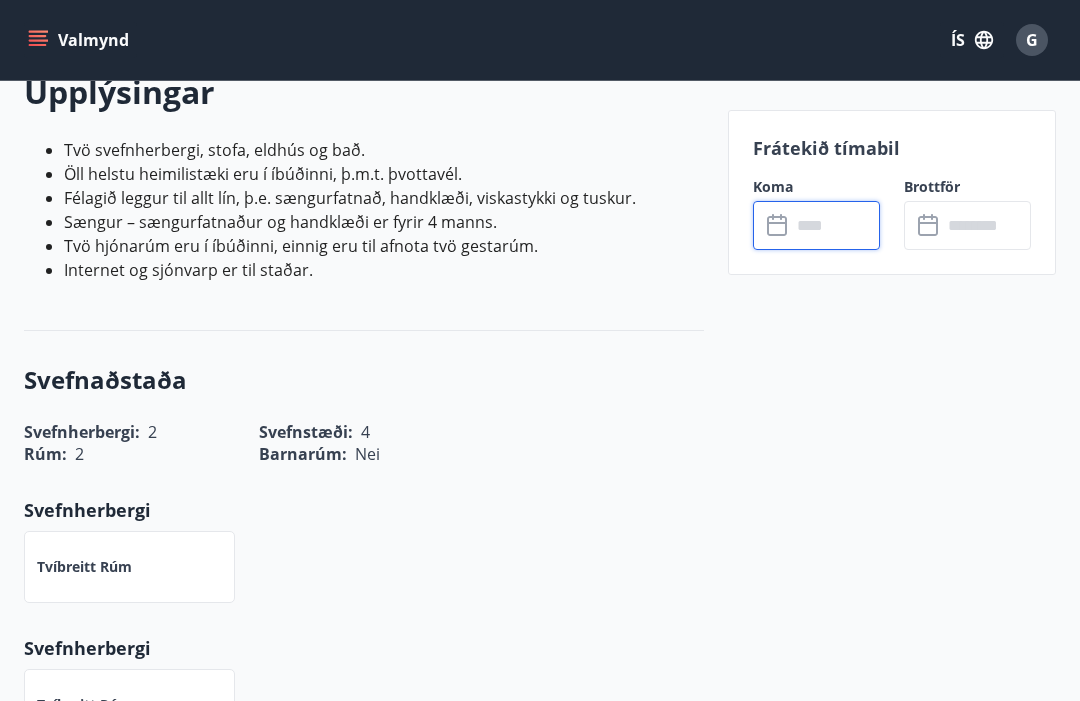 scroll, scrollTop: 605, scrollLeft: 0, axis: vertical 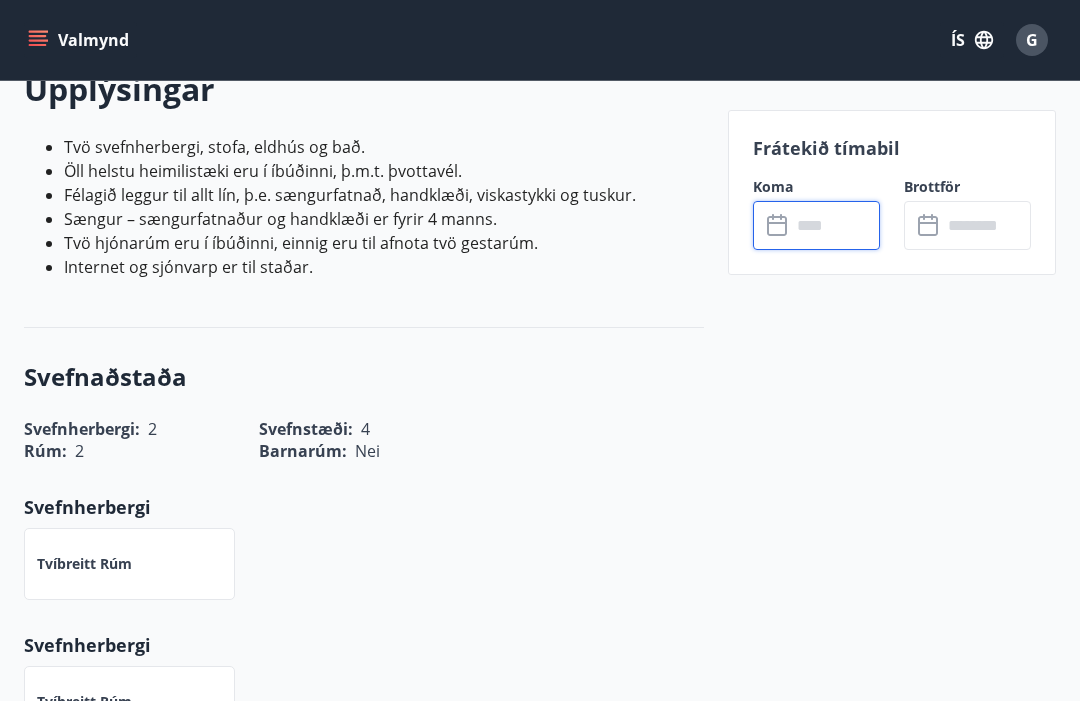 click at bounding box center (835, 225) 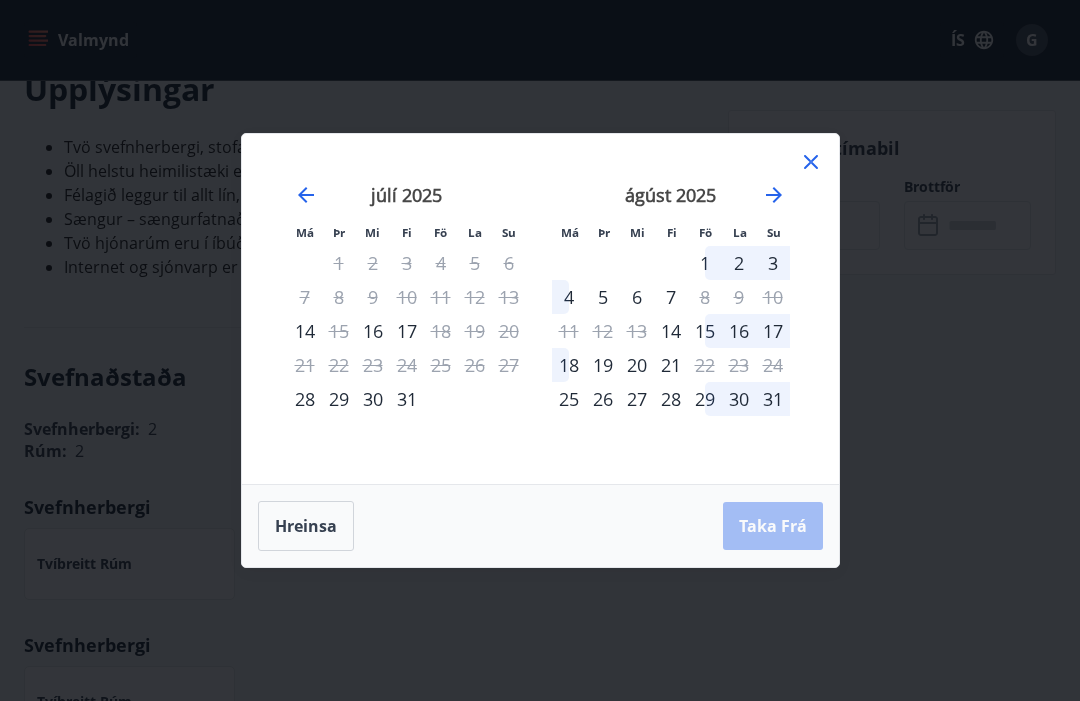 click 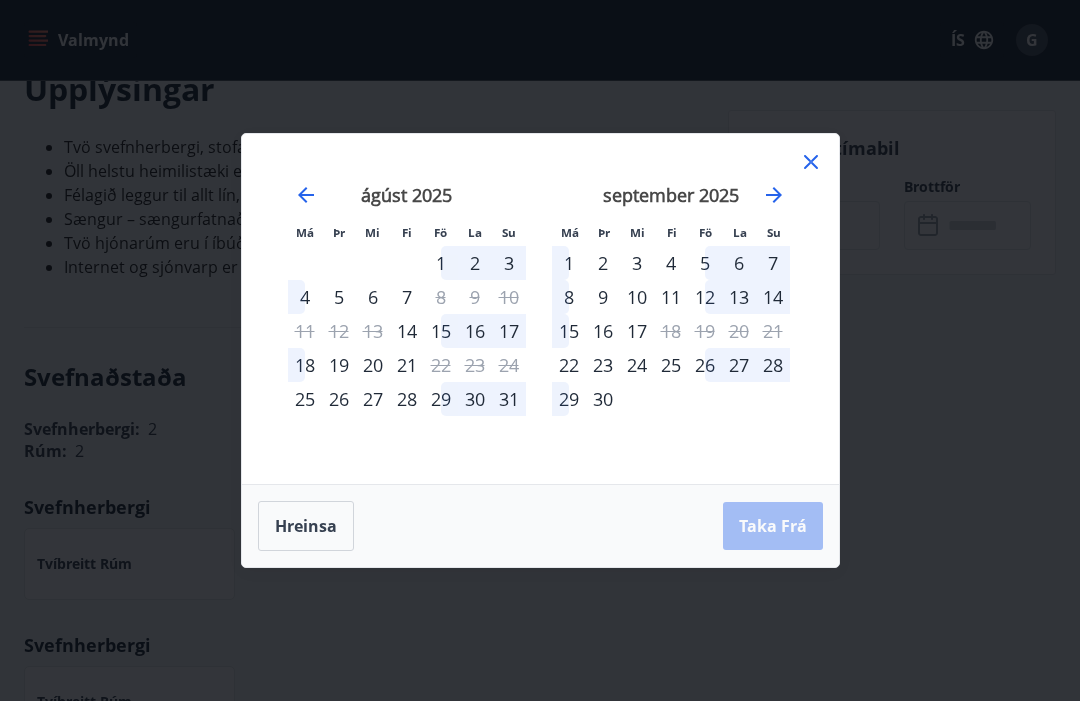 click 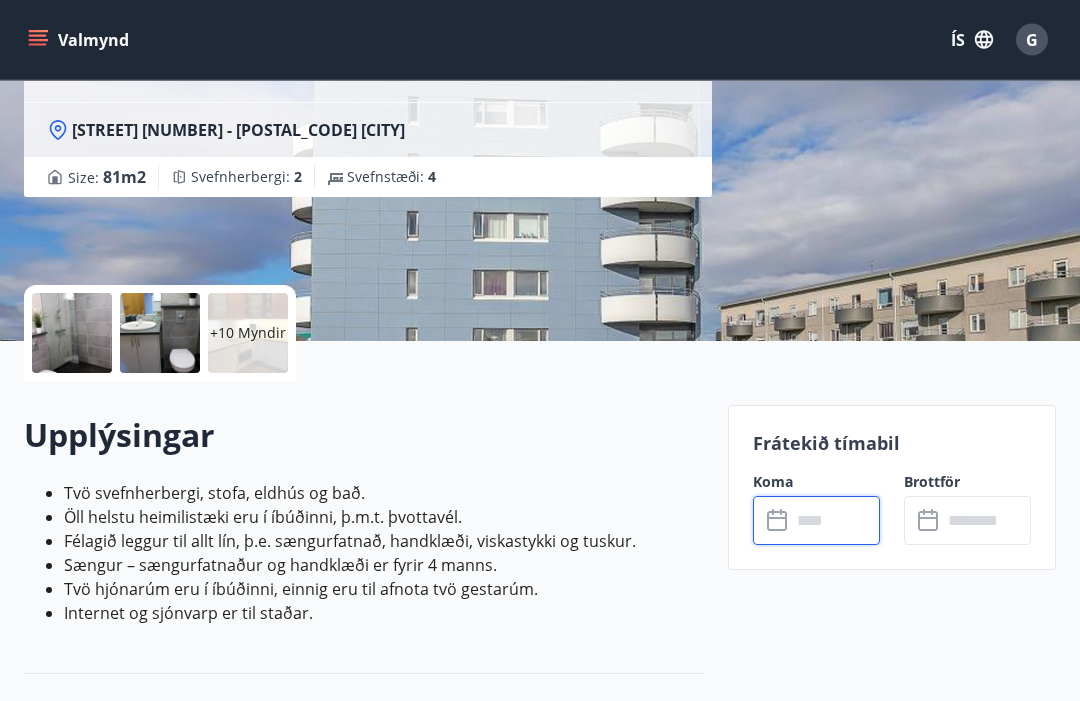 scroll, scrollTop: 173, scrollLeft: 0, axis: vertical 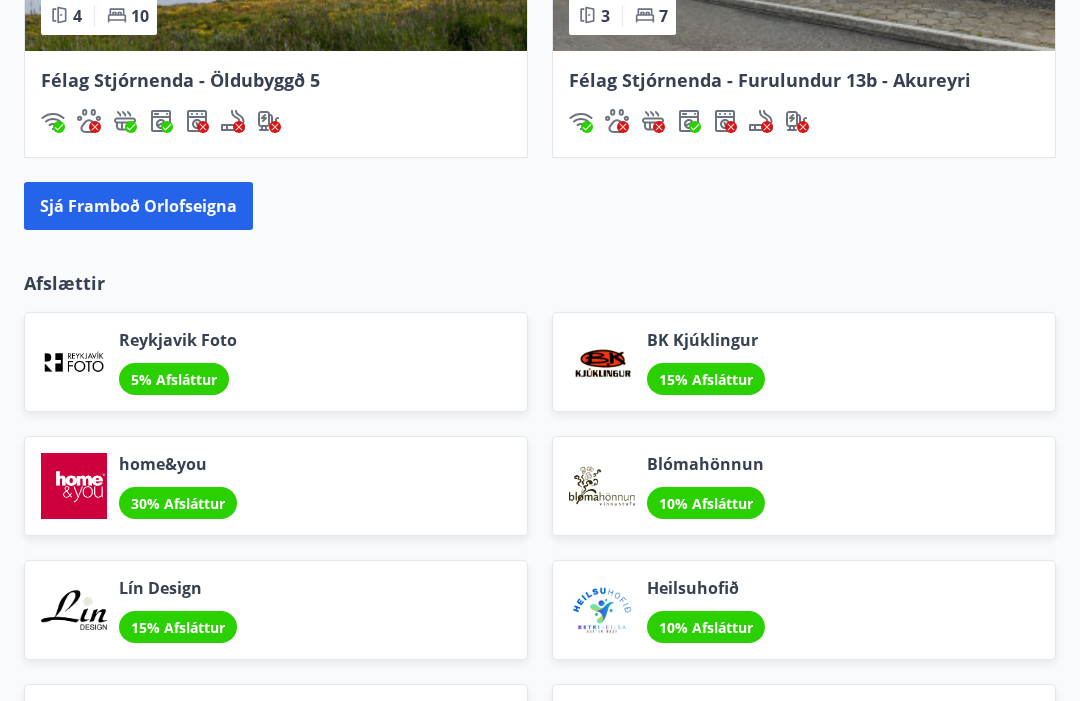 click on "Sjá framboð orlofseigna" at bounding box center [138, 207] 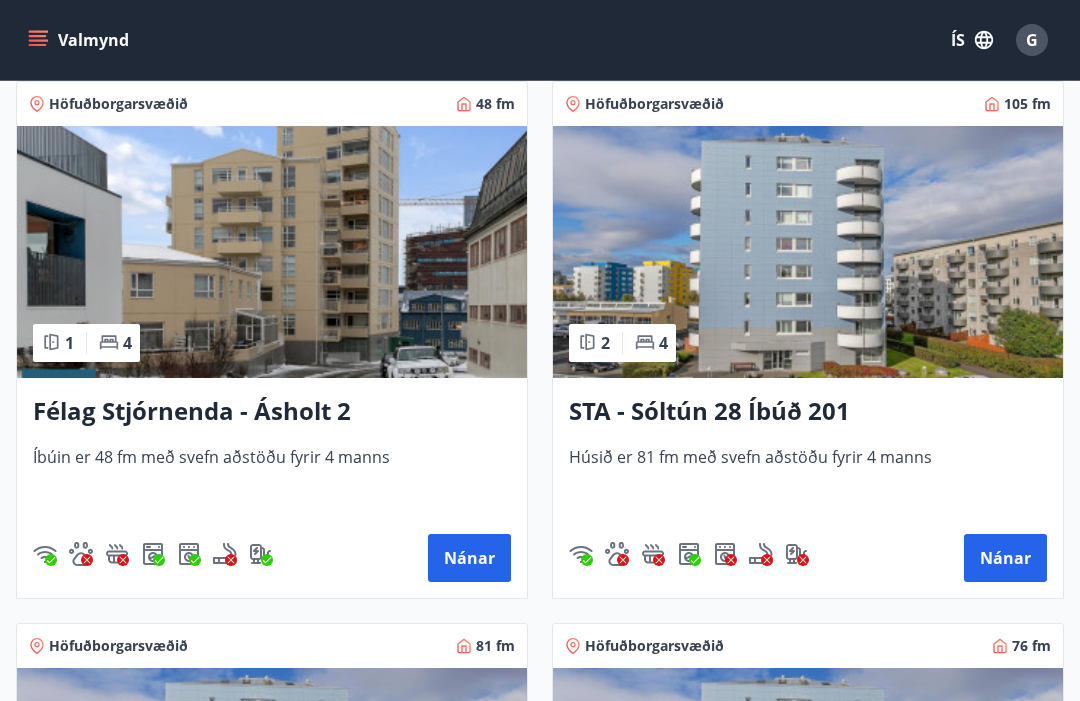 scroll, scrollTop: 2535, scrollLeft: 0, axis: vertical 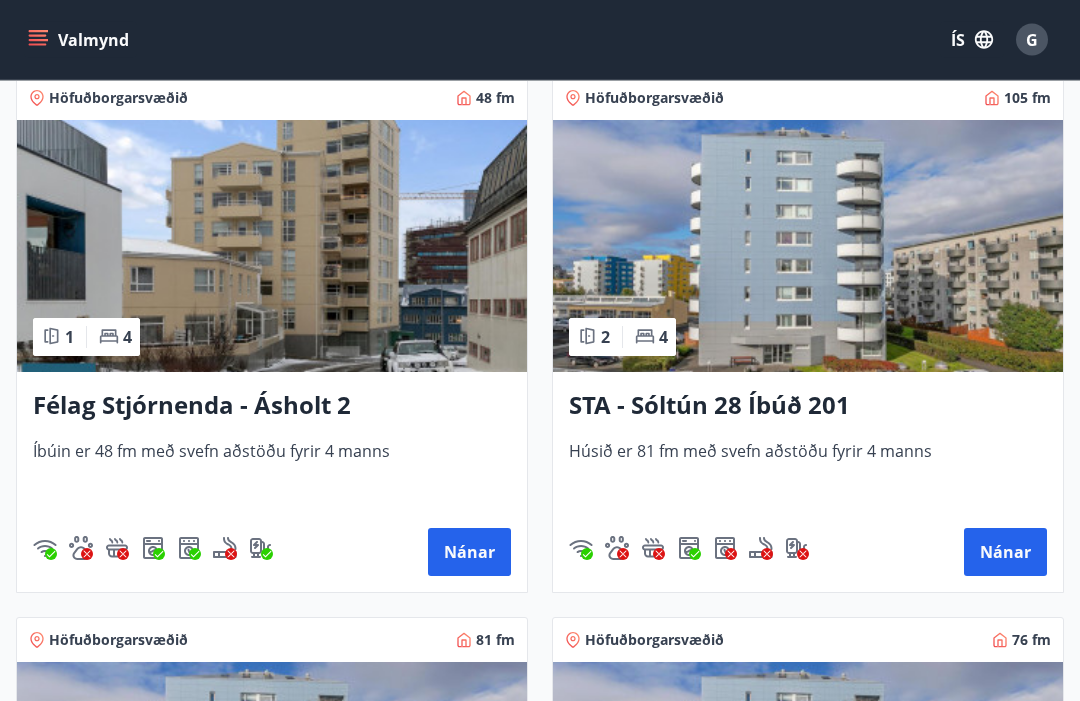 click at bounding box center [808, 247] 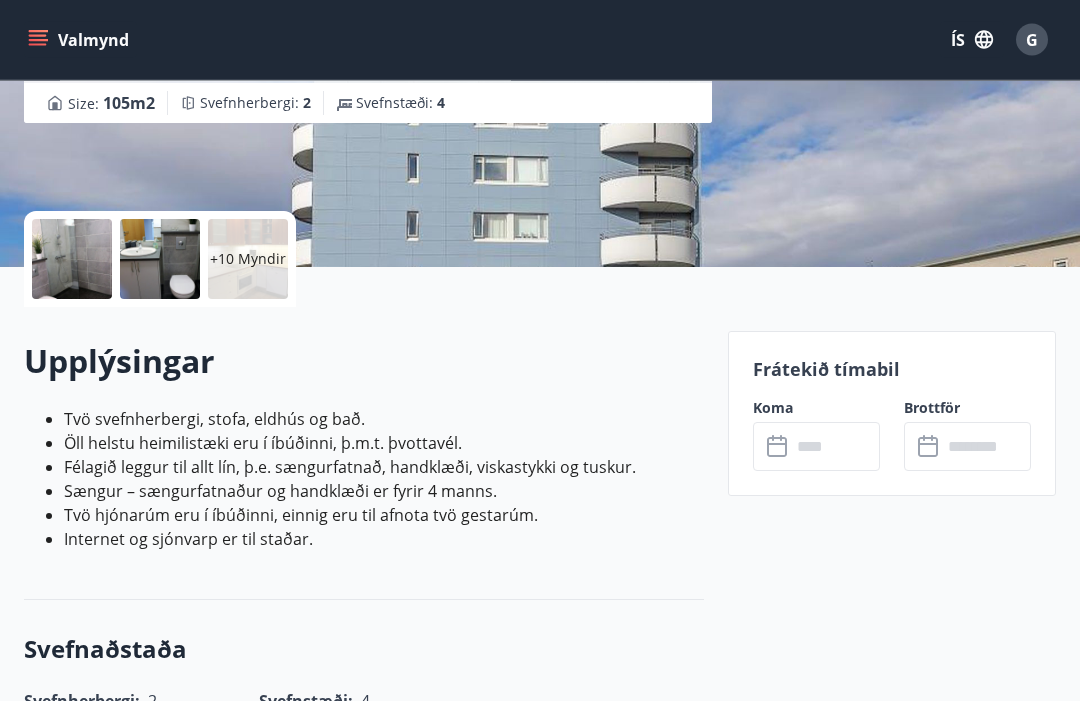 scroll, scrollTop: 278, scrollLeft: 0, axis: vertical 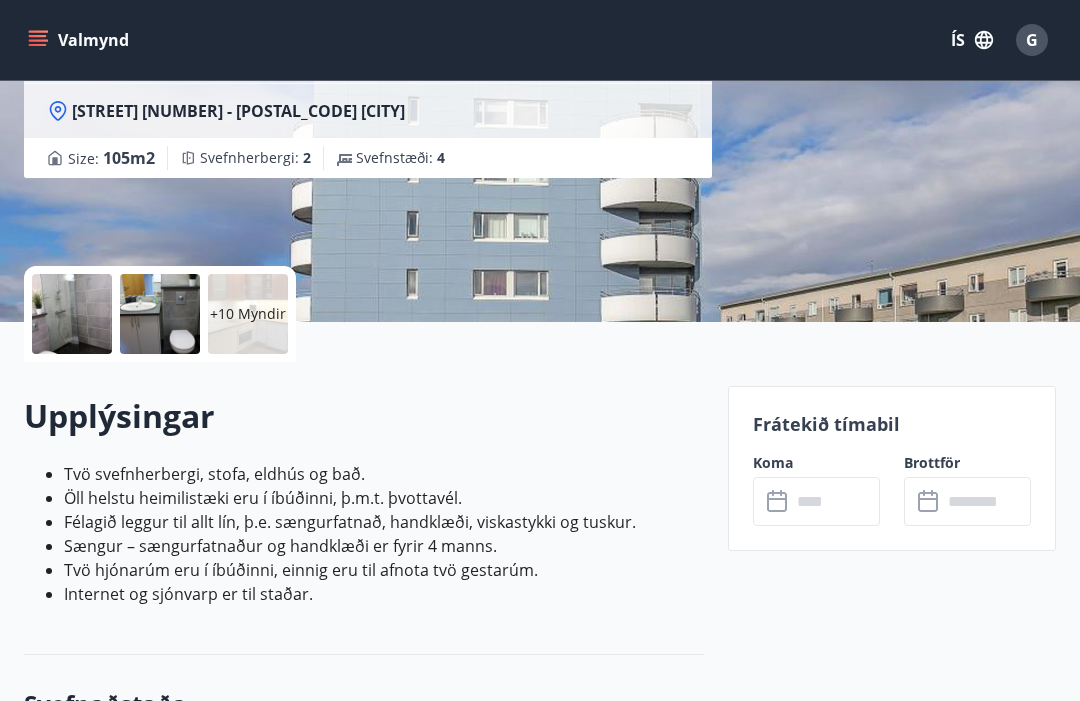 click at bounding box center [835, 501] 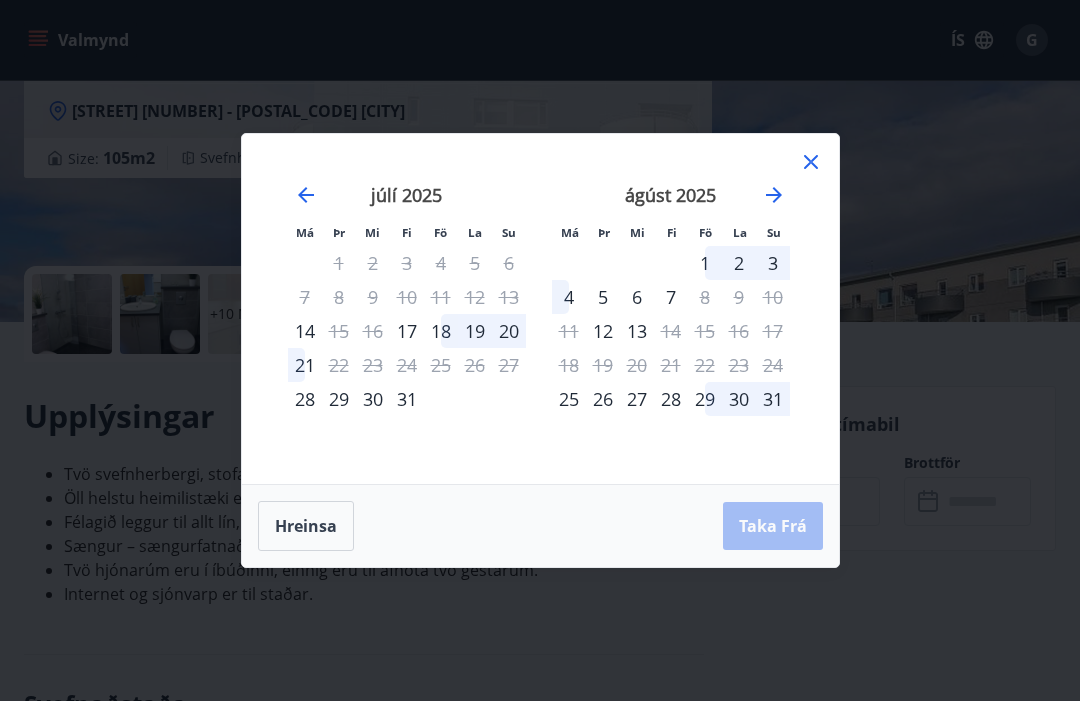click 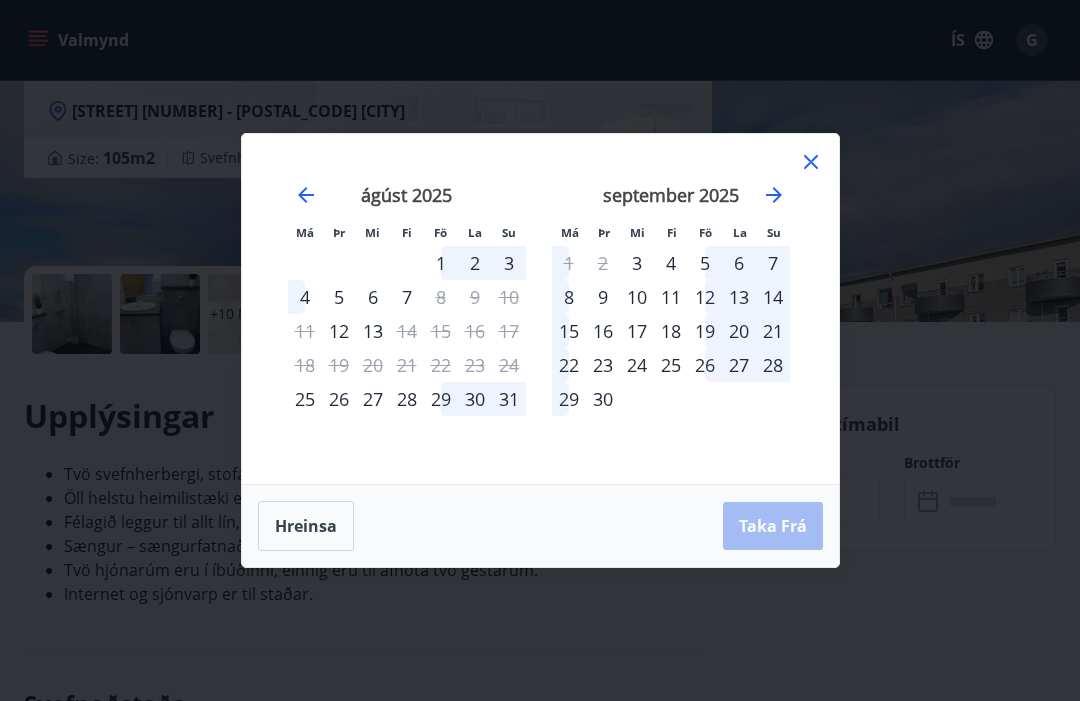click 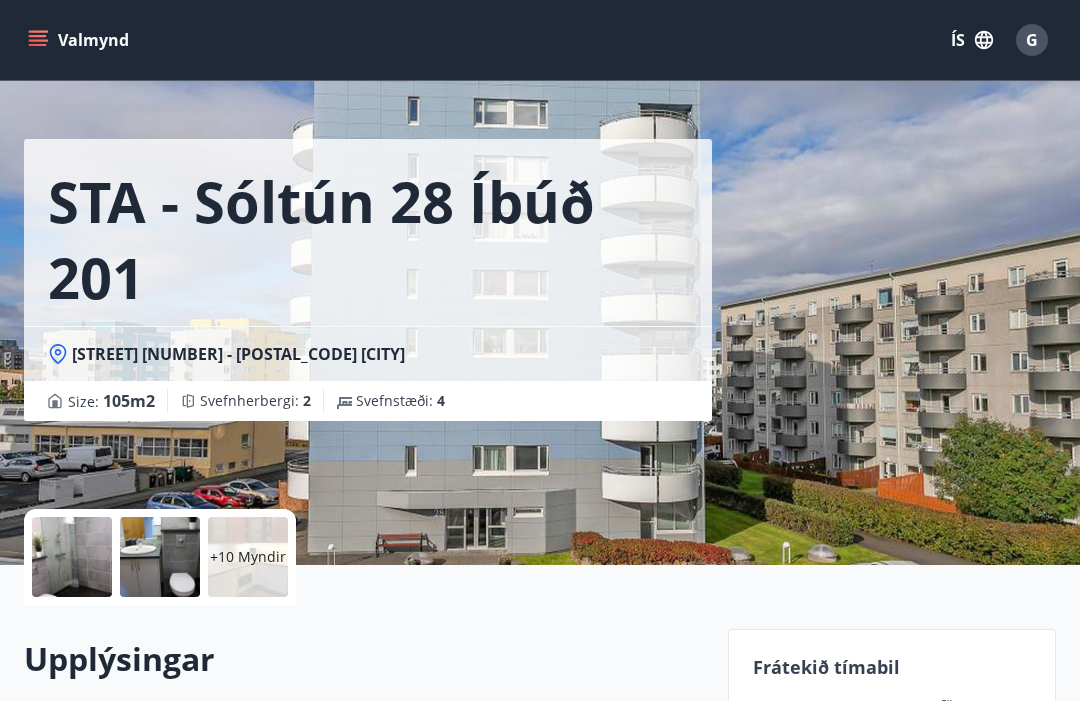 scroll, scrollTop: 39, scrollLeft: 0, axis: vertical 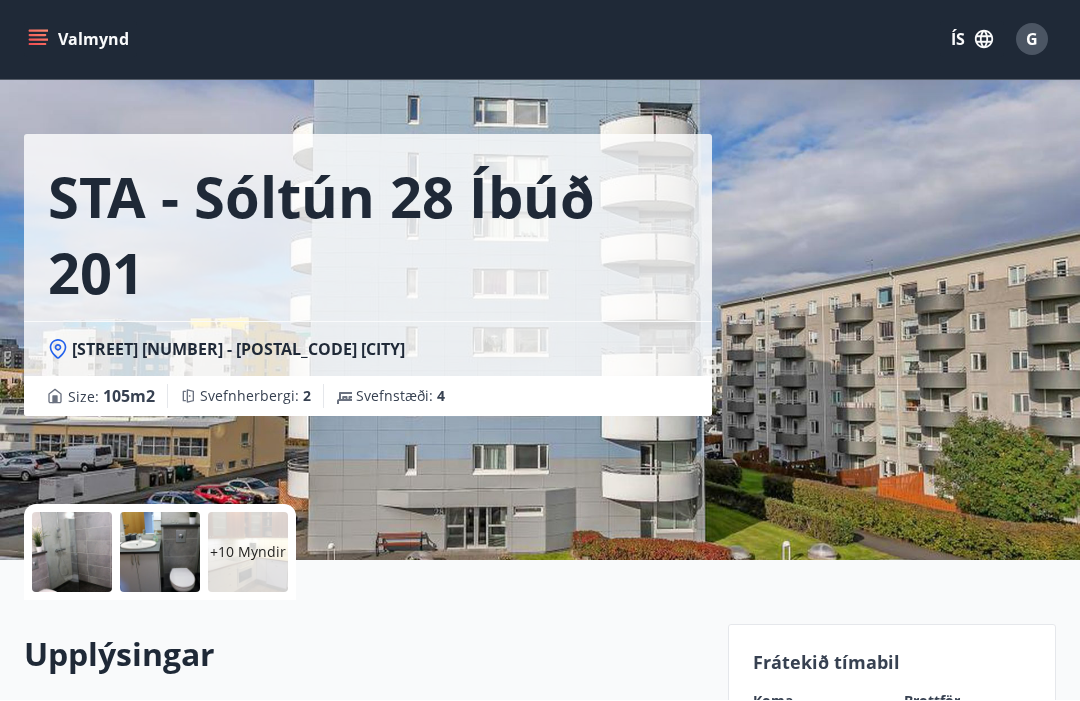 click on "STA - Sóltún 28 Íbúð 201 Sóltún 28 - 105 Reykjavík Size : 105 m2 Svefnherbergi : 2 Svefnstæði : 4" at bounding box center [540, 261] 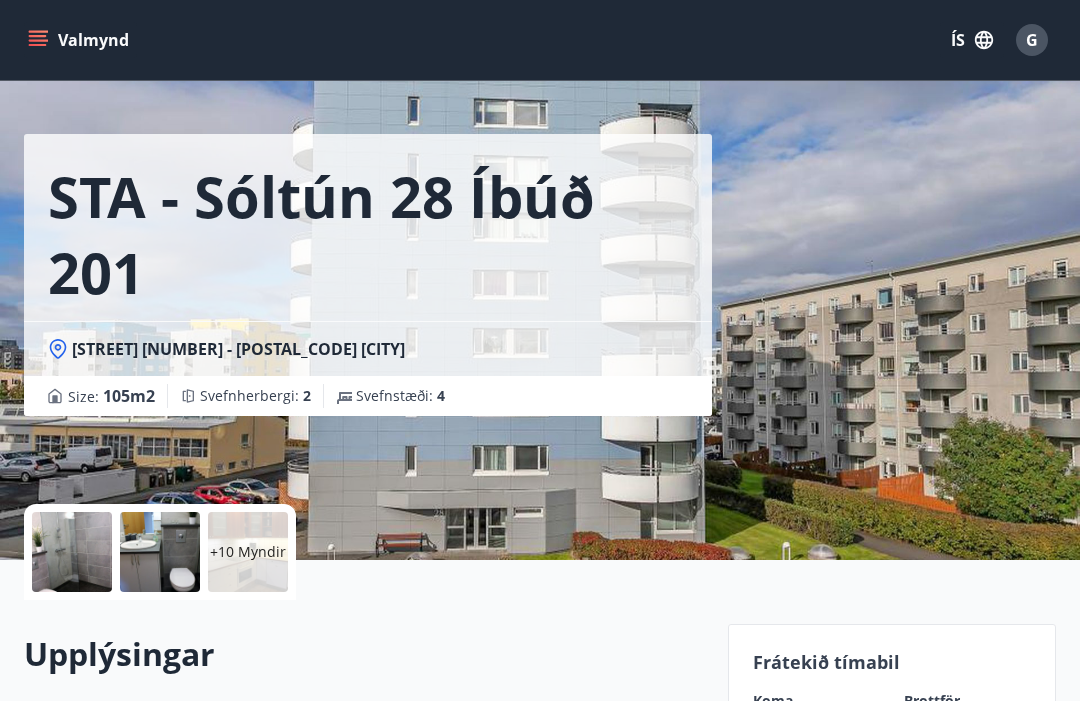 click on "STA - Sóltún 28 Íbúð 201 Sóltún 28 - 105 Reykjavík Size : 105 m2 Svefnherbergi : 2 Svefnstæði : 4" at bounding box center (540, 260) 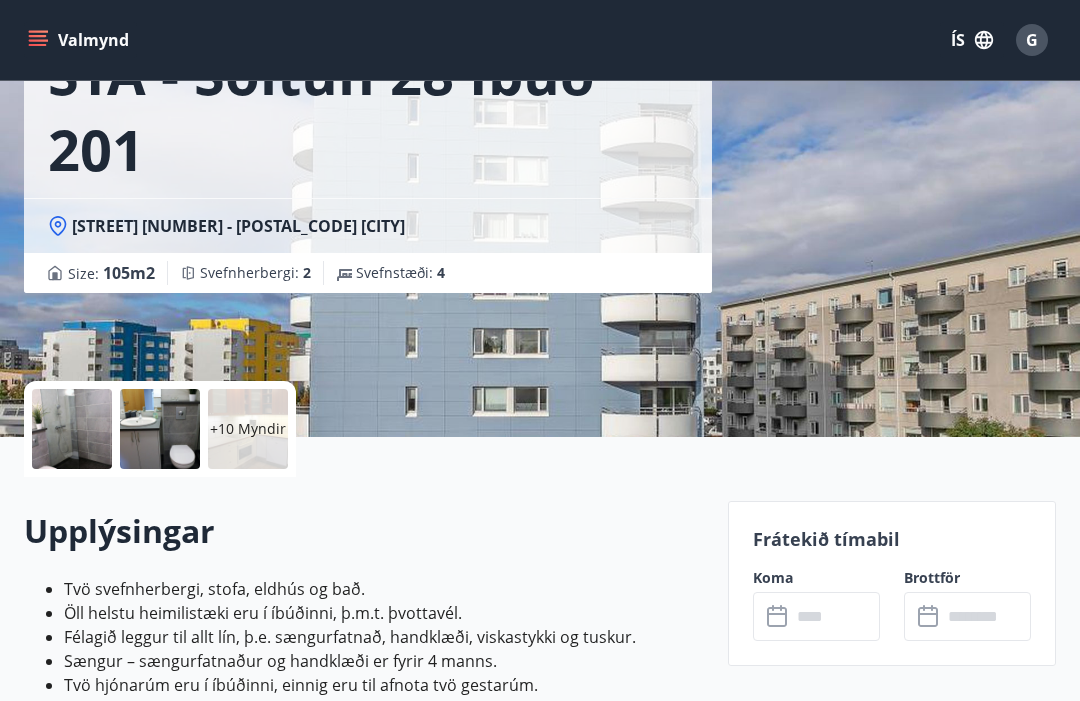 scroll, scrollTop: 162, scrollLeft: 0, axis: vertical 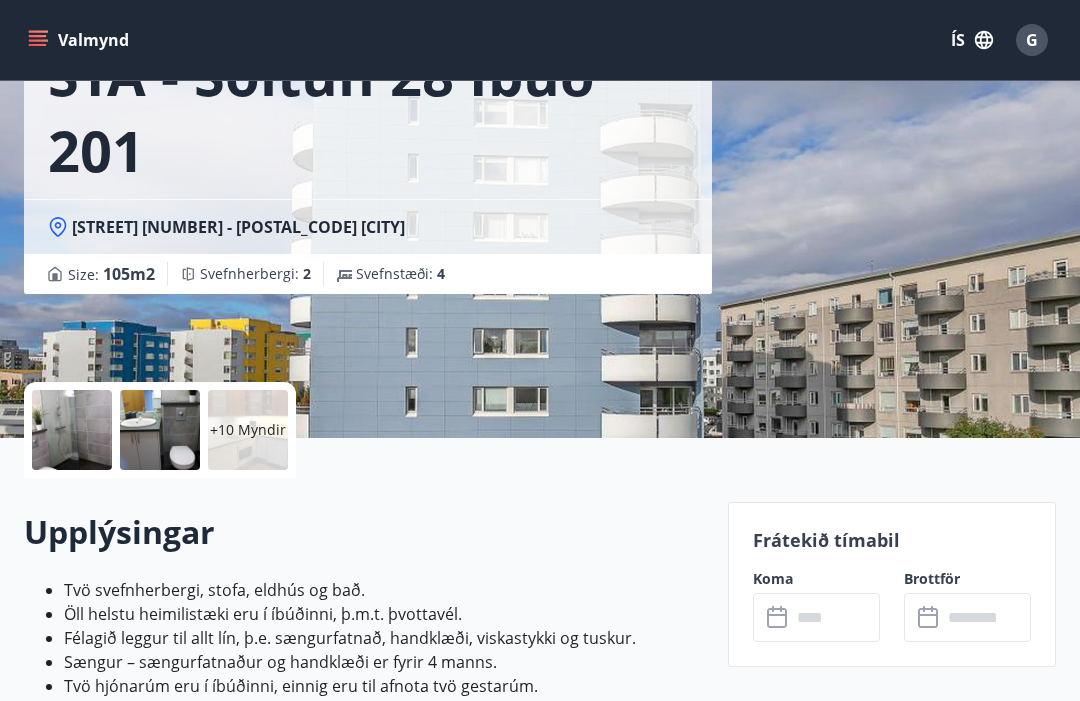 click on "+10 Myndir" at bounding box center (248, 430) 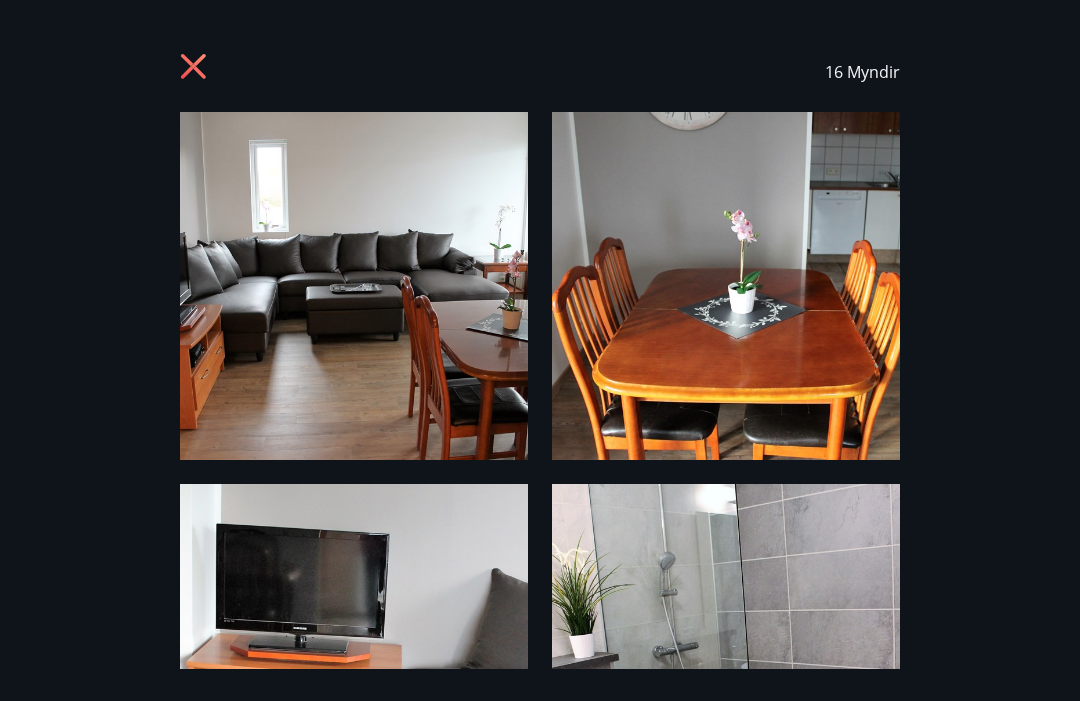 scroll, scrollTop: 0, scrollLeft: 0, axis: both 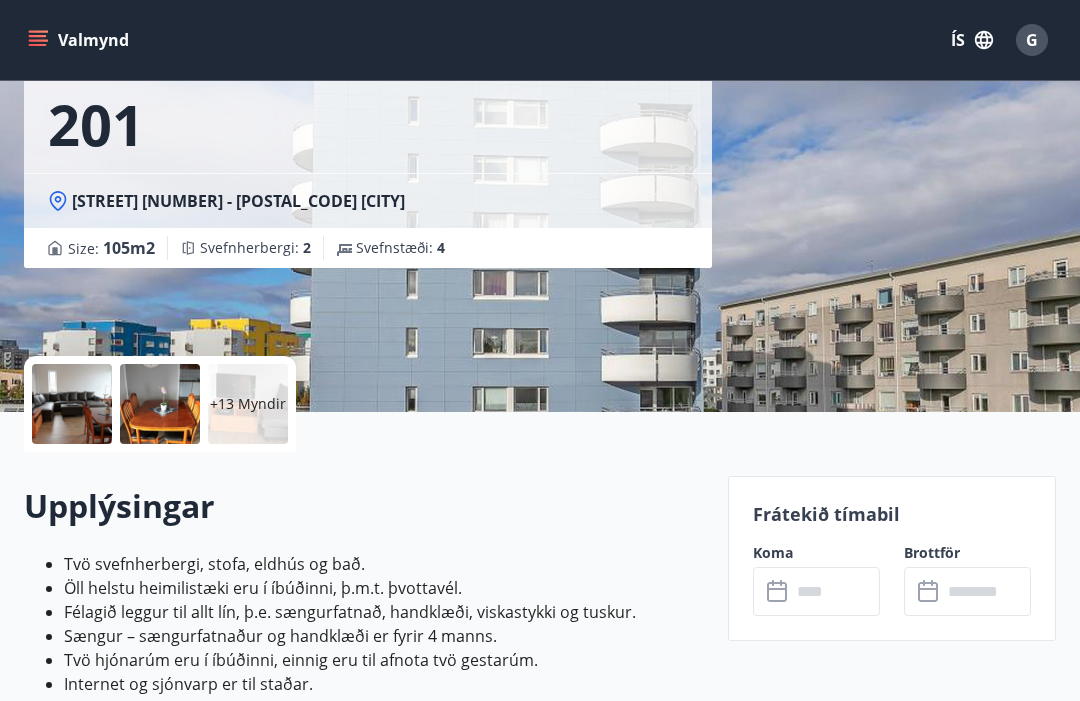 click at bounding box center (835, 591) 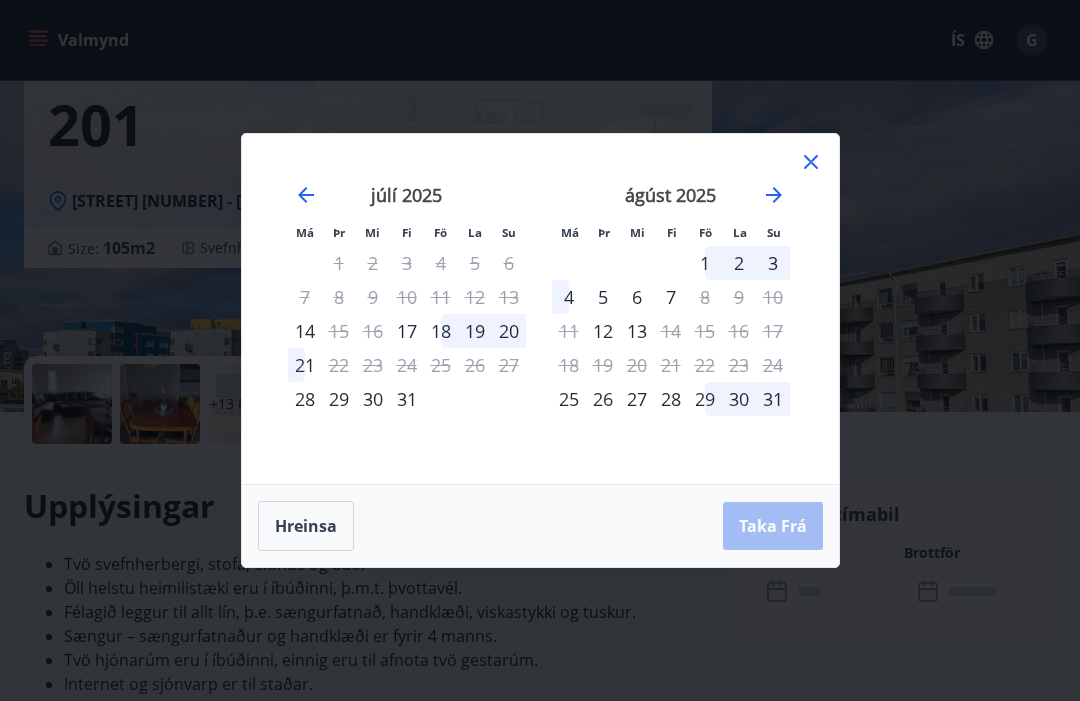 click 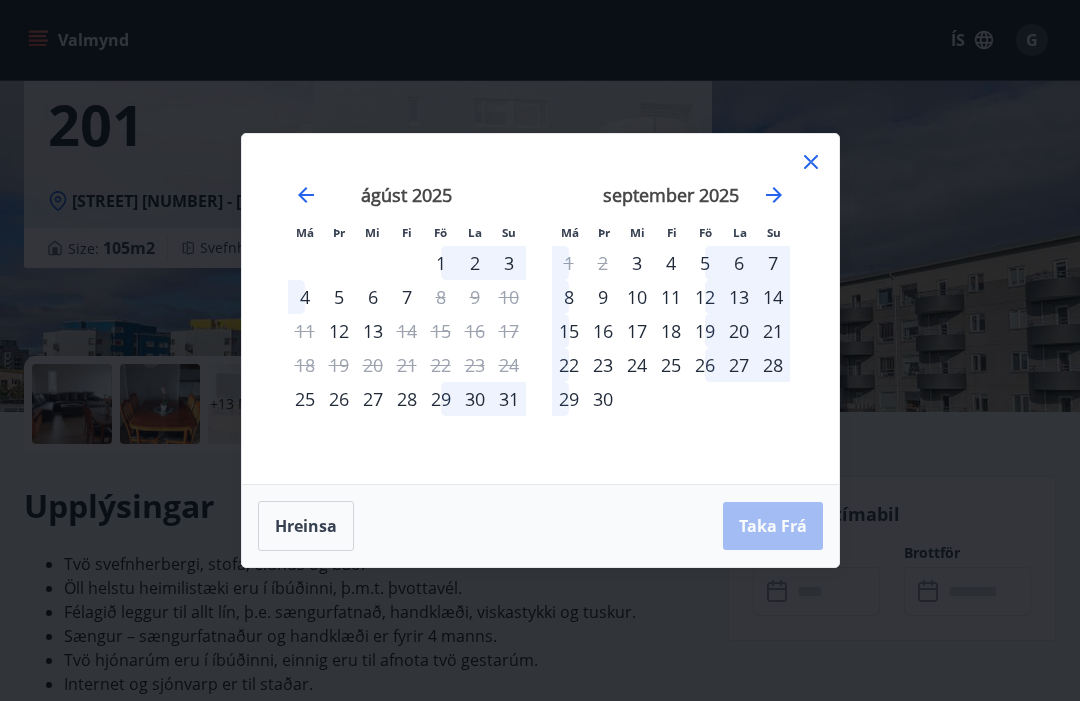 click on "18" at bounding box center (671, 331) 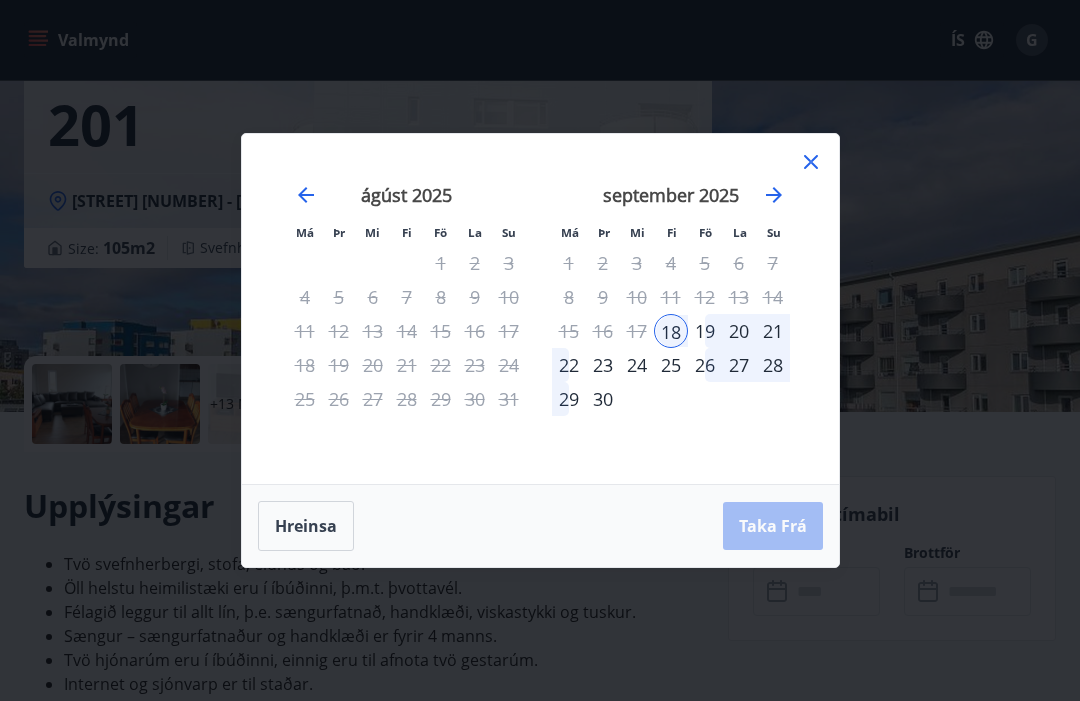 click on "22" at bounding box center [569, 365] 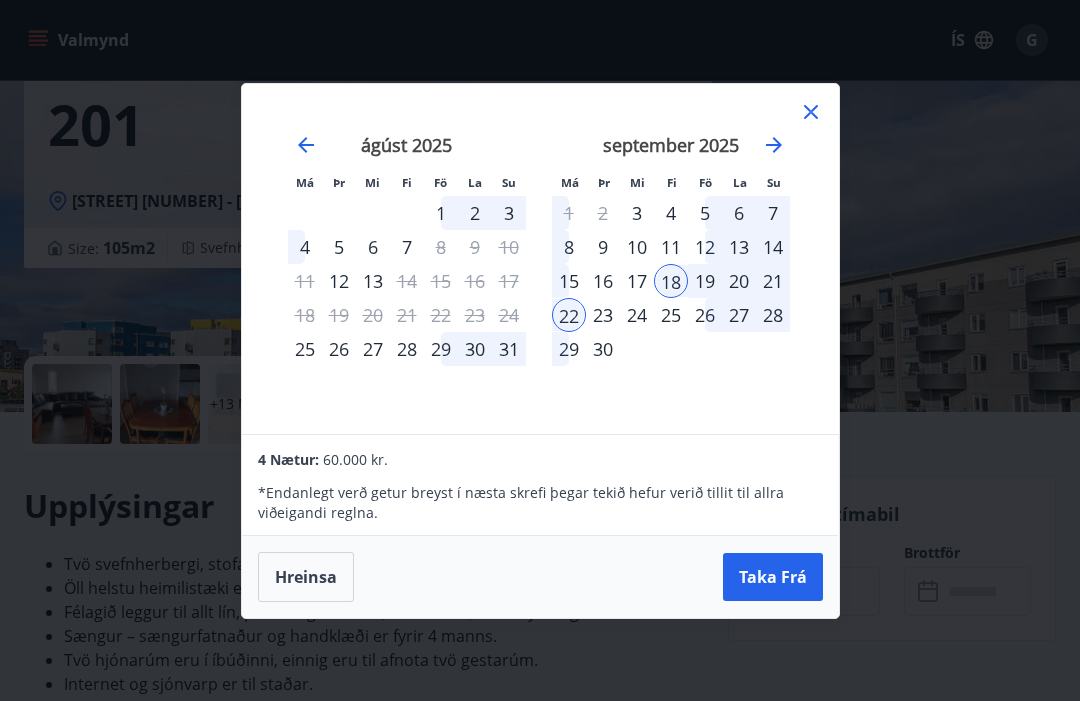 click on "22" at bounding box center [569, 315] 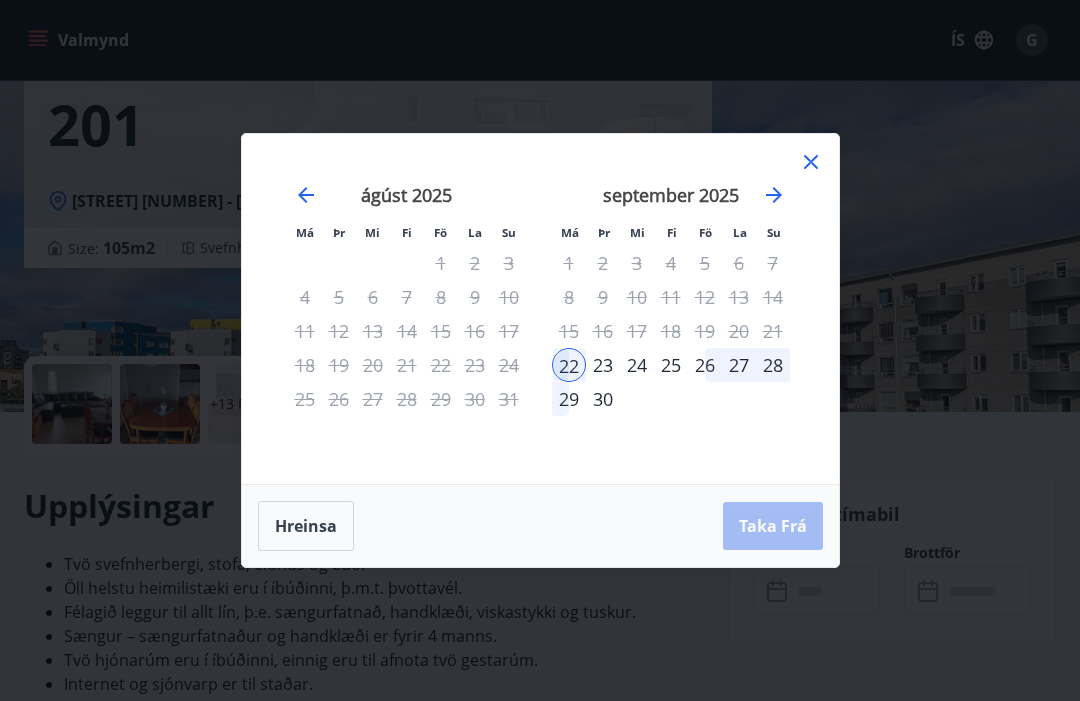 click on "Má Þr Mi Fi Fö La Su Má Þr Mi Fi Fö La Su júlí 2025 1 2 3 4 5 6 7 8 9 10 11 12 13 14 15 16 17 18 19 20 21 22 23 24 25 26 27 28 29 30 31 ágúst 2025 1 2 3 4 5 6 7 8 9 10 11 12 13 14 15 16 17 18 19 20 21 22 23 24 25 26 27 28 29 30 31 september 2025 1 2 3 4 5 6 7 8 9 10 11 12 13 14 15 16 17 18 19 20 21 22 23 24 25 26 27 28 29 30 október 2025 1 2 3 4 5 6 7 8 9 10 11 12 13 14 15 16 17 18 19 20 21 22 23 24 25 26 27 28 29 30 31 Hreinsa Taka Frá" at bounding box center [540, 350] 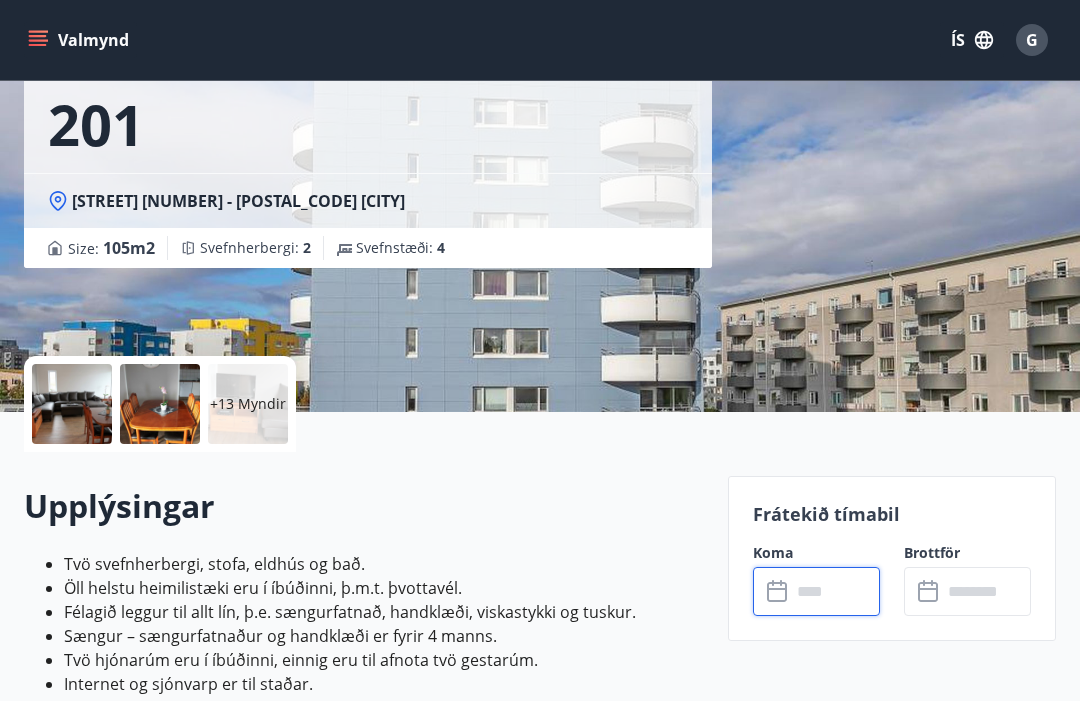 click at bounding box center (835, 591) 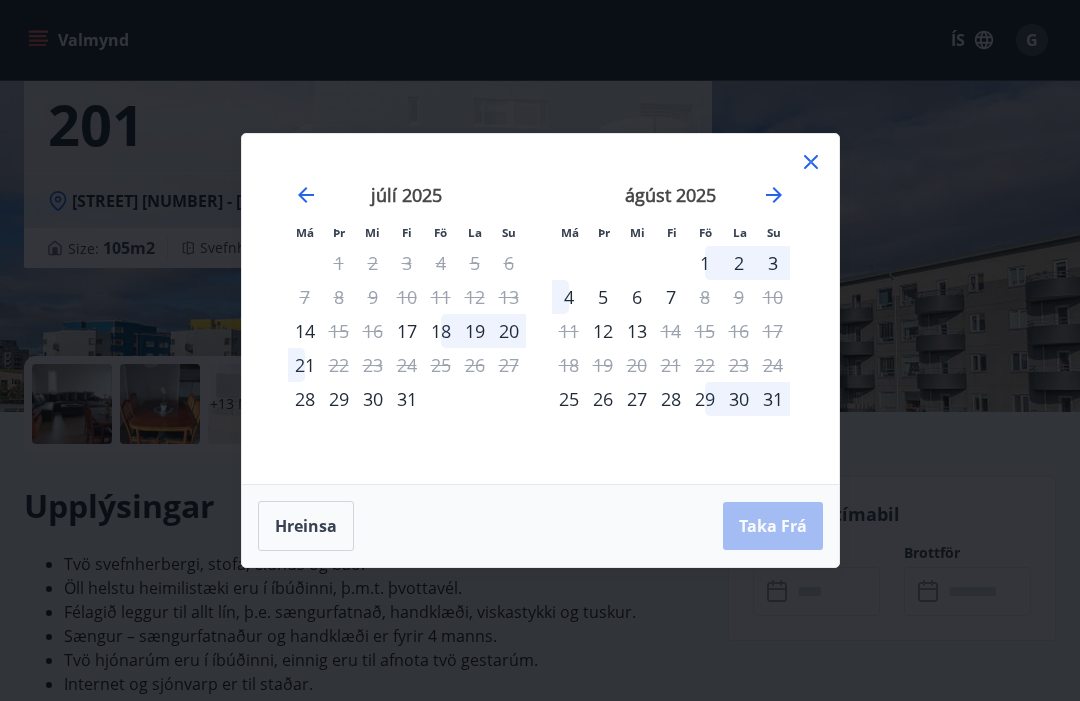 click 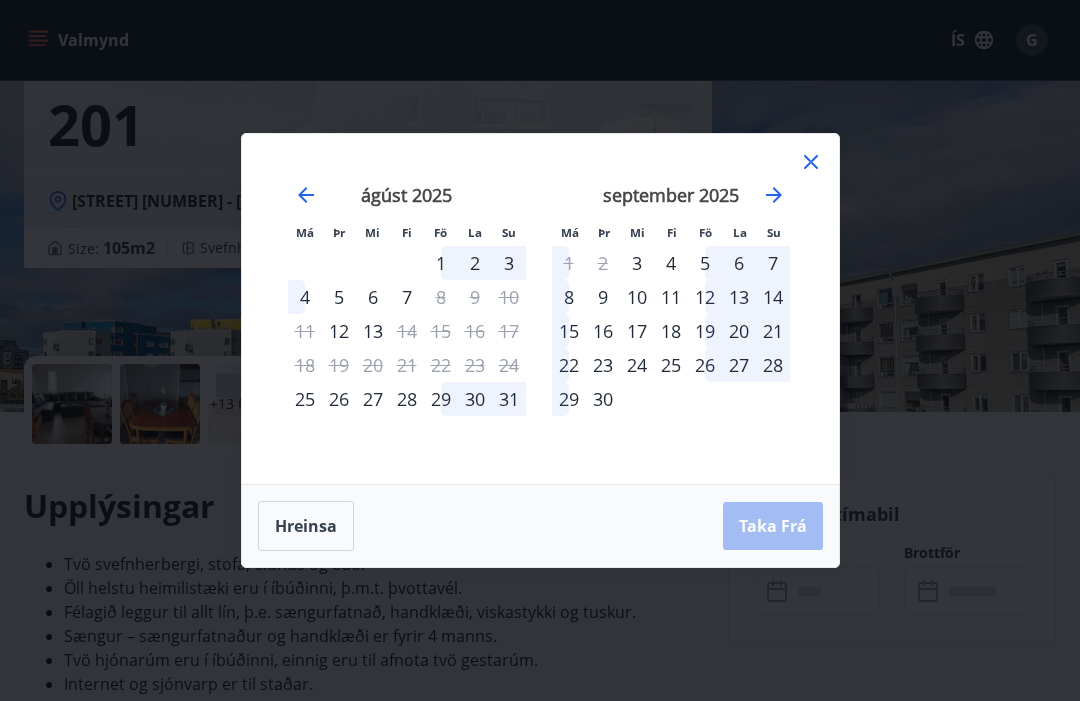 click on "26" at bounding box center (705, 365) 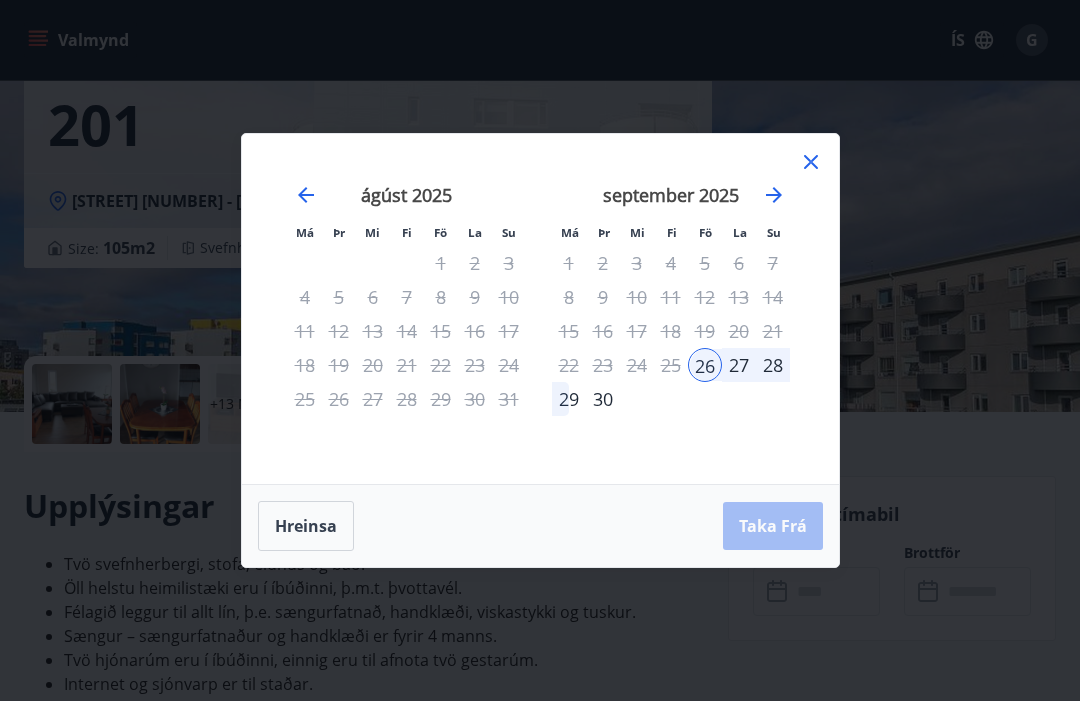 click on "29" at bounding box center [569, 399] 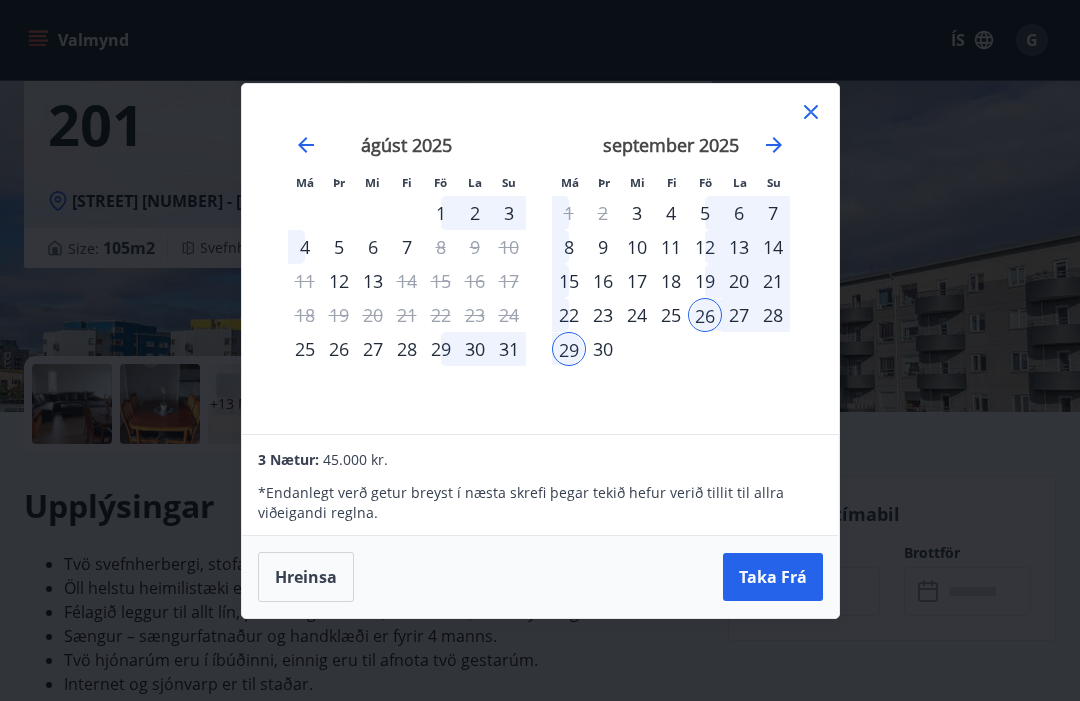 click 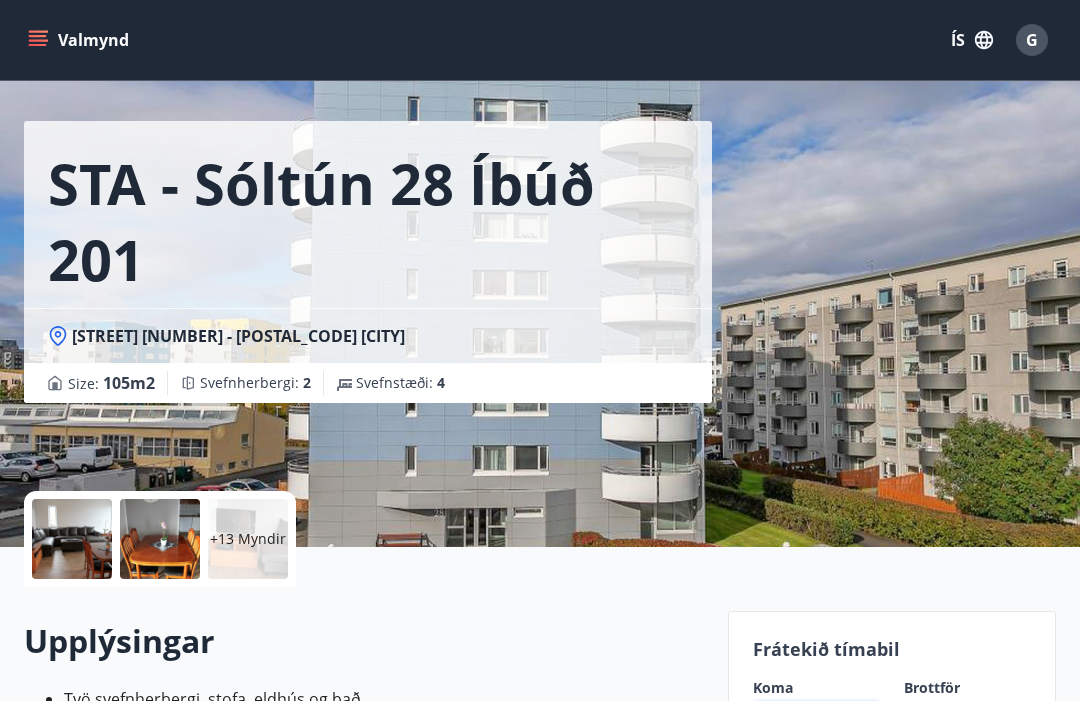 scroll, scrollTop: 0, scrollLeft: 0, axis: both 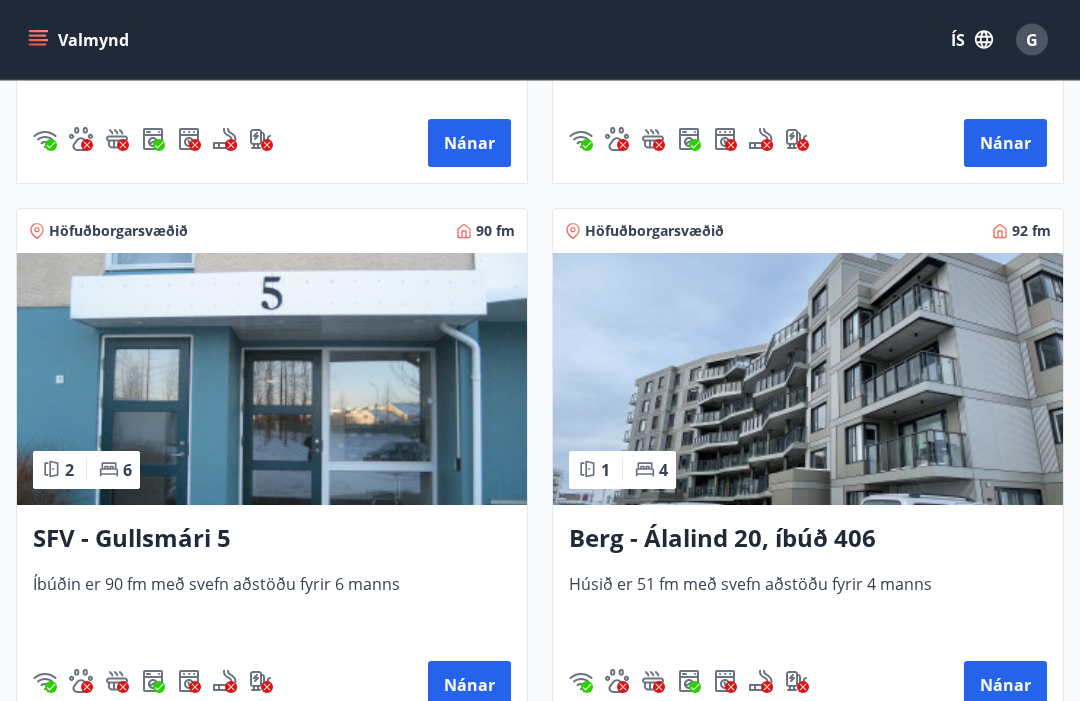 click at bounding box center (272, 380) 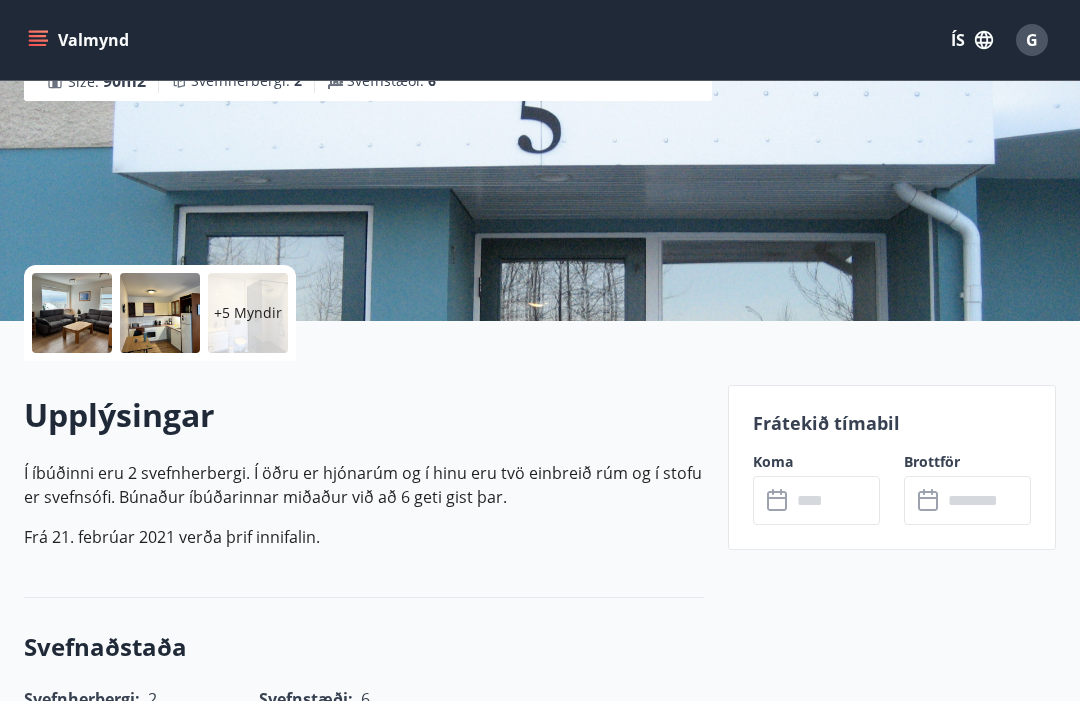scroll, scrollTop: 281, scrollLeft: 0, axis: vertical 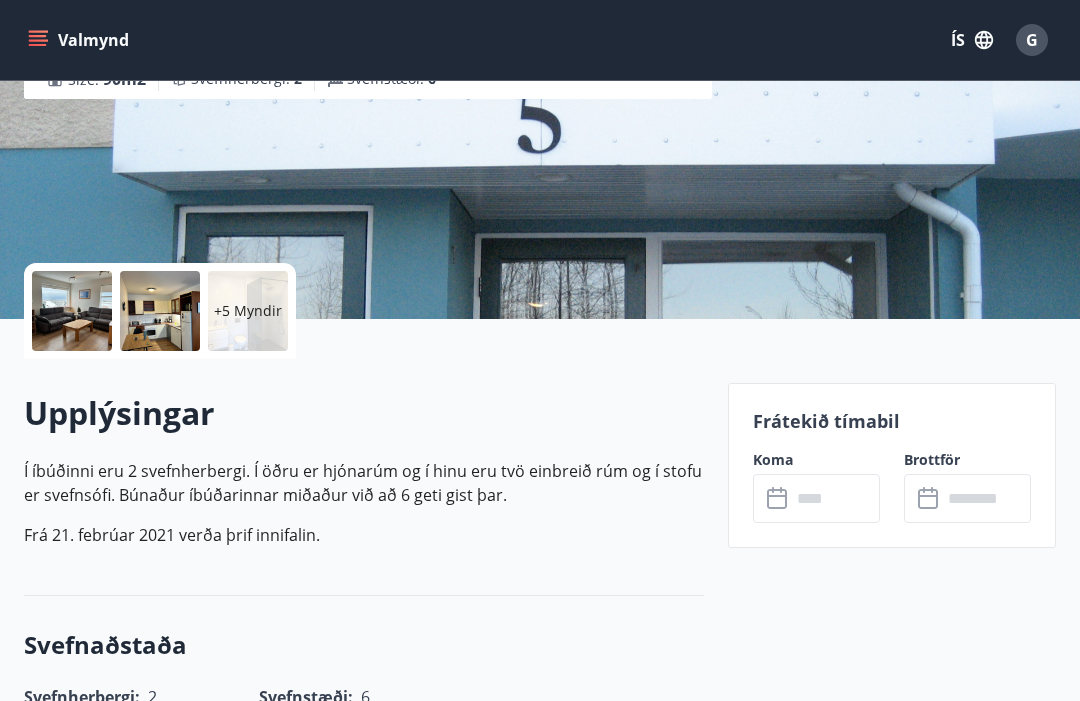 click at bounding box center (835, 498) 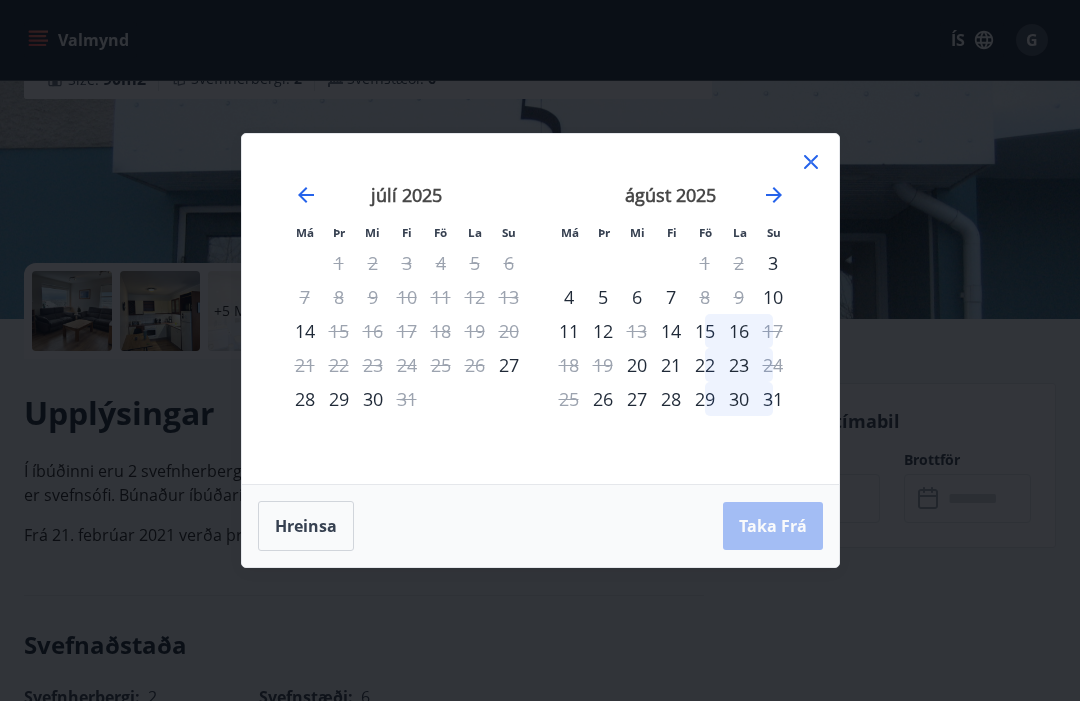 click 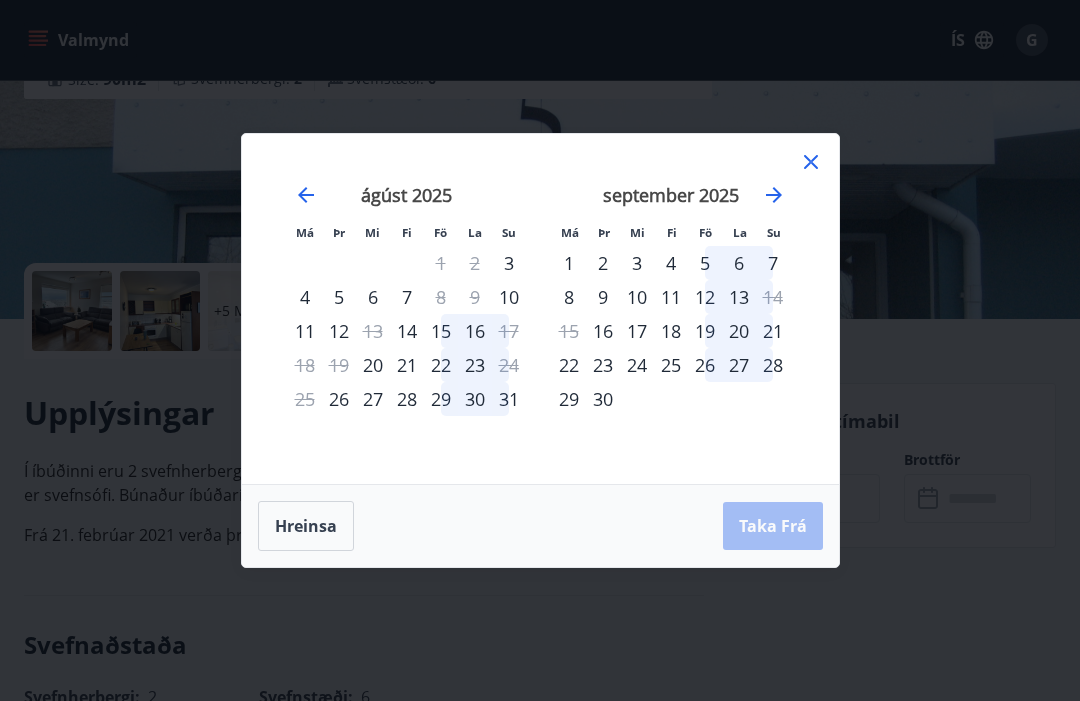 click on "26" at bounding box center (705, 365) 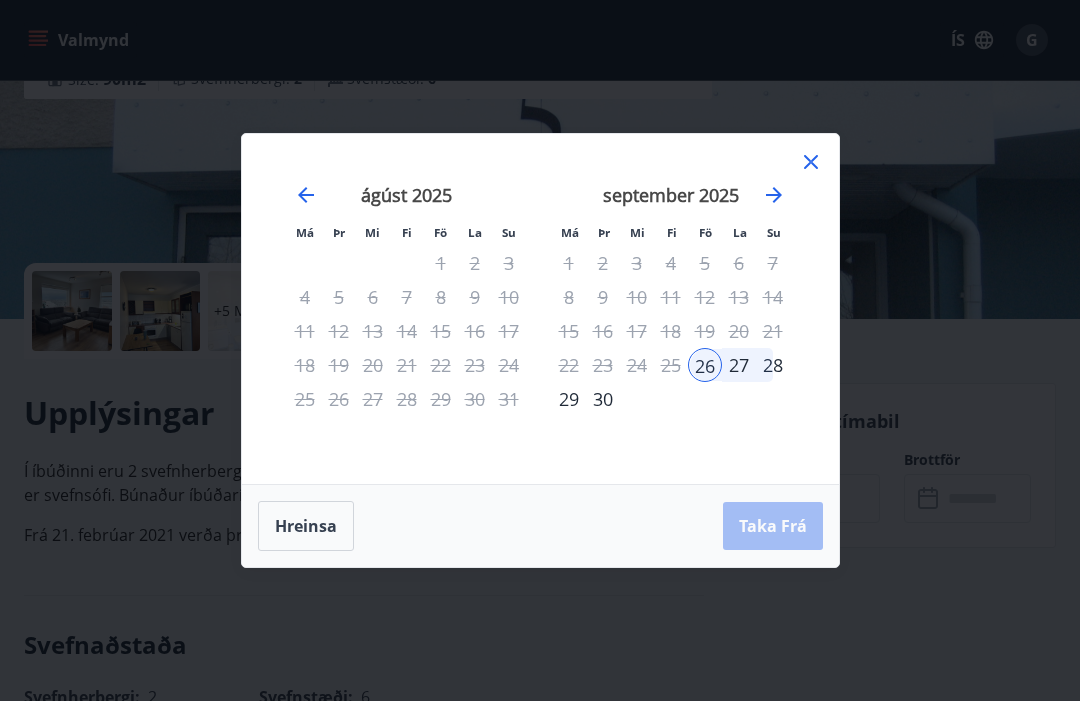click on "29" at bounding box center (569, 399) 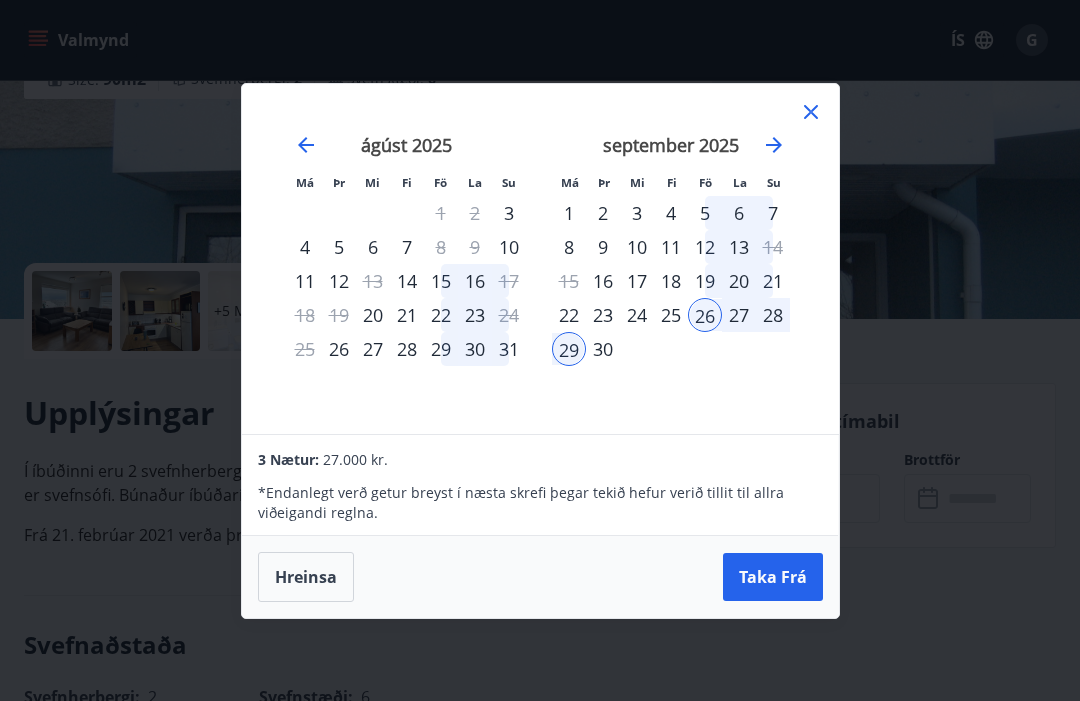 click on "25" at bounding box center [671, 315] 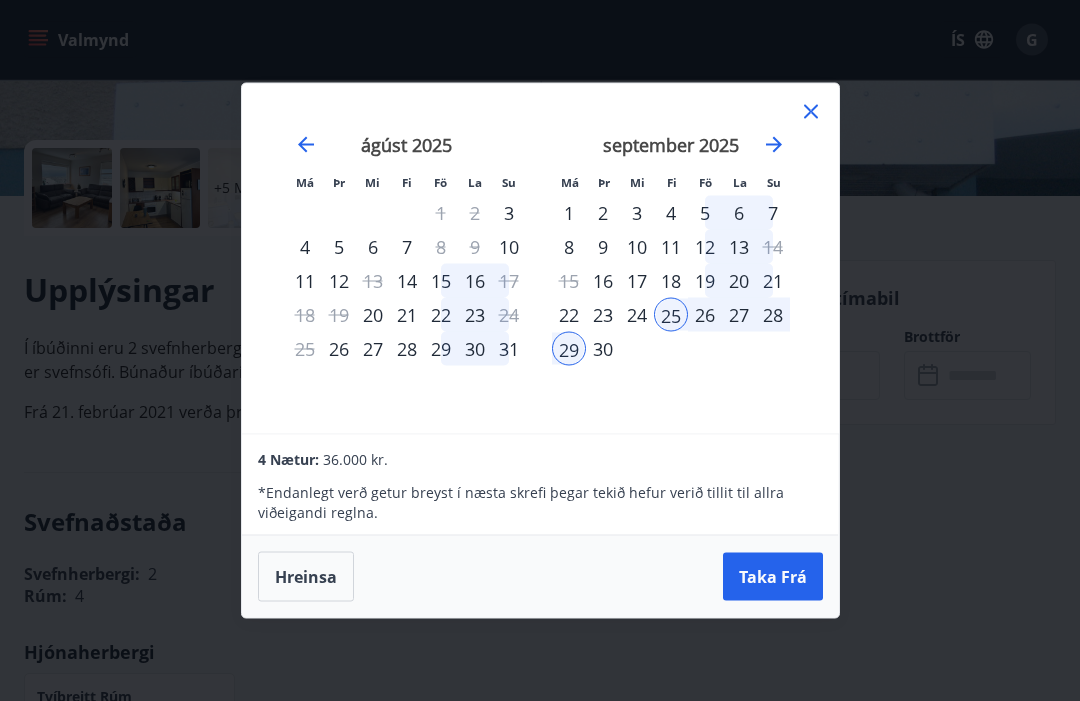 scroll, scrollTop: 404, scrollLeft: 0, axis: vertical 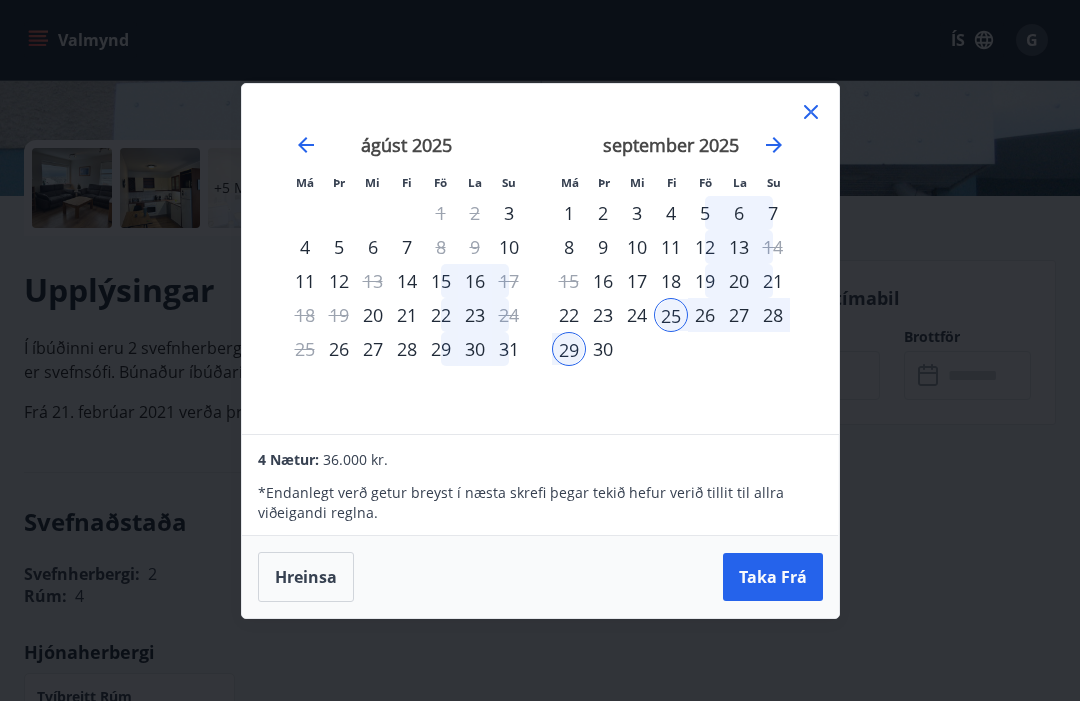 click 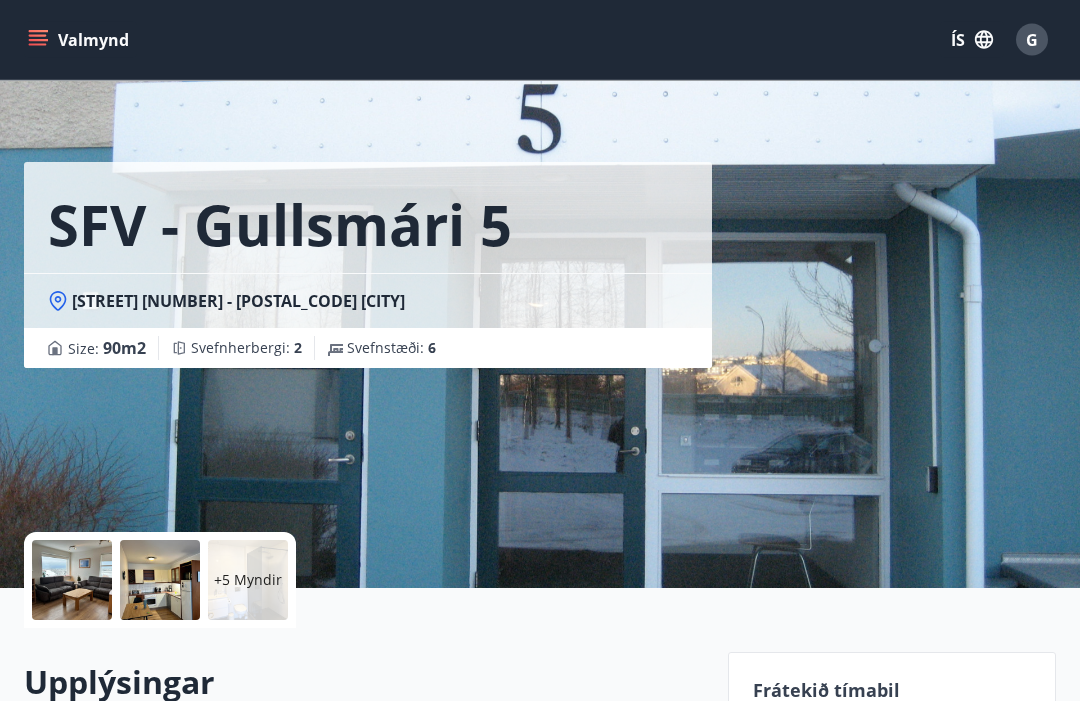 scroll, scrollTop: 0, scrollLeft: 0, axis: both 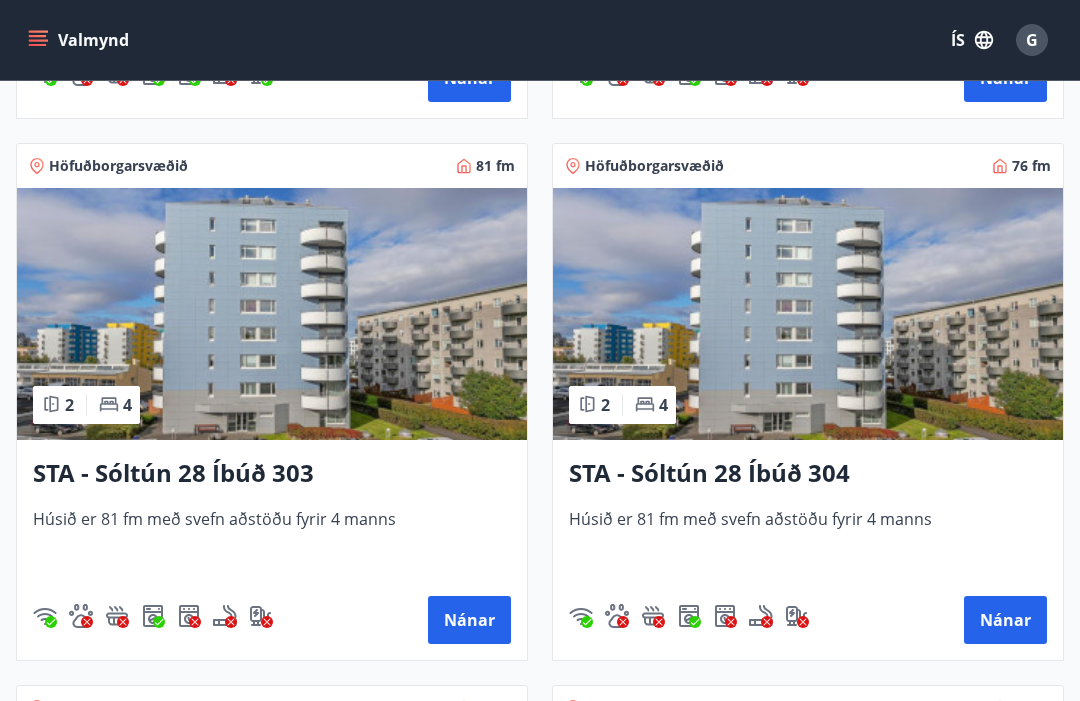 click at bounding box center (272, 314) 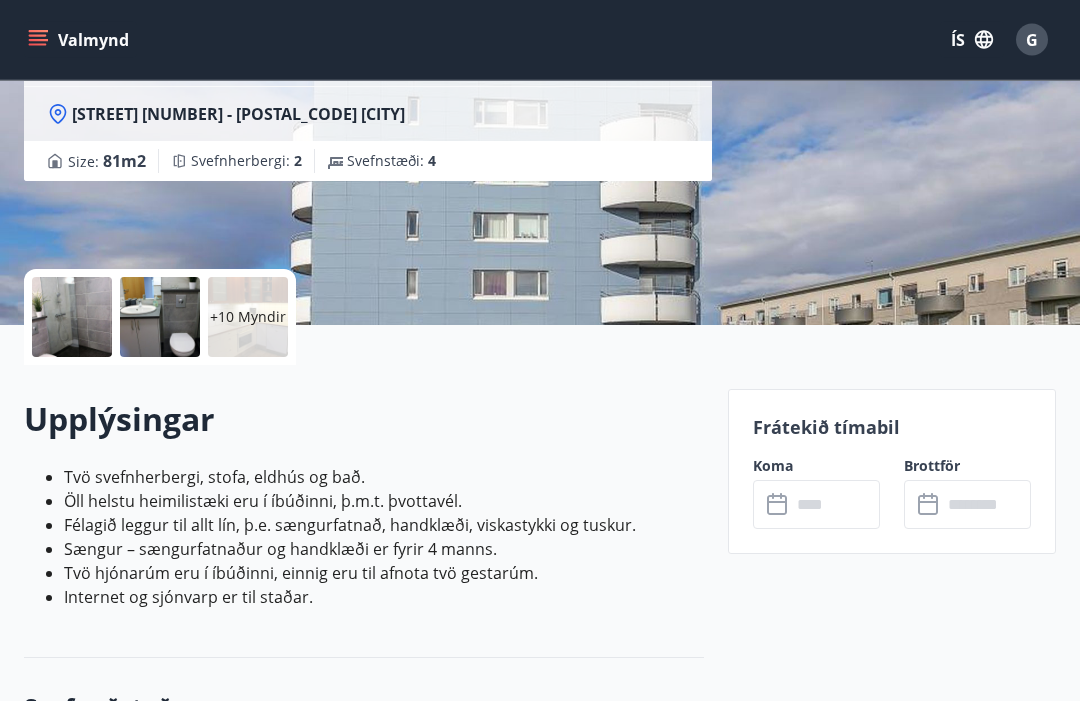 scroll, scrollTop: 277, scrollLeft: 0, axis: vertical 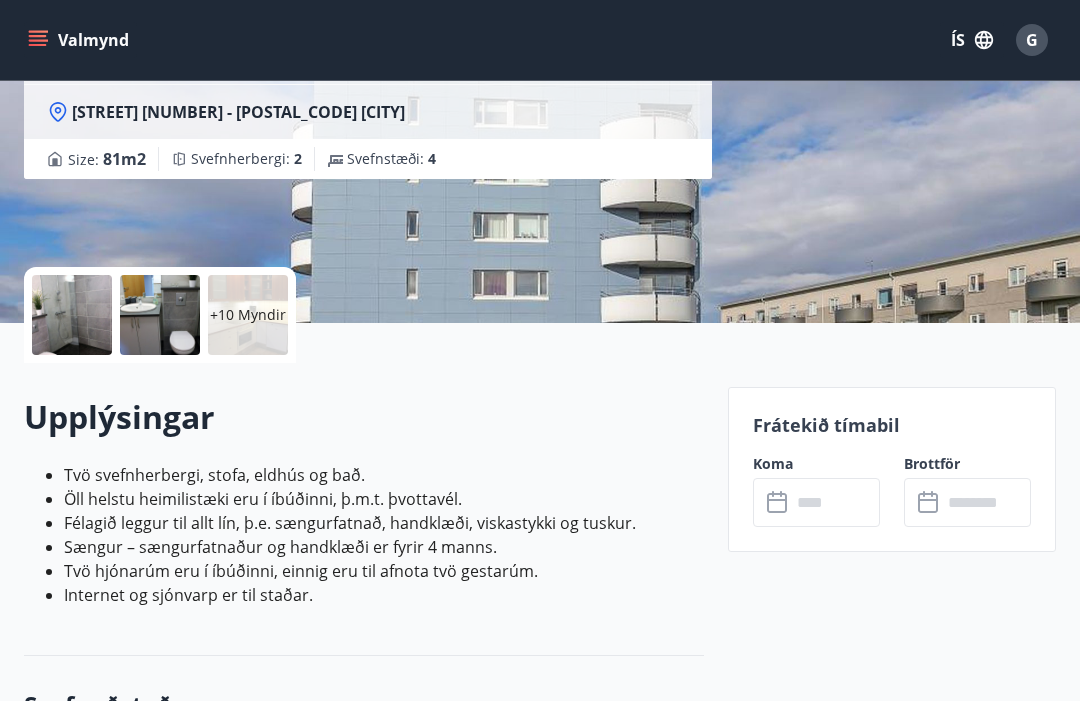 click at bounding box center (835, 502) 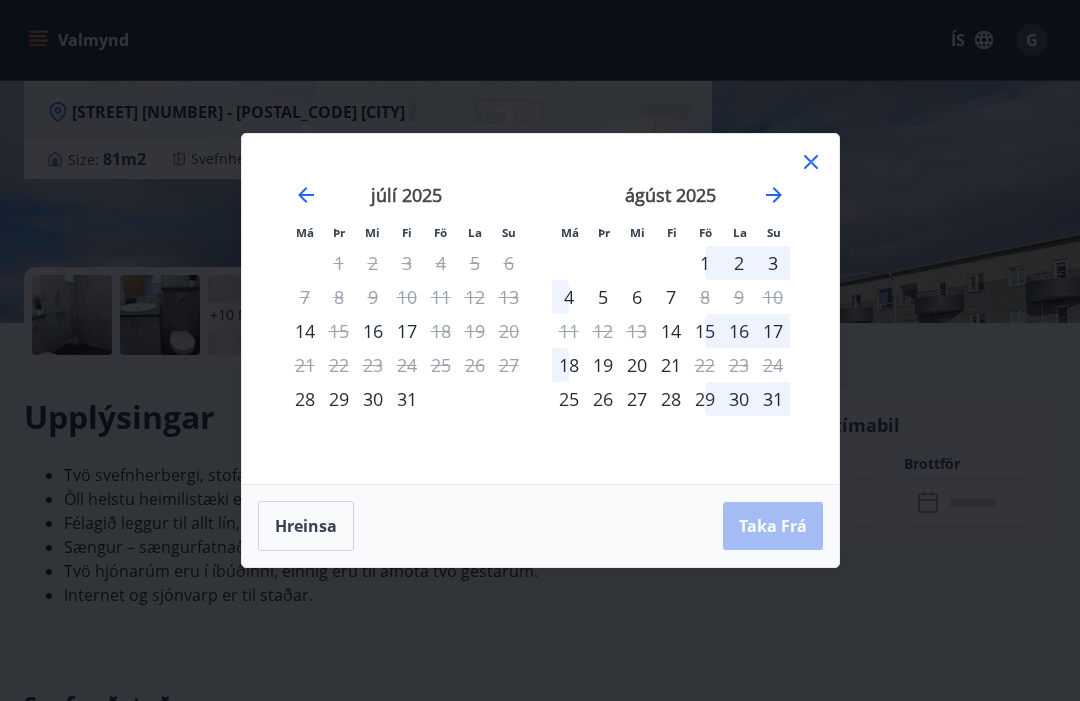click 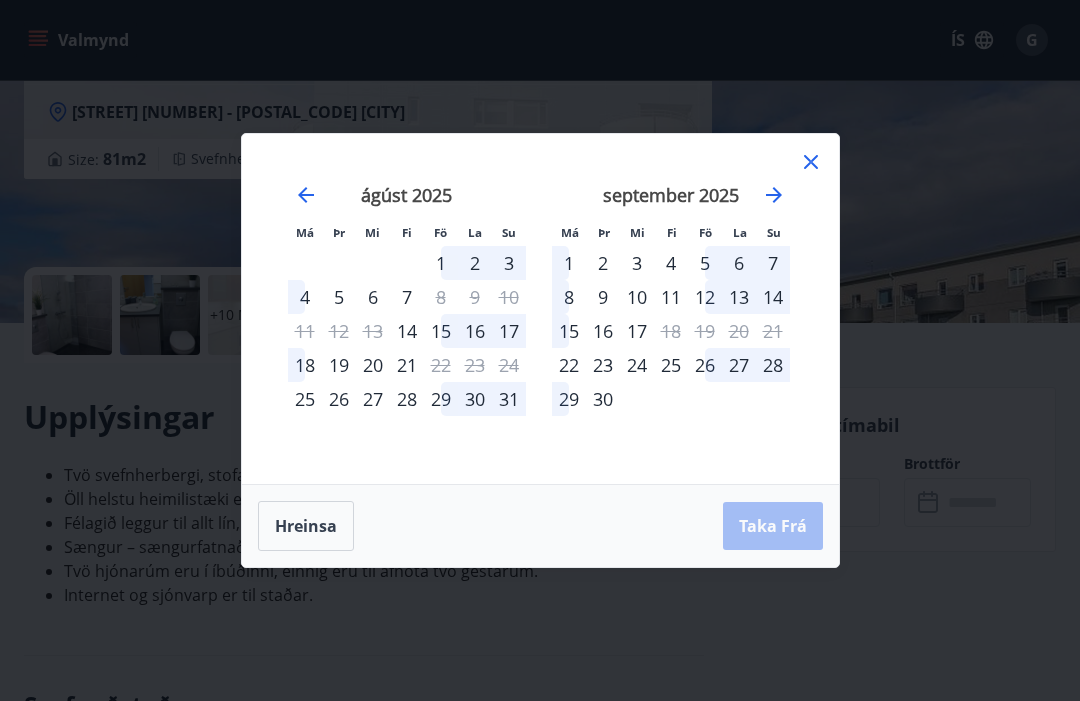 click on "26" at bounding box center (705, 365) 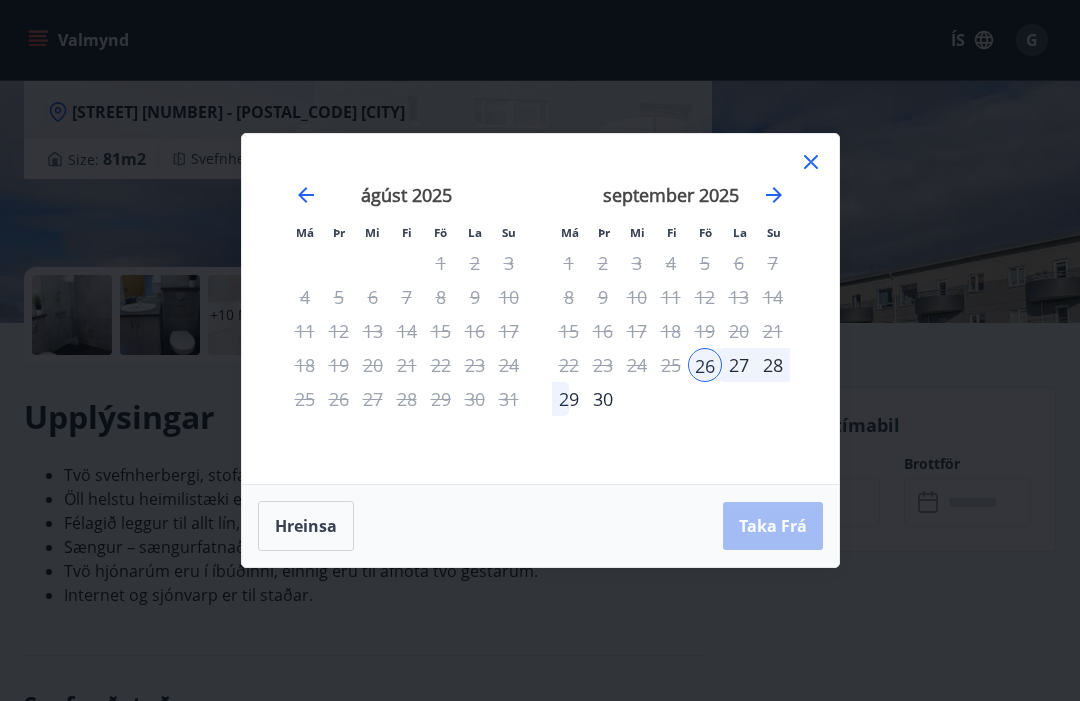 click on "29" at bounding box center (569, 399) 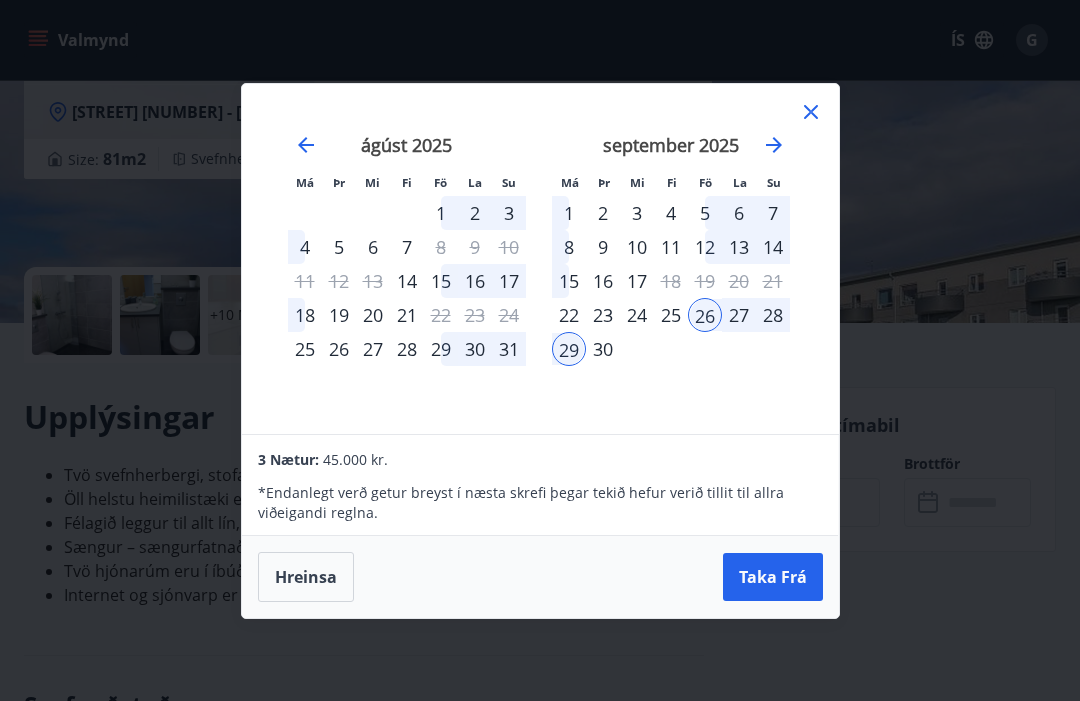 click 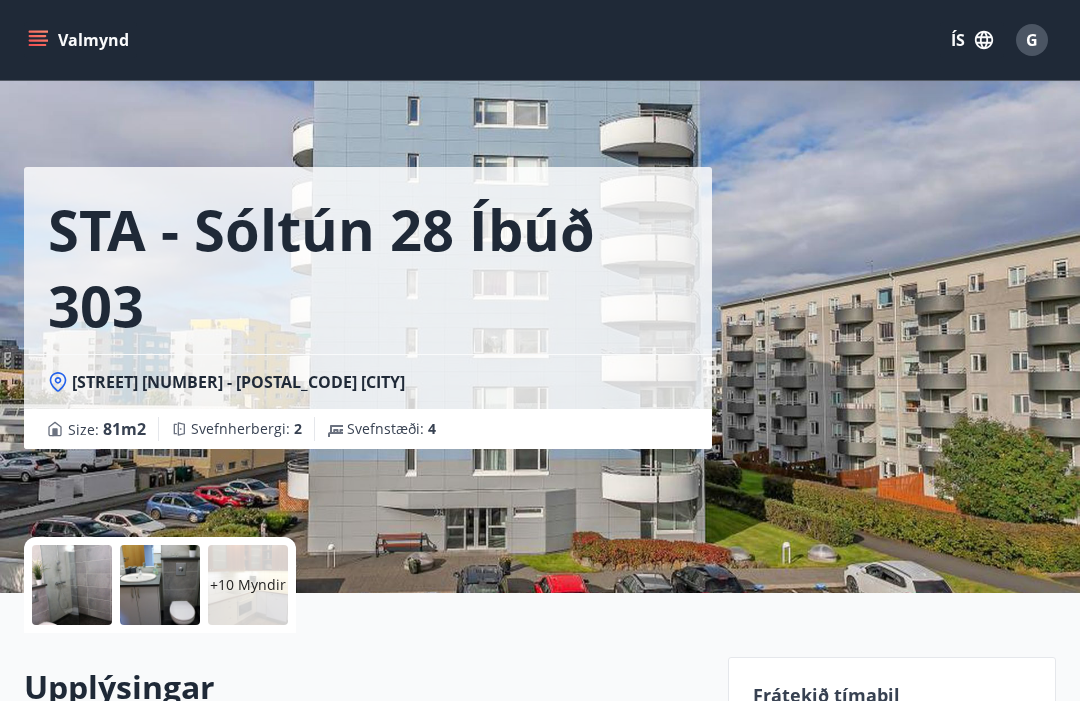 scroll, scrollTop: 0, scrollLeft: 0, axis: both 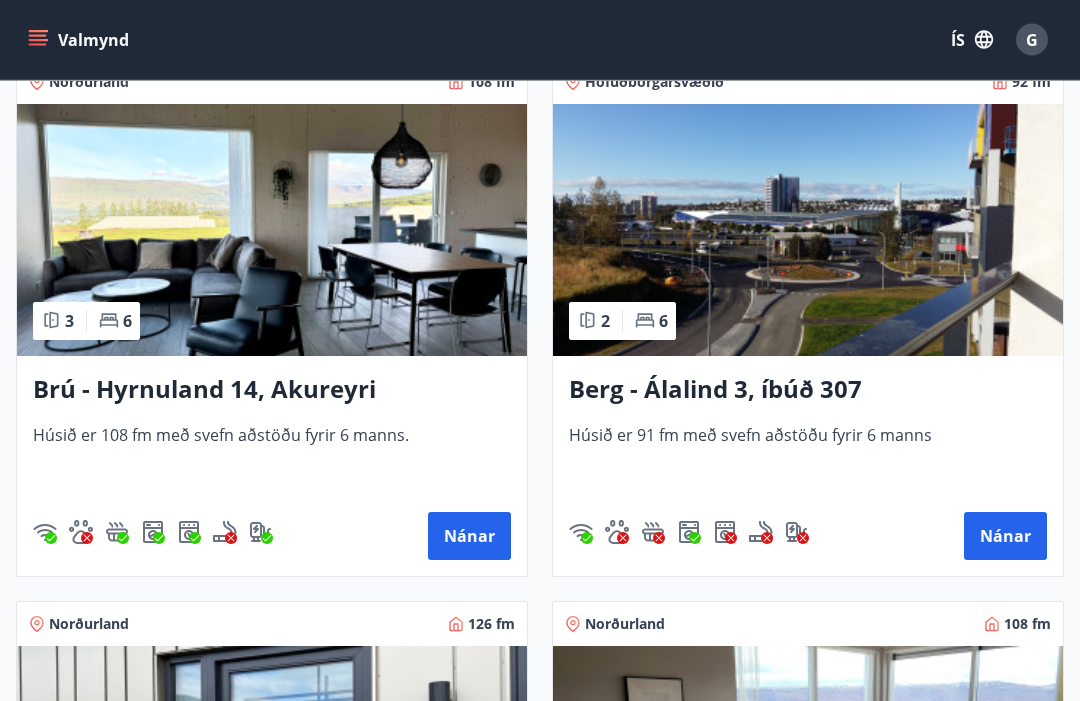 click at bounding box center (808, 231) 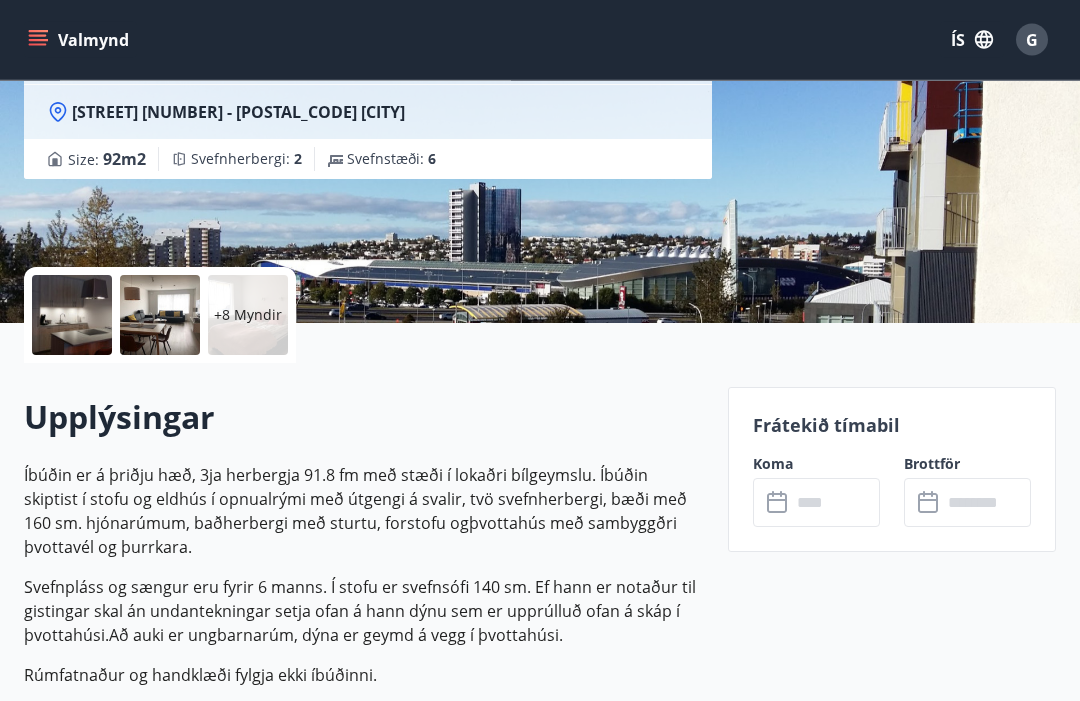 scroll, scrollTop: 289, scrollLeft: 0, axis: vertical 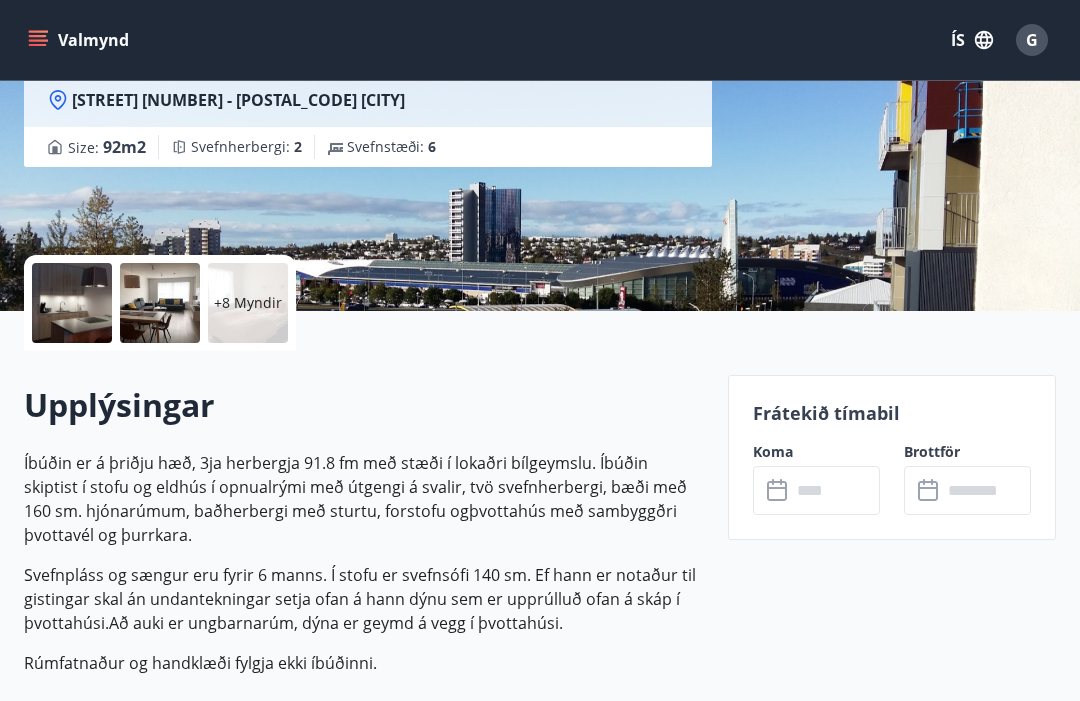 click at bounding box center (835, 490) 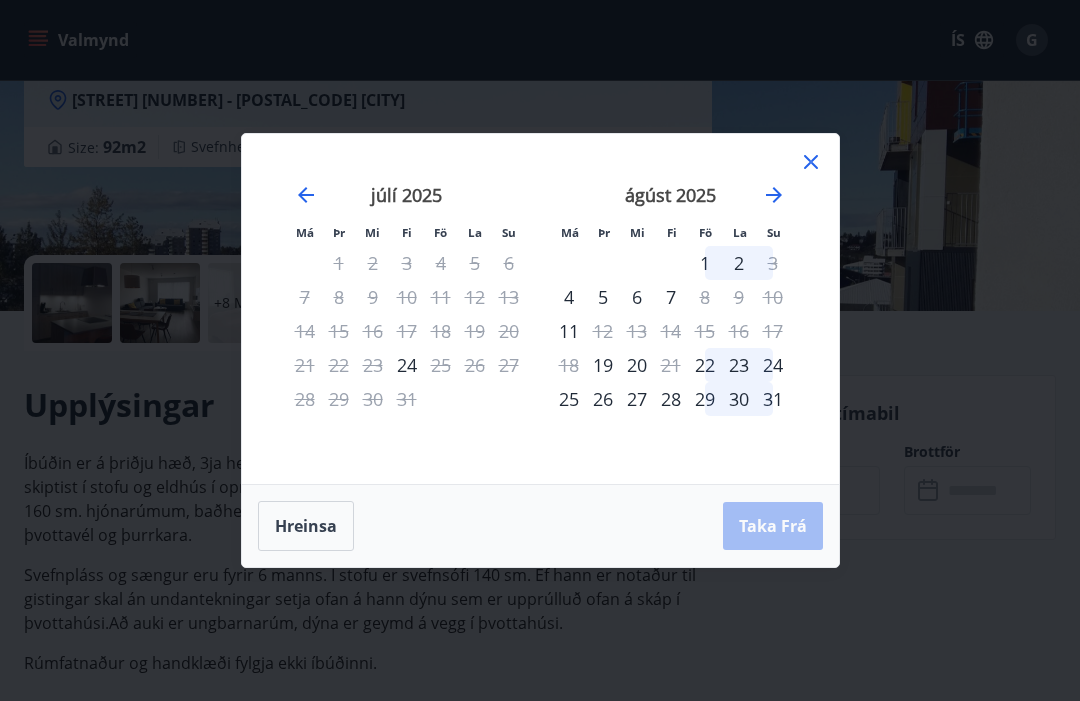 click 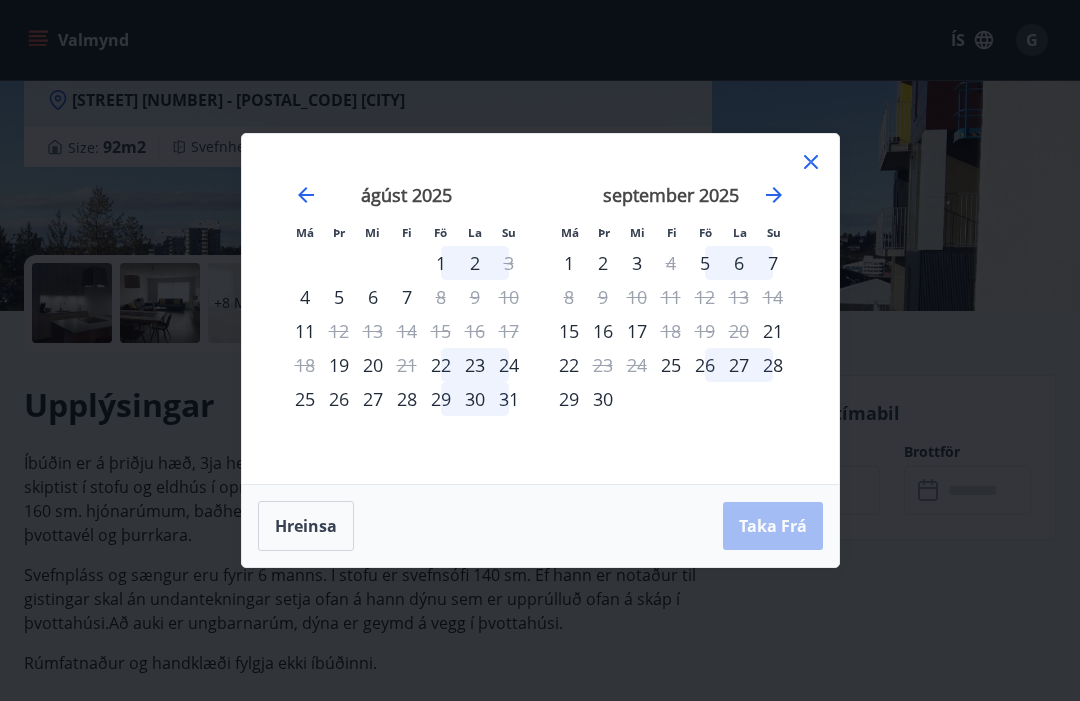 click on "26" at bounding box center (705, 365) 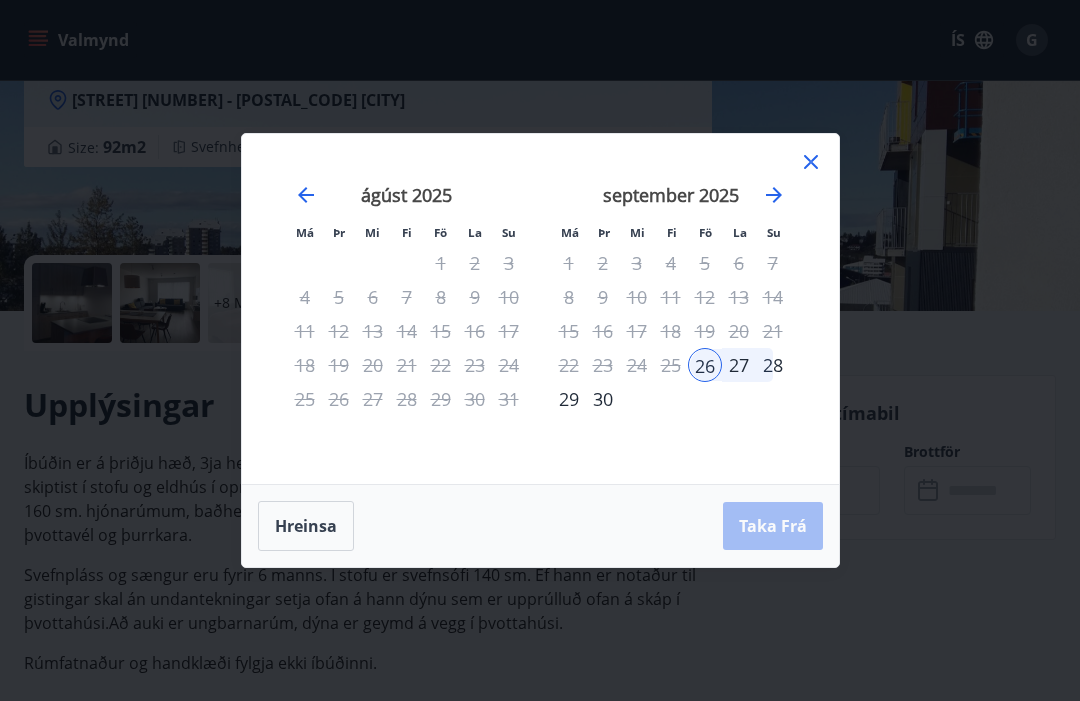 click on "29" at bounding box center [569, 399] 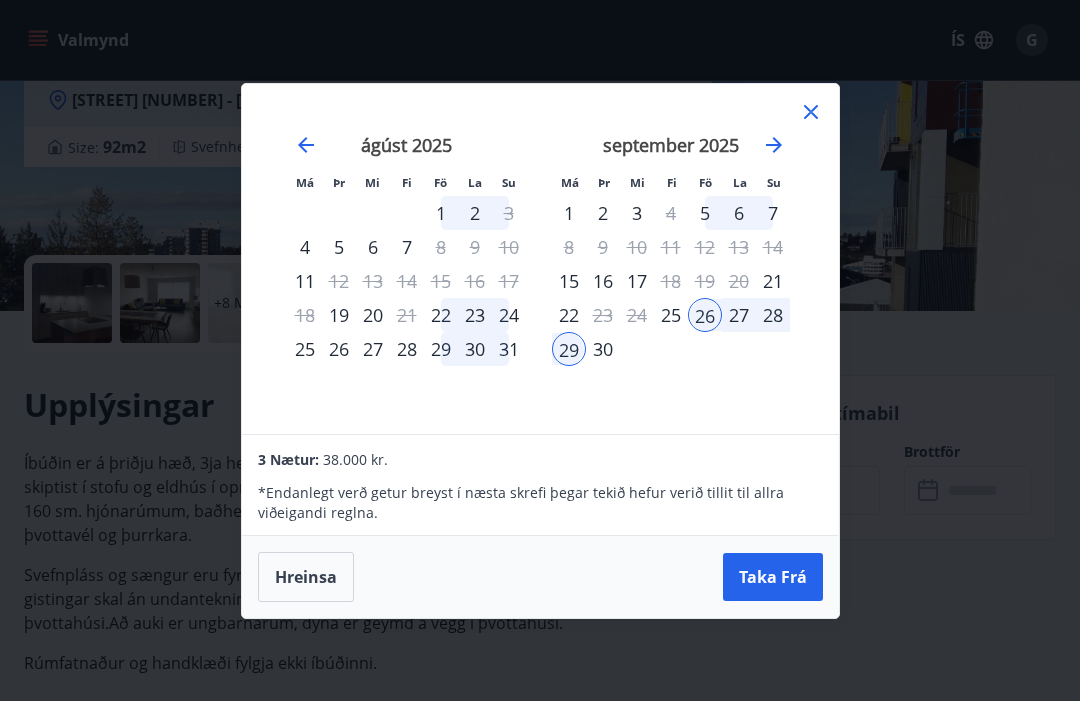 click on "Má Þr Mi Fi Fö La Su Má Þr Mi Fi Fö La Su júlí 2025 1 2 3 4 5 6 7 8 9 10 11 12 13 14 15 16 17 18 19 20 21 22 23 24 25 26 27 28 29 30 31 ágúst 2025 1 2 3 4 5 6 7 8 9 10 11 12 13 14 15 16 17 18 19 20 21 22 23 24 25 26 27 28 29 30 31 september 2025 1 2 3 4 5 6 7 8 9 10 11 12 13 14 15 16 17 18 19 20 21 22 23 24 25 26 27 28 29 30 október 2025 1 2 3 4 5 6 7 8 9 10 11 12 13 14 15 16 17 18 19 20 21 22 23 24 25 26 27 28 29 30 31 3 Nætur: 38.000 kr. * Endanlegt verð getur breyst í næsta skrefi þegar tekið hefur verið tillit til allra viðeigandi reglna. Hreinsa Taka Frá" at bounding box center [540, 350] 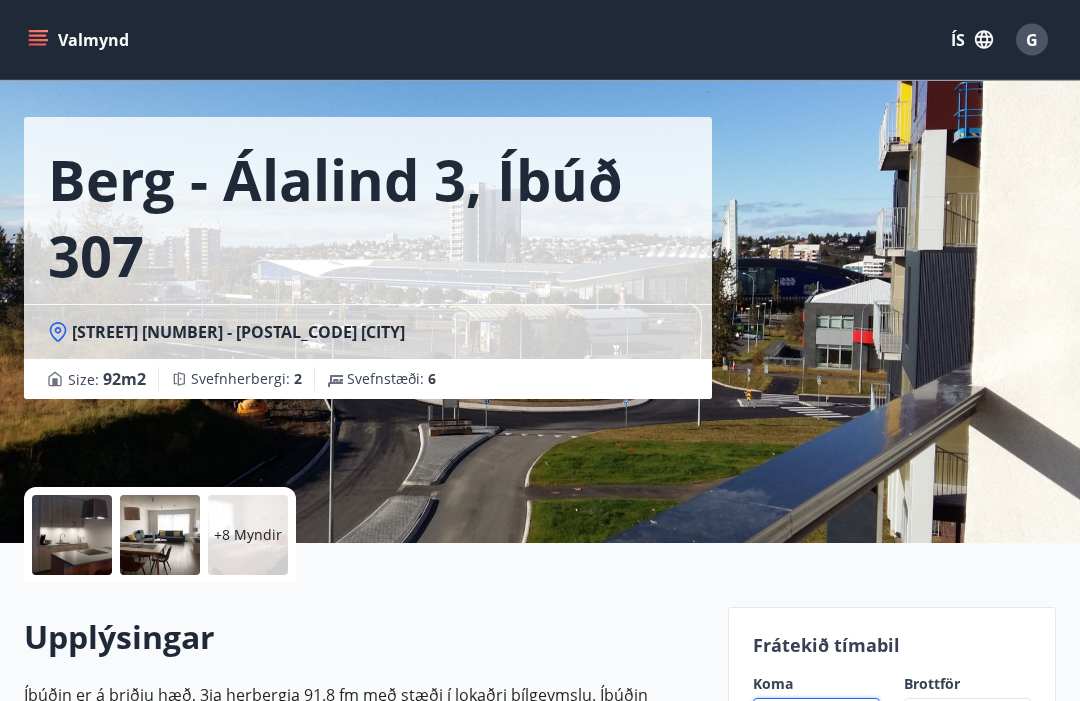 scroll, scrollTop: 0, scrollLeft: 0, axis: both 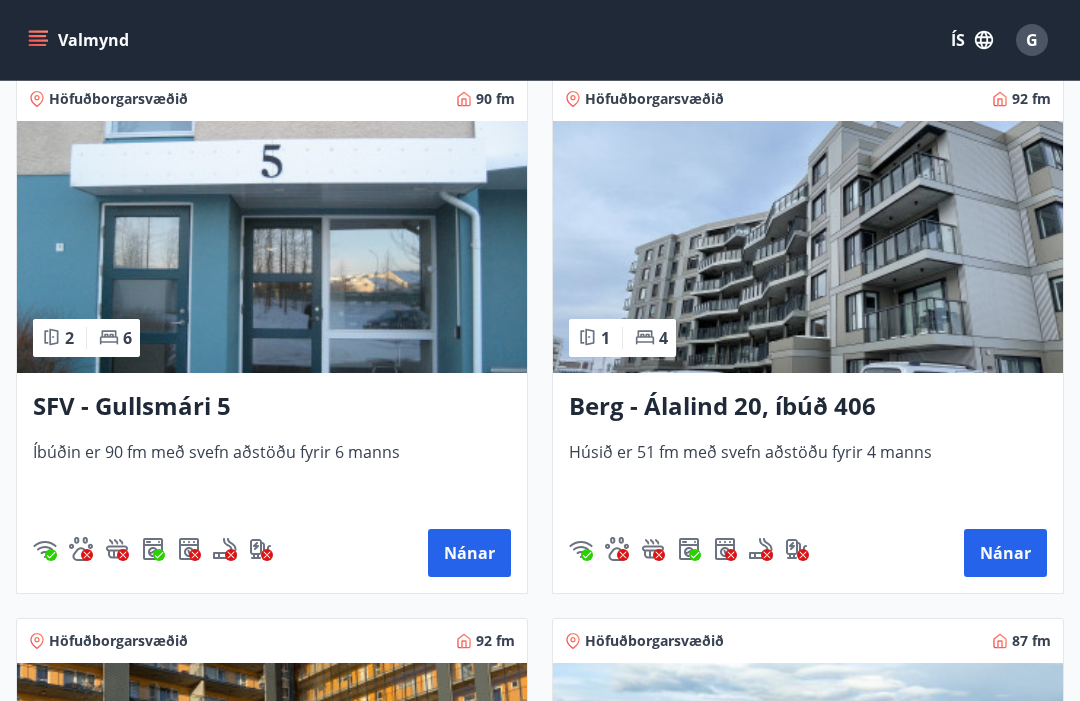 click at bounding box center (808, 247) 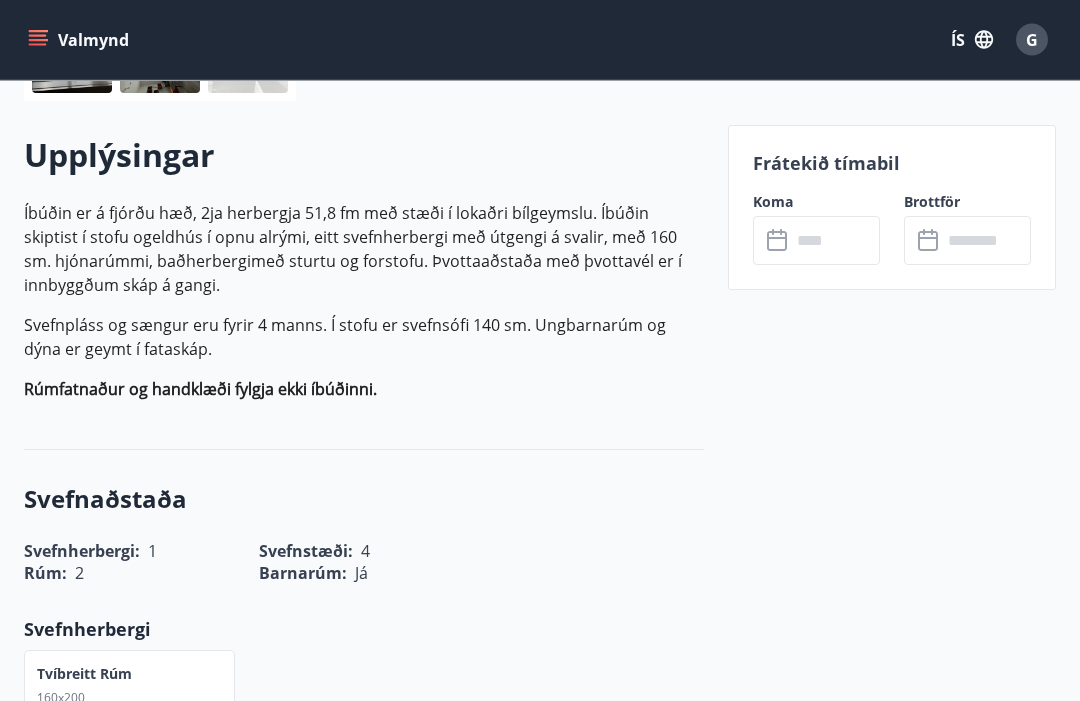 scroll, scrollTop: 539, scrollLeft: 0, axis: vertical 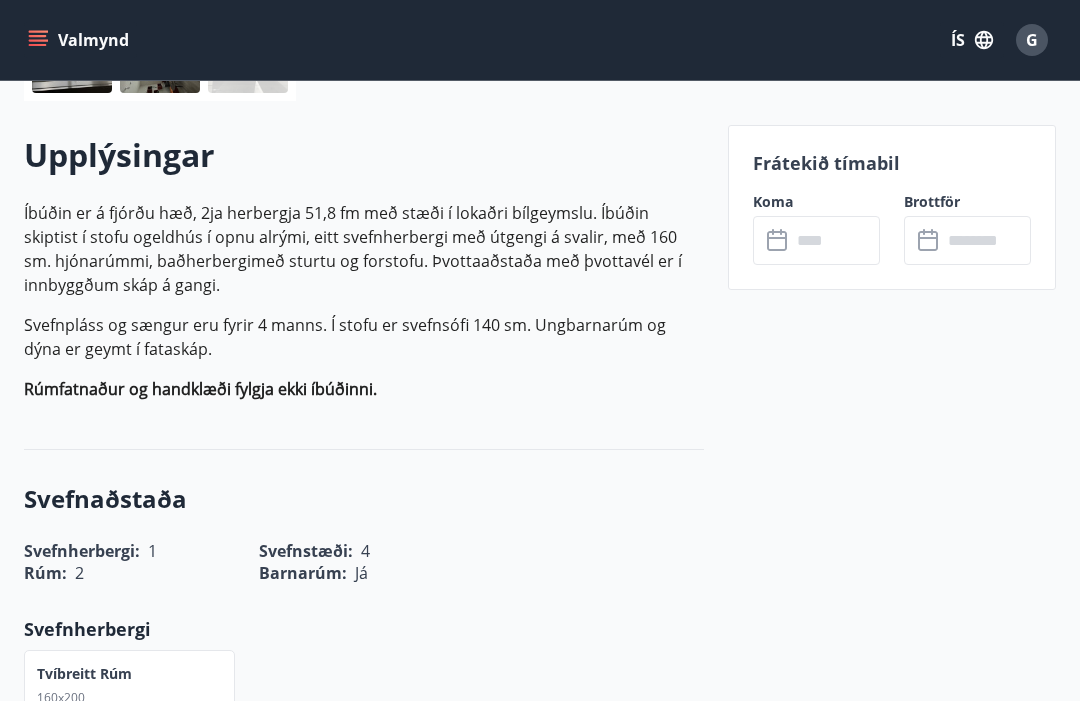 click at bounding box center [835, 240] 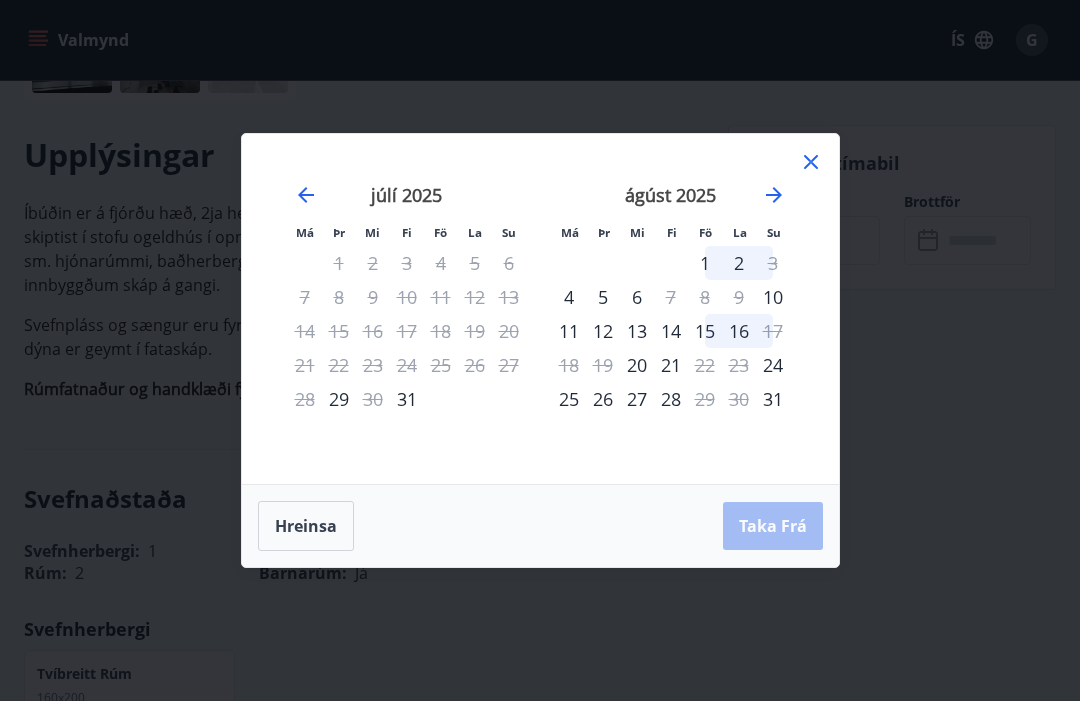 click 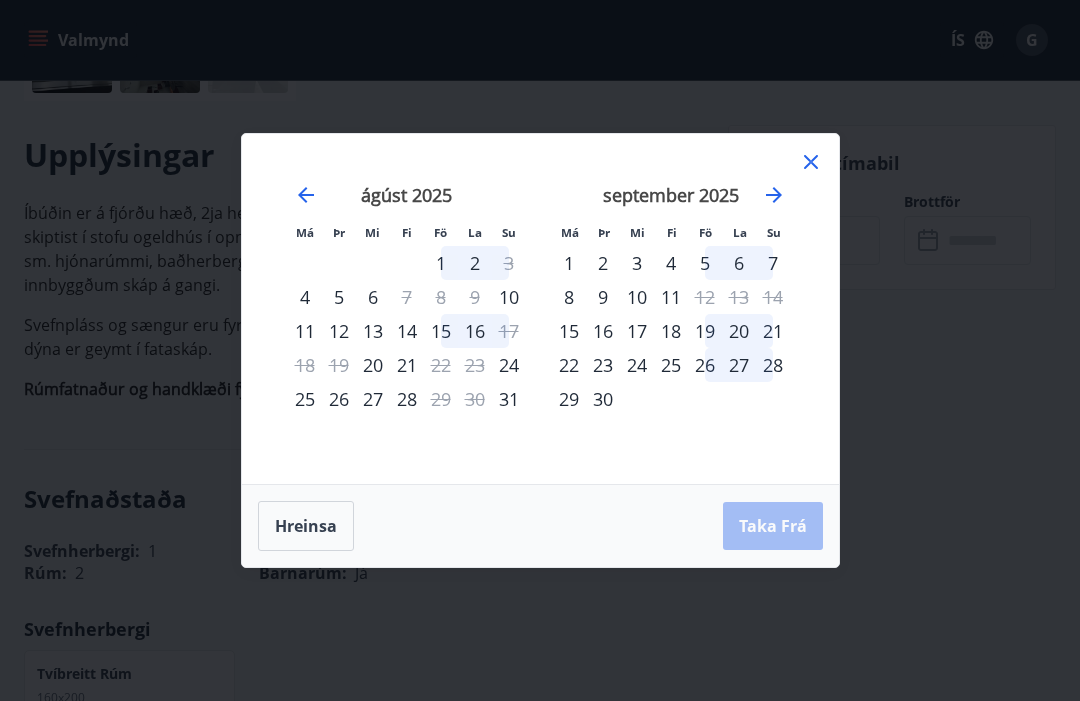 click on "26" at bounding box center [705, 365] 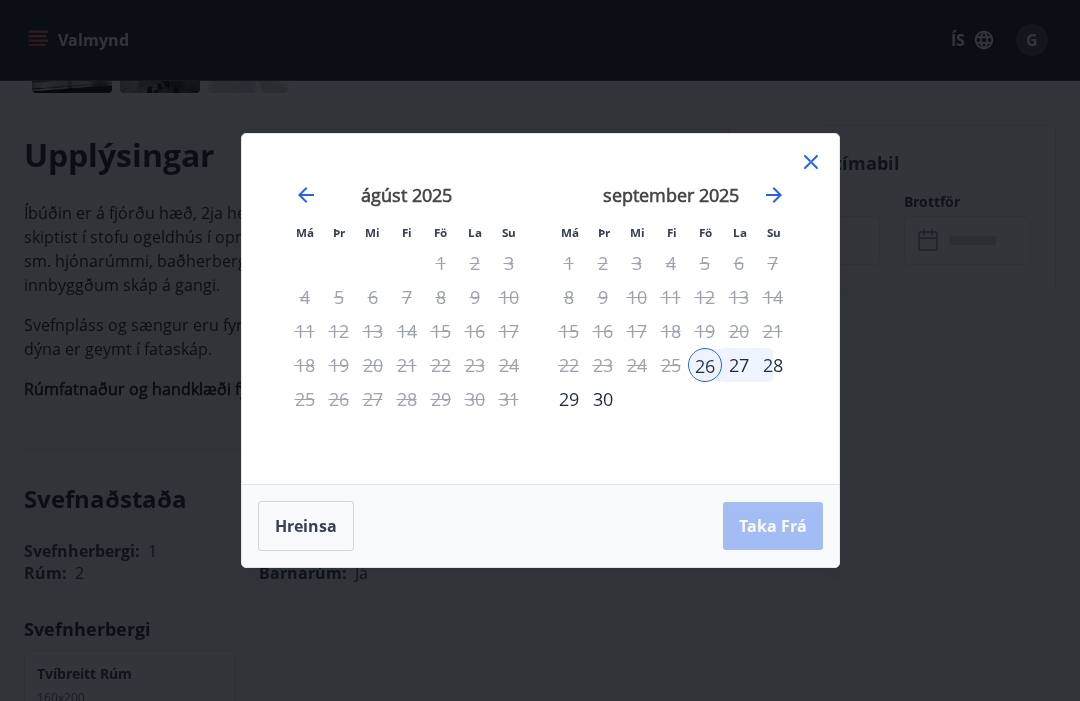 click on "29" at bounding box center [569, 399] 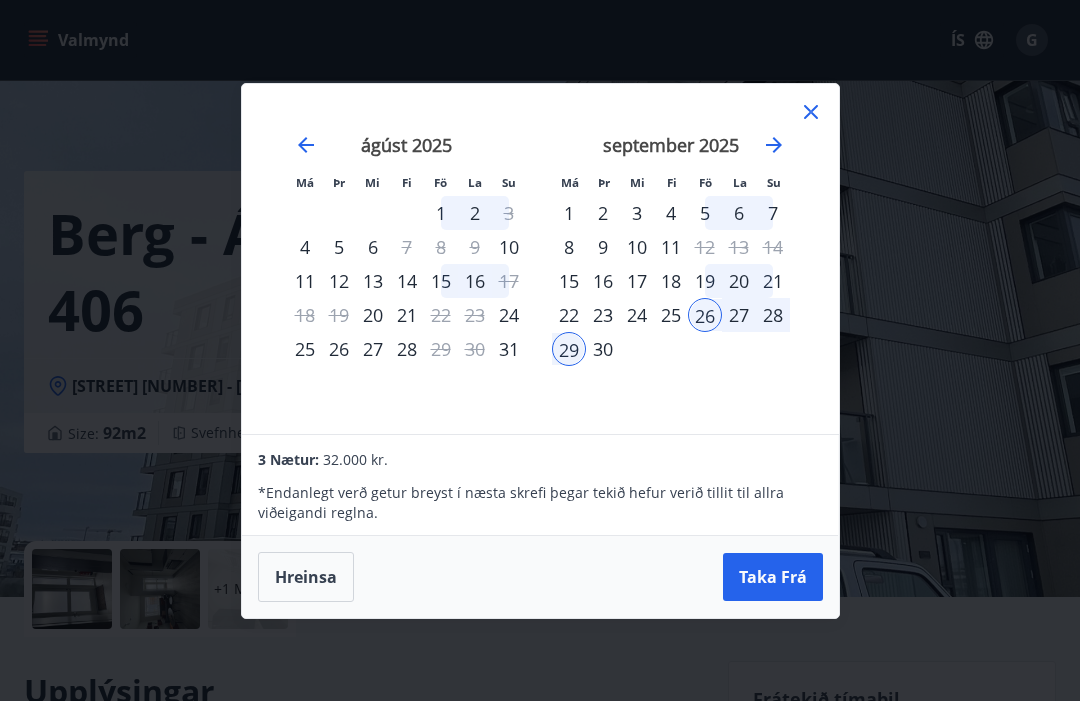 scroll, scrollTop: 0, scrollLeft: 0, axis: both 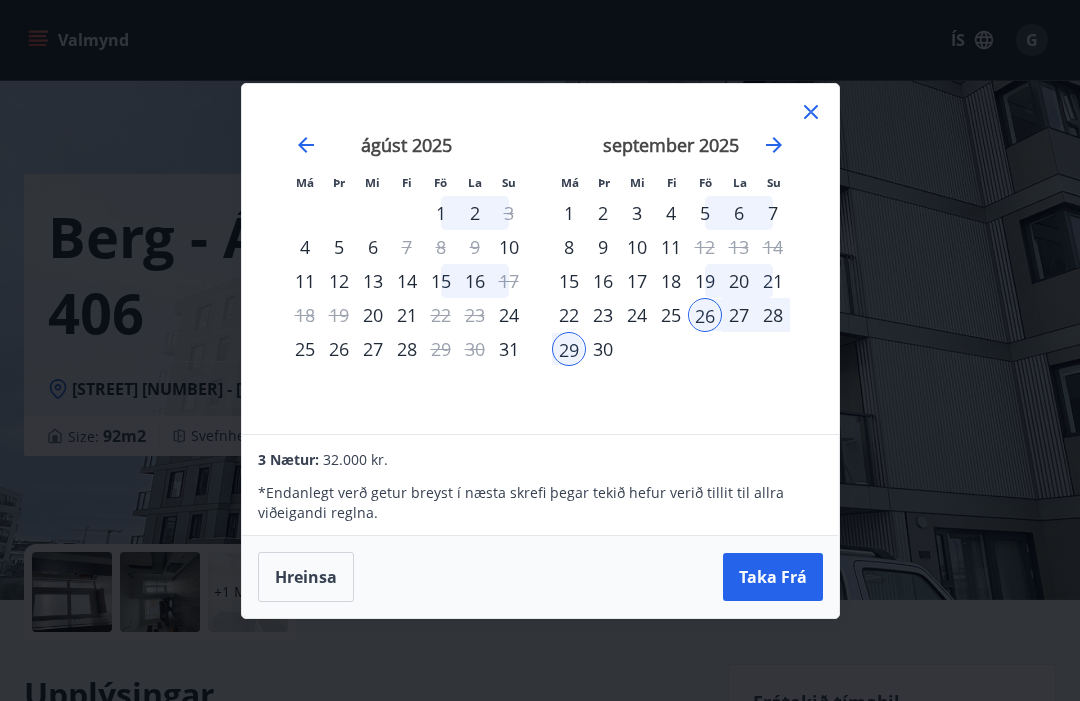 click 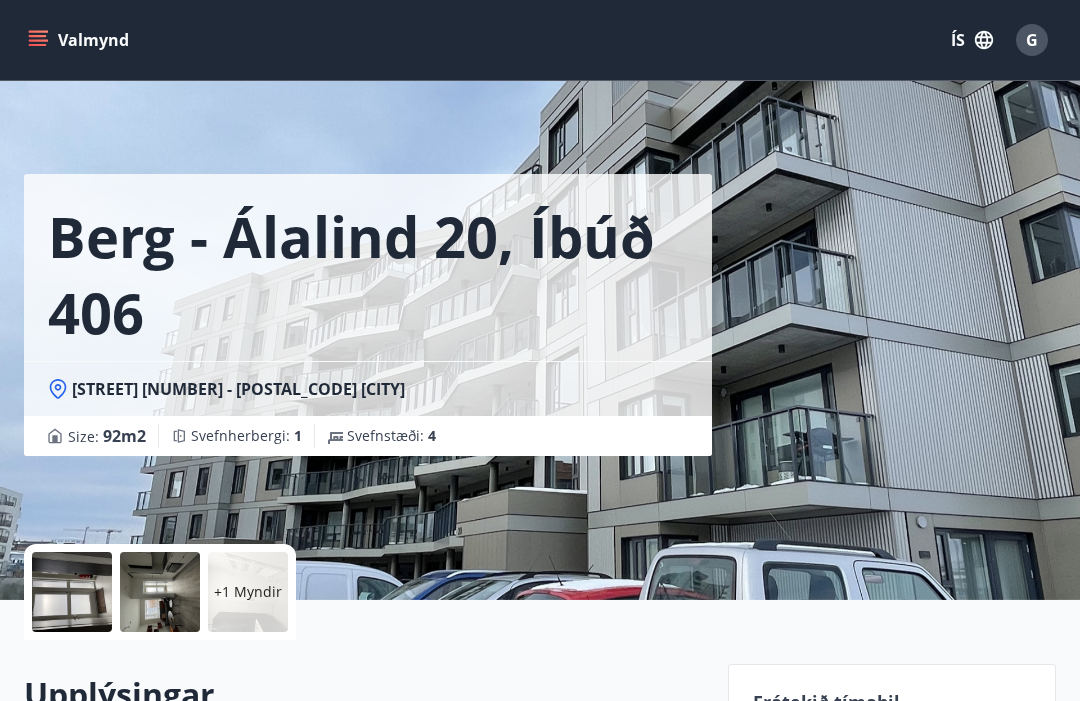 click on "Berg - Álalind 20, íbúð 406 Álalind 20 - 201 Kópavogi Size : 92 m2 Svefnherbergi : 1 Svefnstæði : 4" at bounding box center (540, 300) 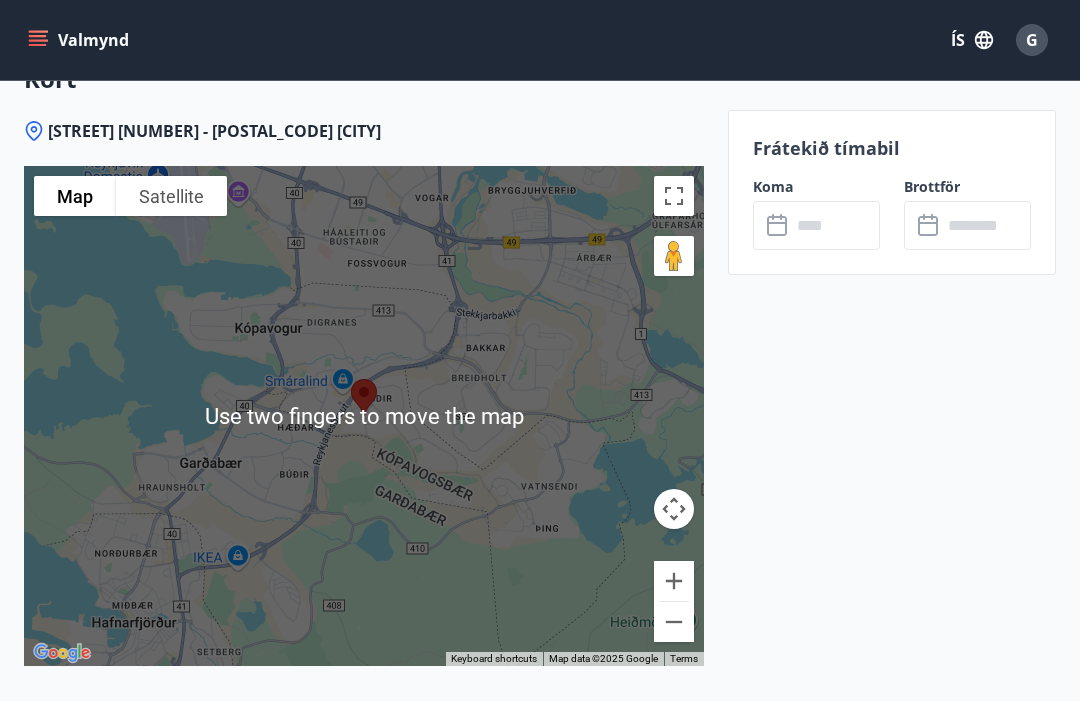 scroll, scrollTop: 2876, scrollLeft: 0, axis: vertical 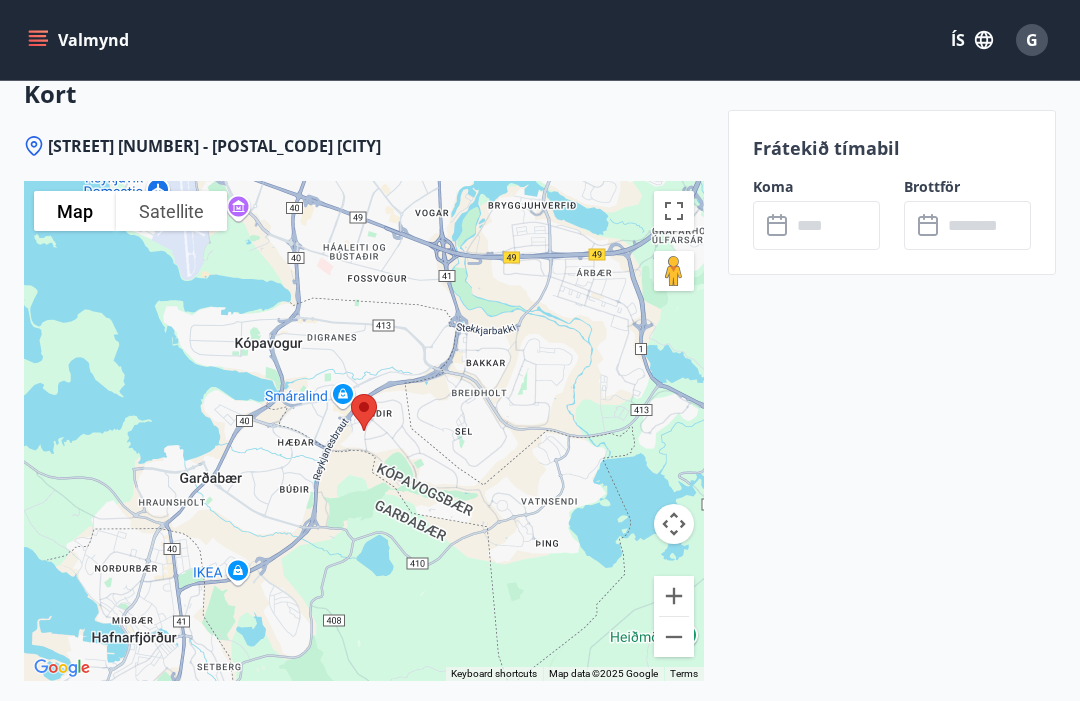 click at bounding box center (364, 431) 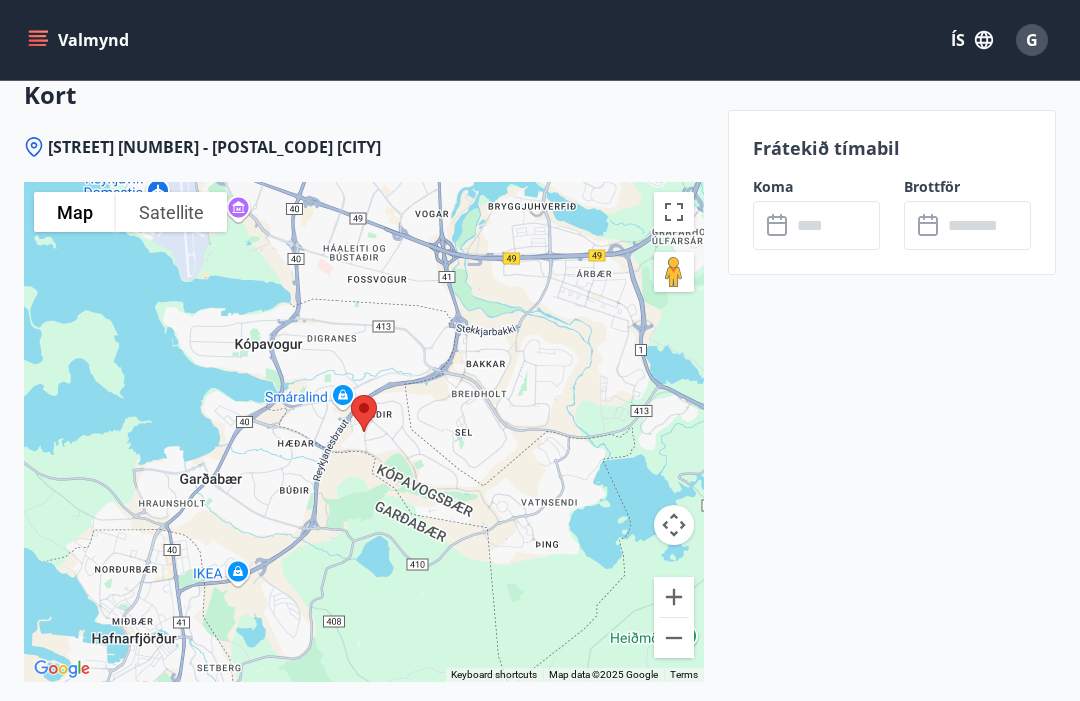 scroll, scrollTop: 2874, scrollLeft: 0, axis: vertical 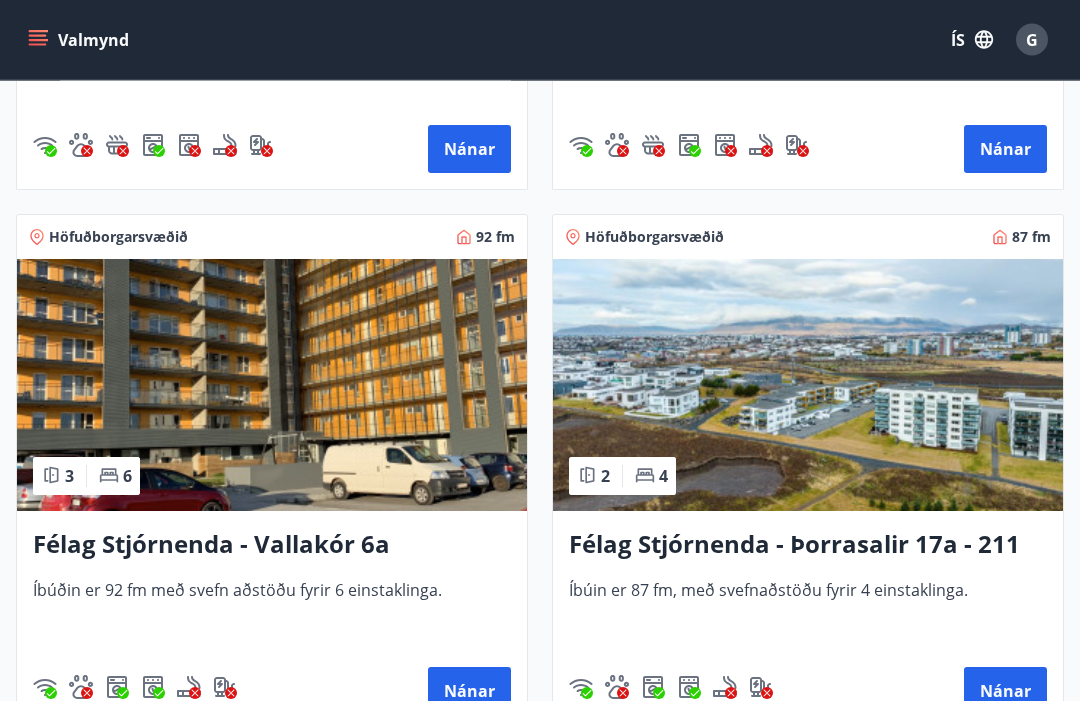 click at bounding box center (272, 386) 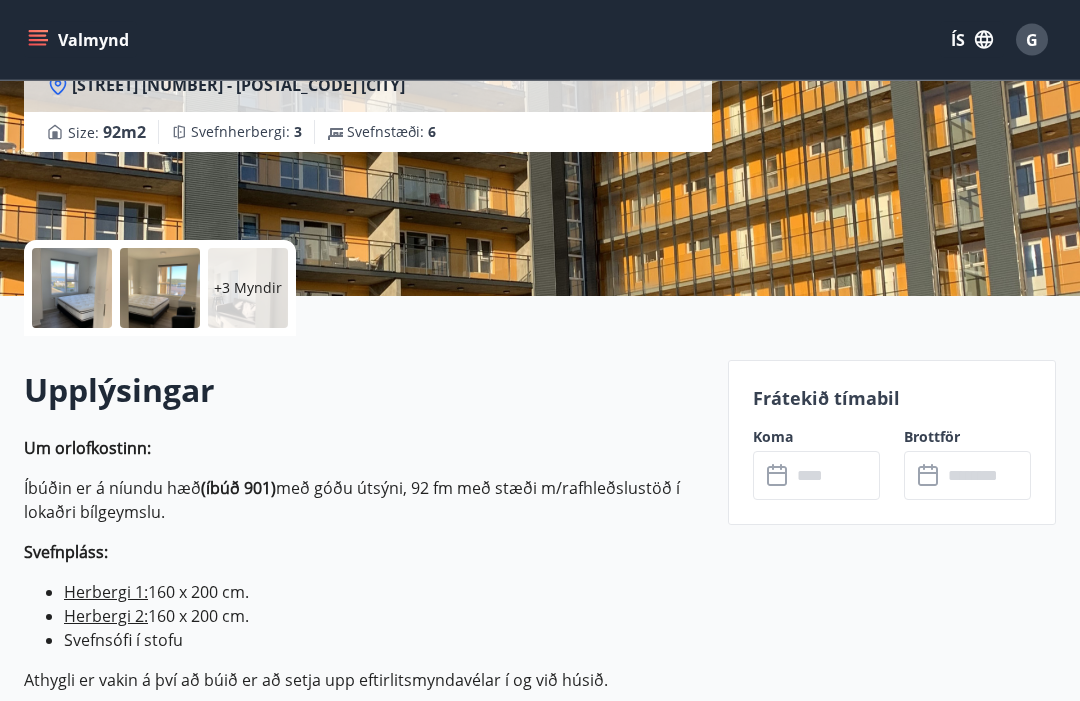 scroll, scrollTop: 304, scrollLeft: 0, axis: vertical 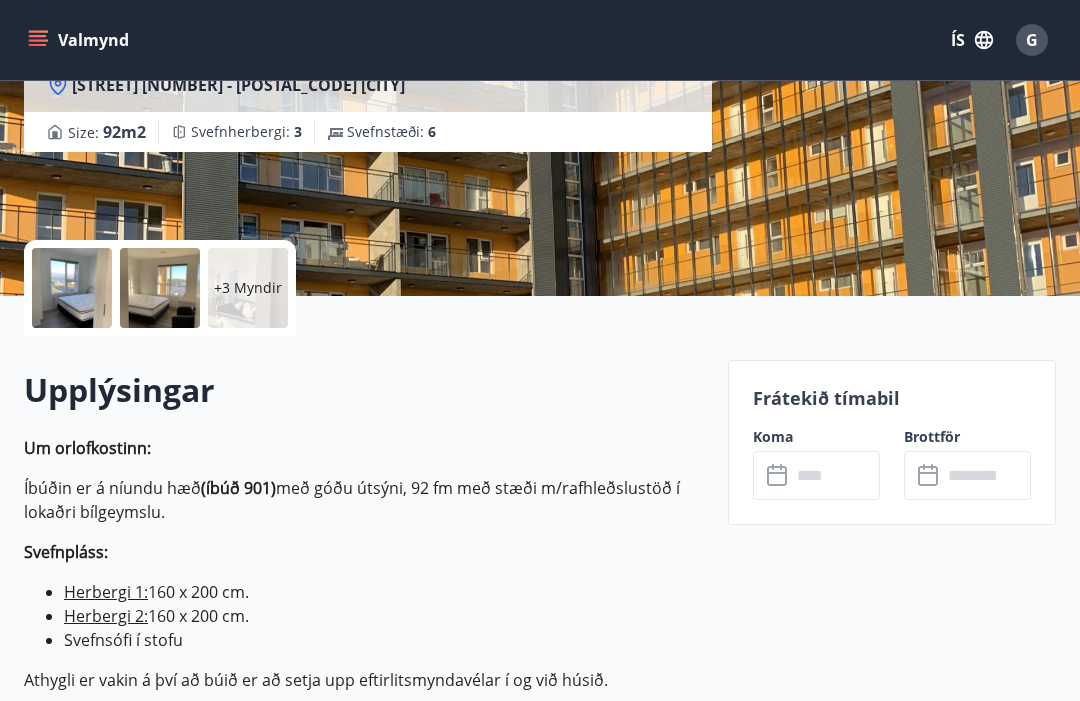 click at bounding box center [835, 475] 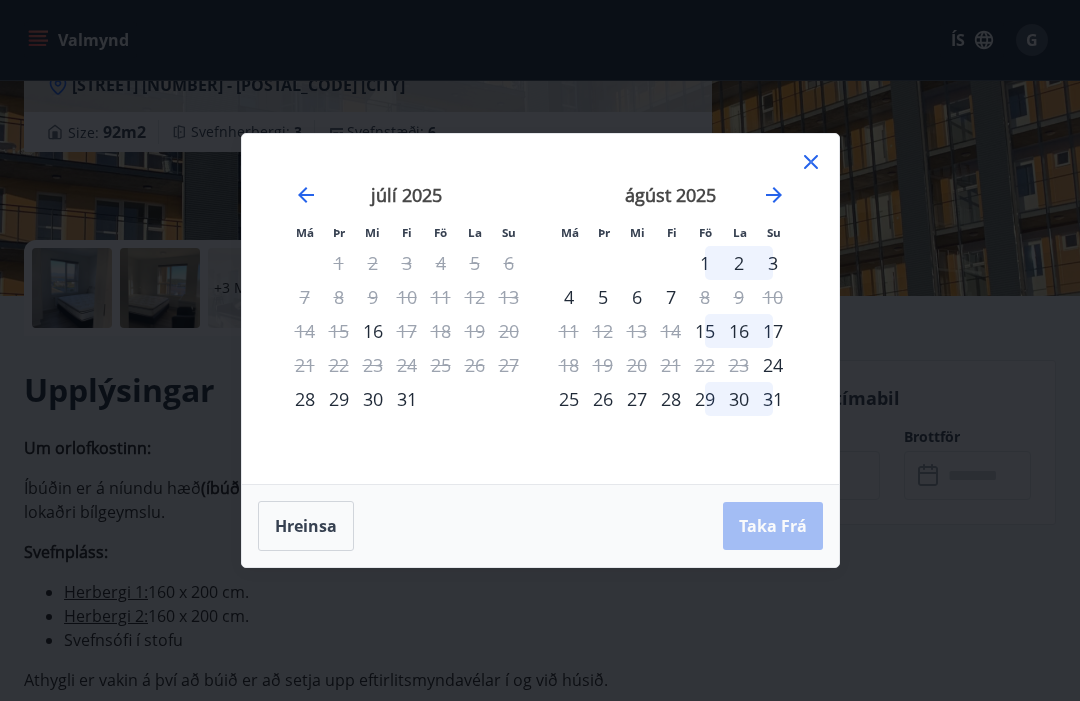click 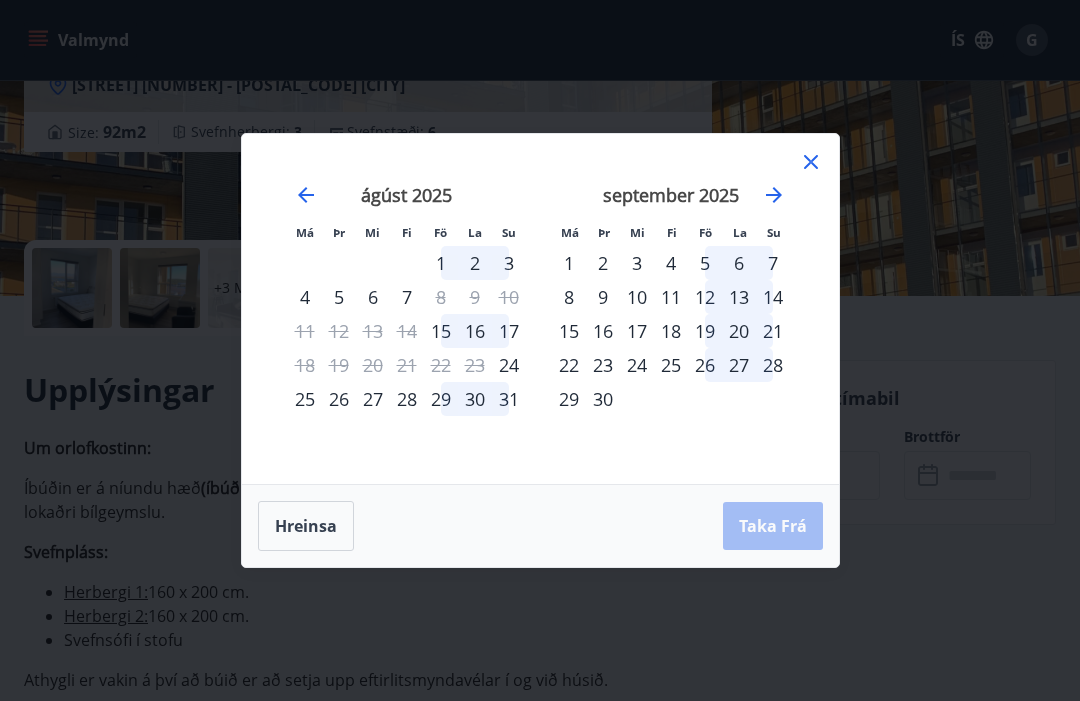 click on "26" at bounding box center [705, 365] 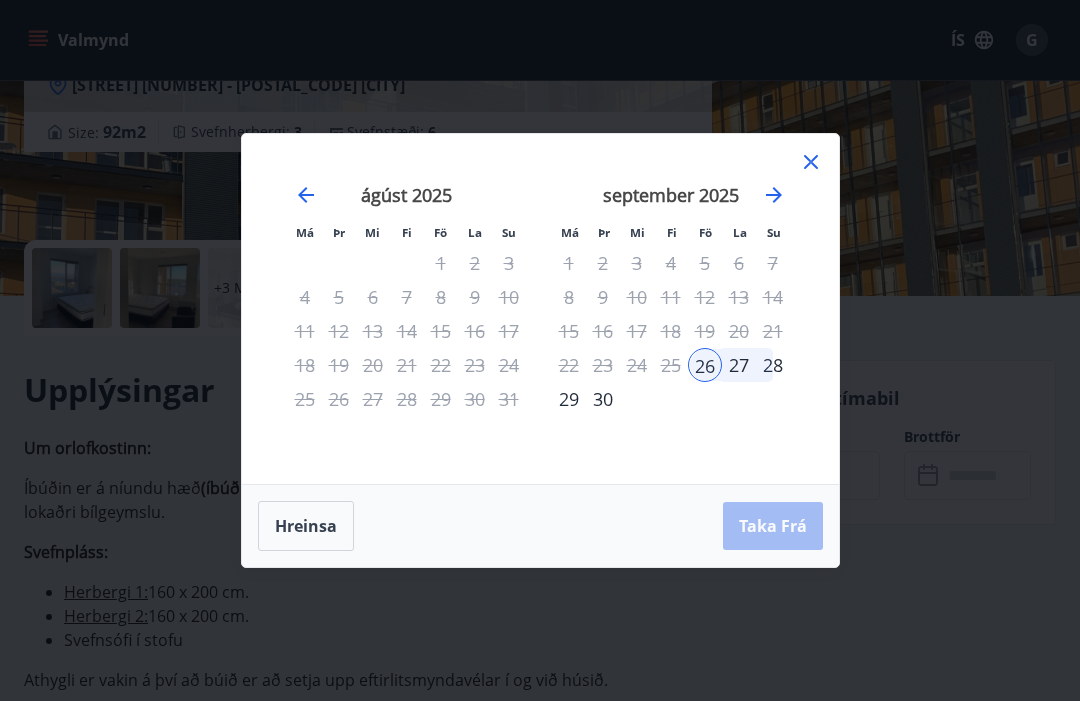 click on "29" at bounding box center [569, 399] 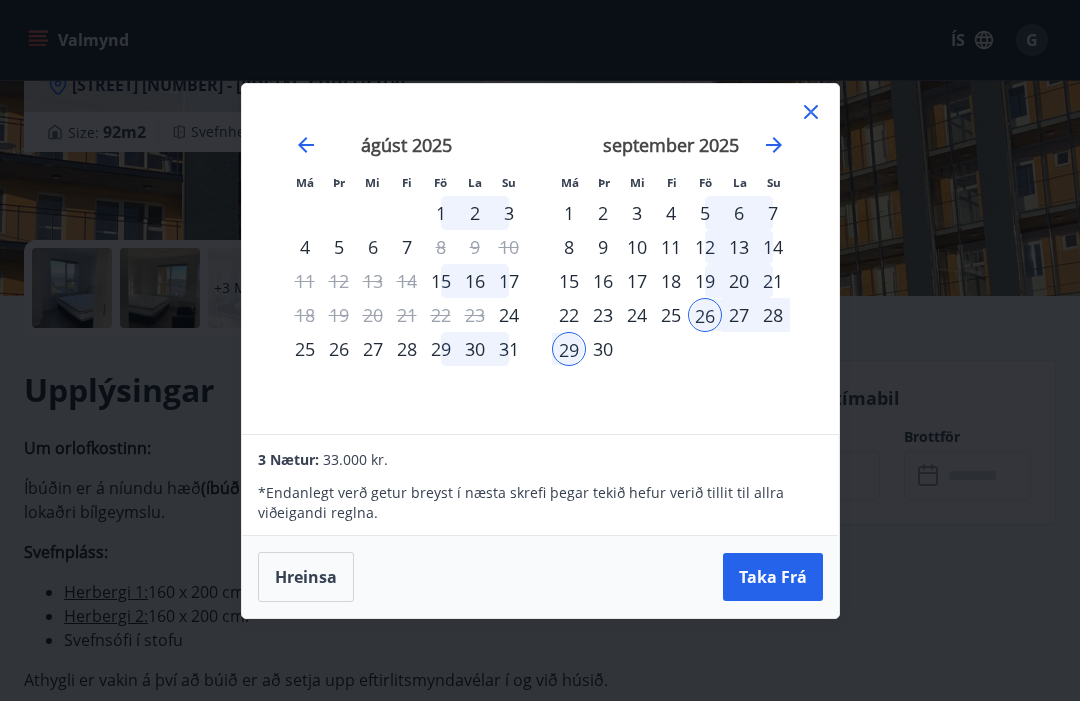click on "Taka Frá" at bounding box center [773, 577] 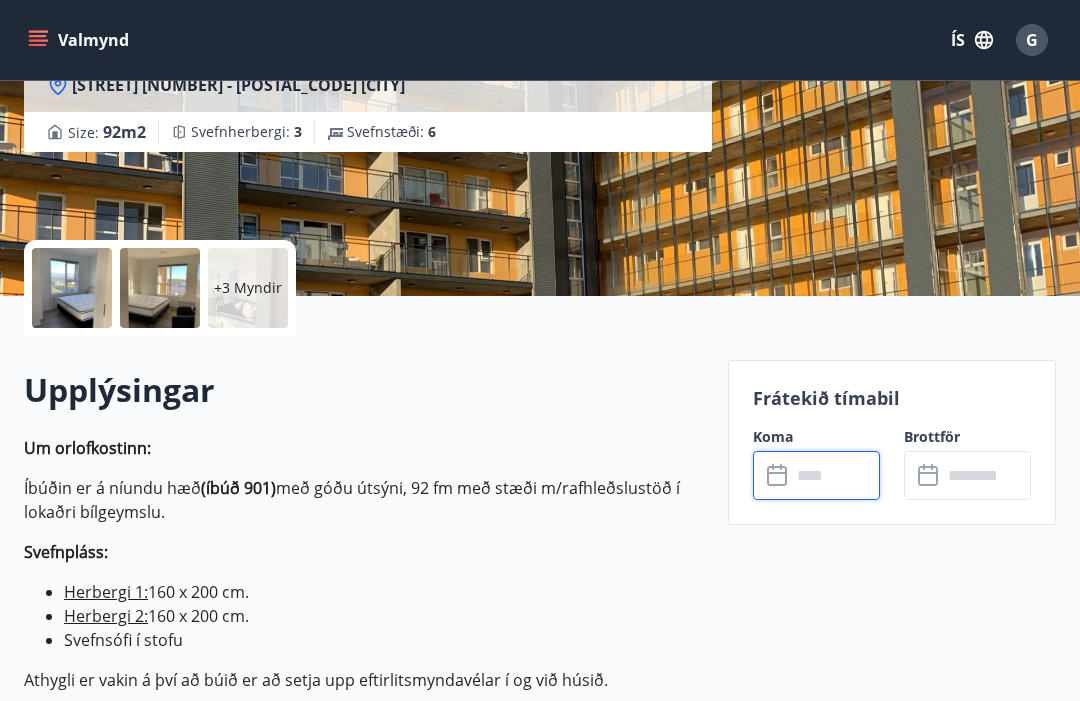 type on "******" 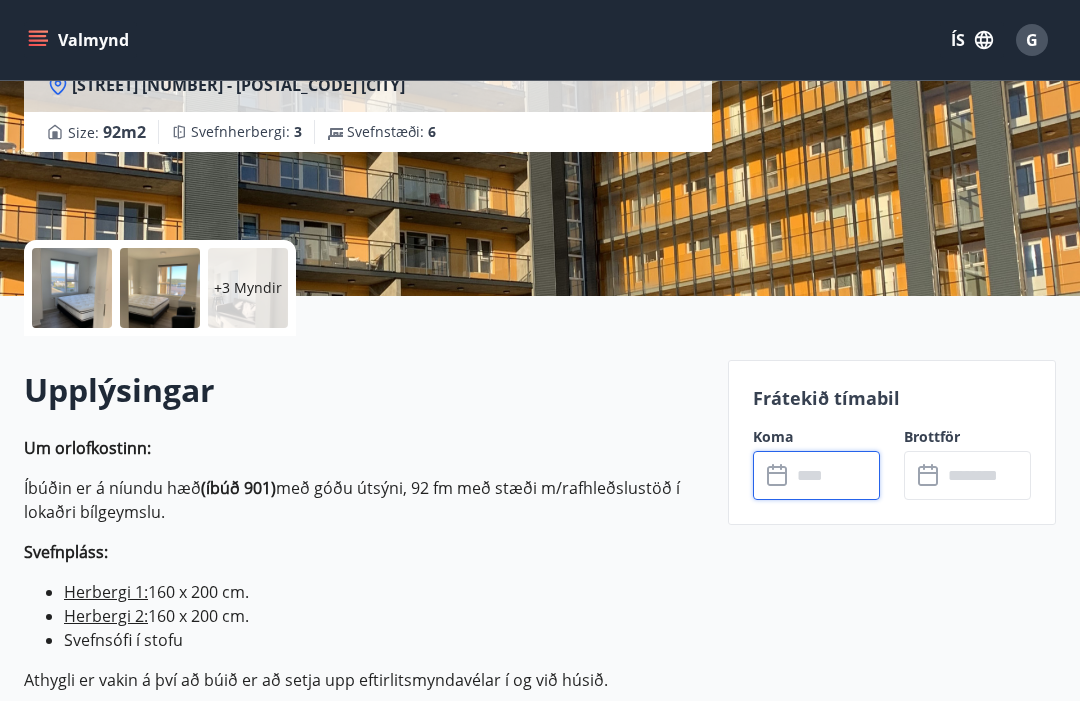 type on "******" 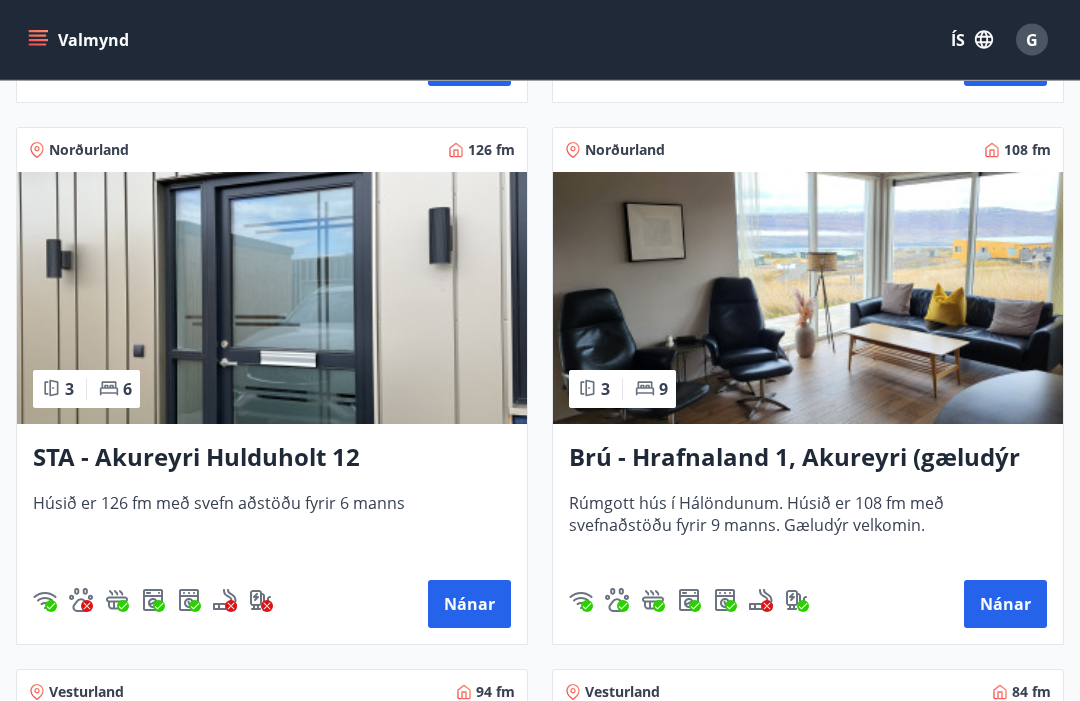 scroll, scrollTop: 1406, scrollLeft: 0, axis: vertical 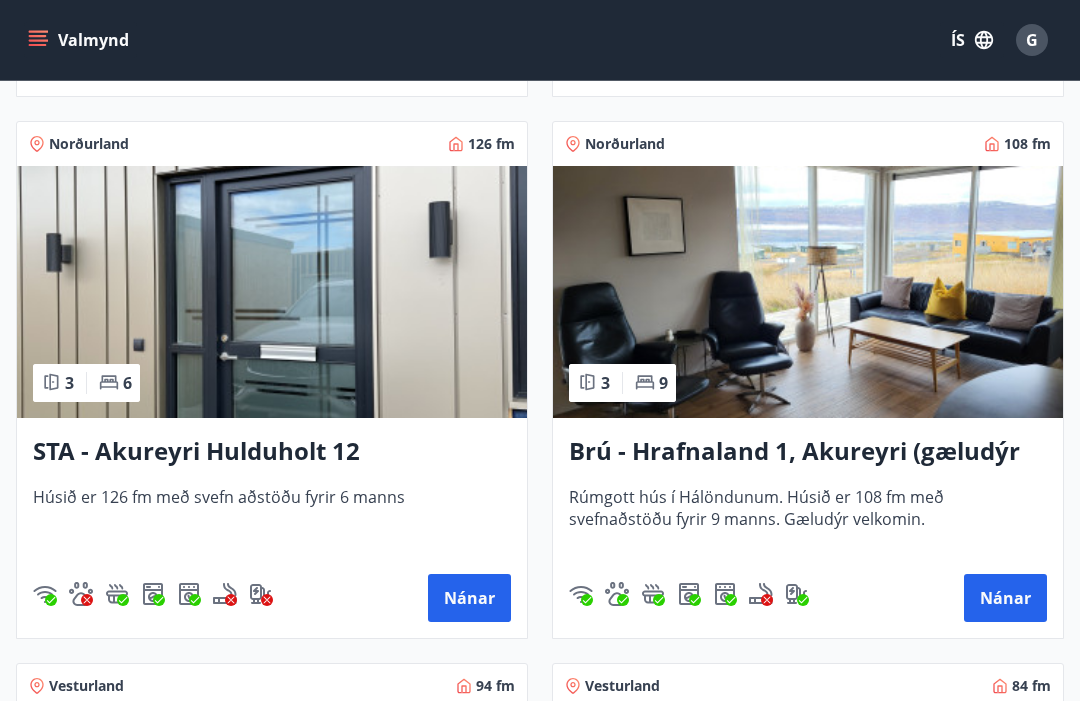 click at bounding box center [808, 292] 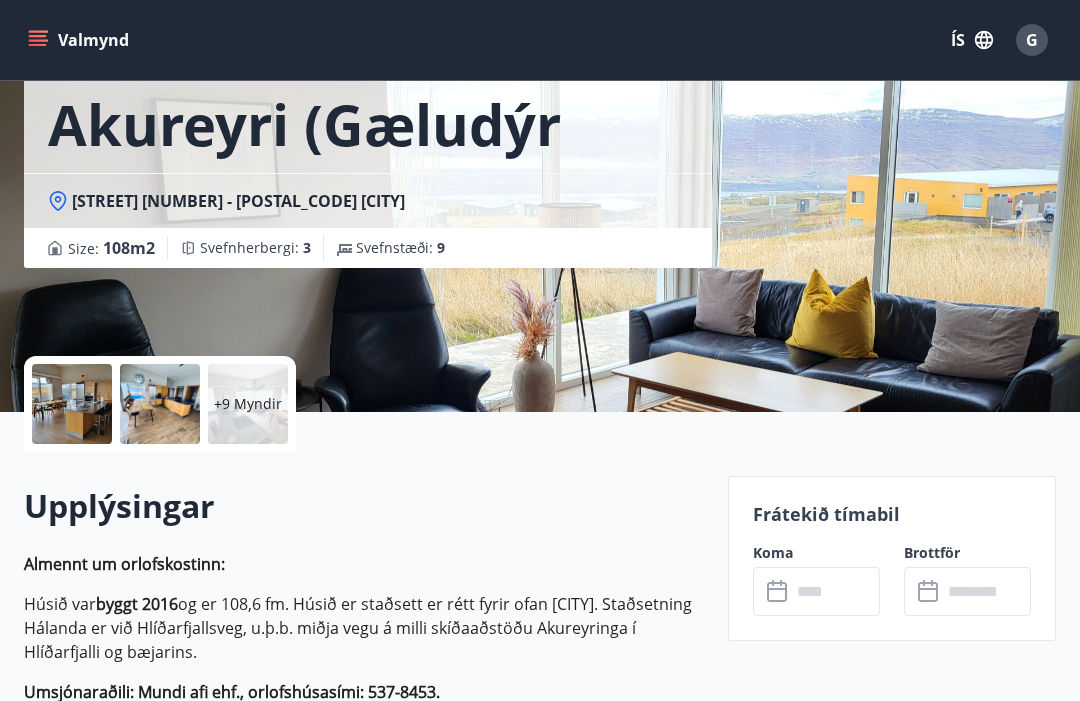 scroll, scrollTop: 190, scrollLeft: 0, axis: vertical 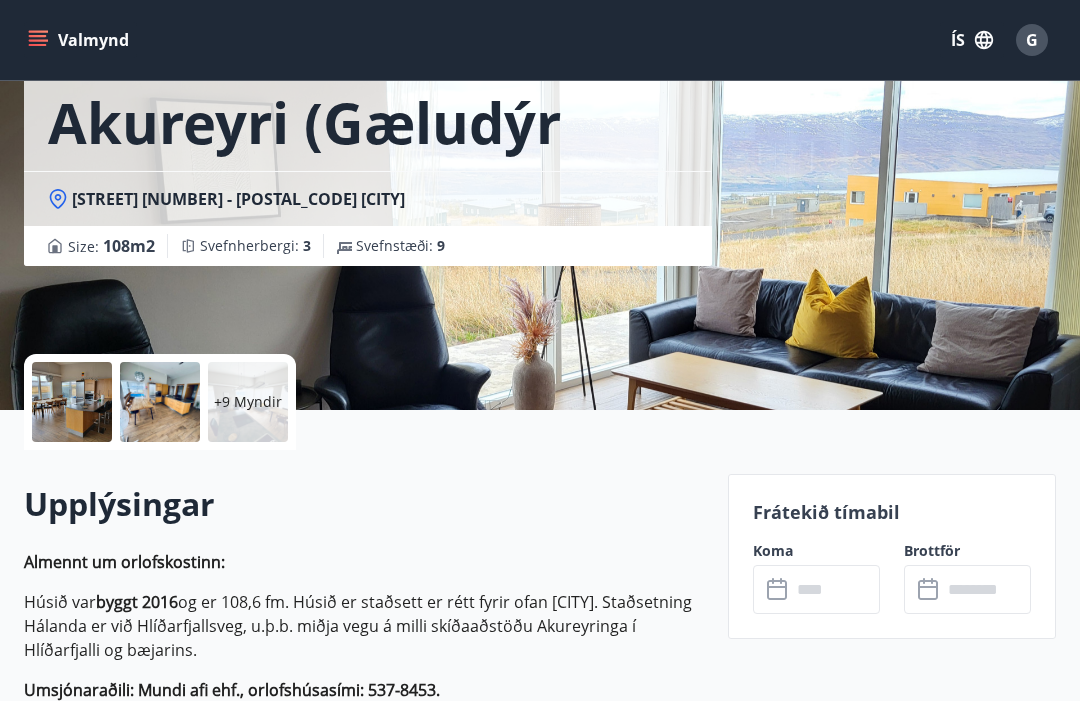 click at bounding box center (835, 589) 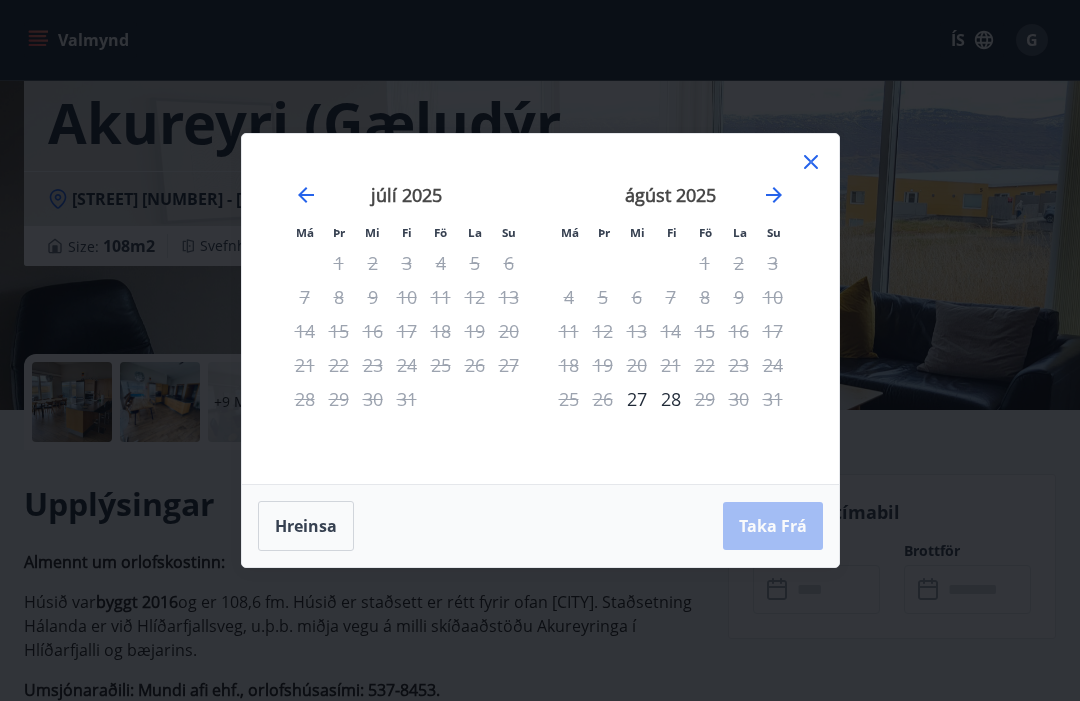 click on "27" at bounding box center [637, 399] 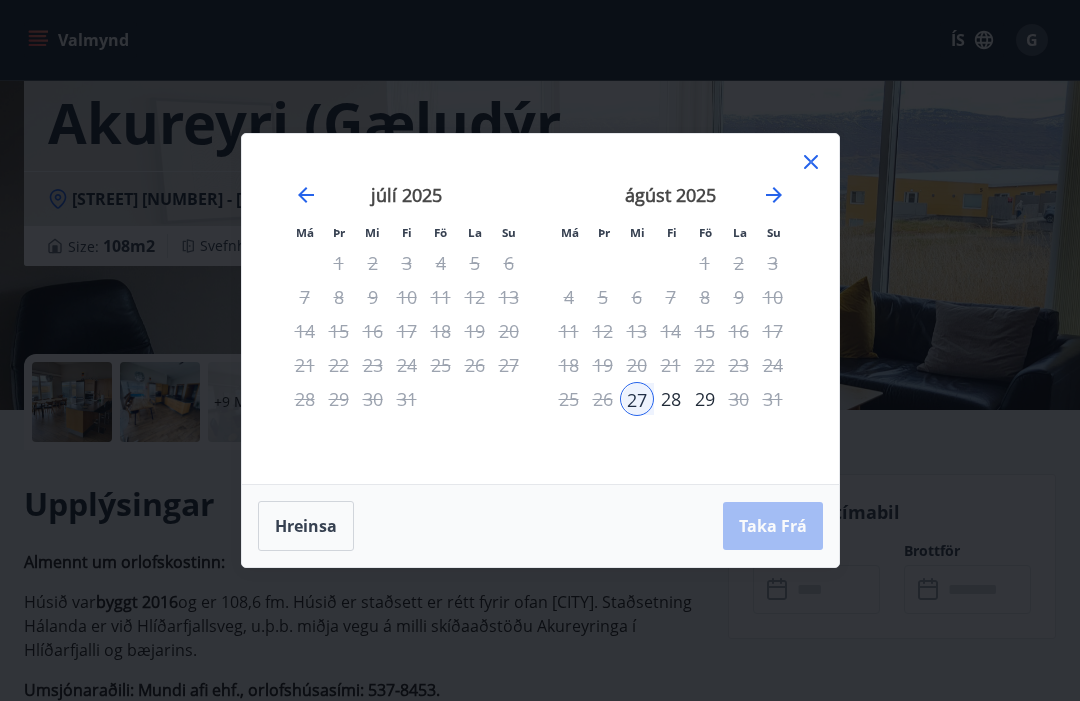 click on "28" at bounding box center (671, 399) 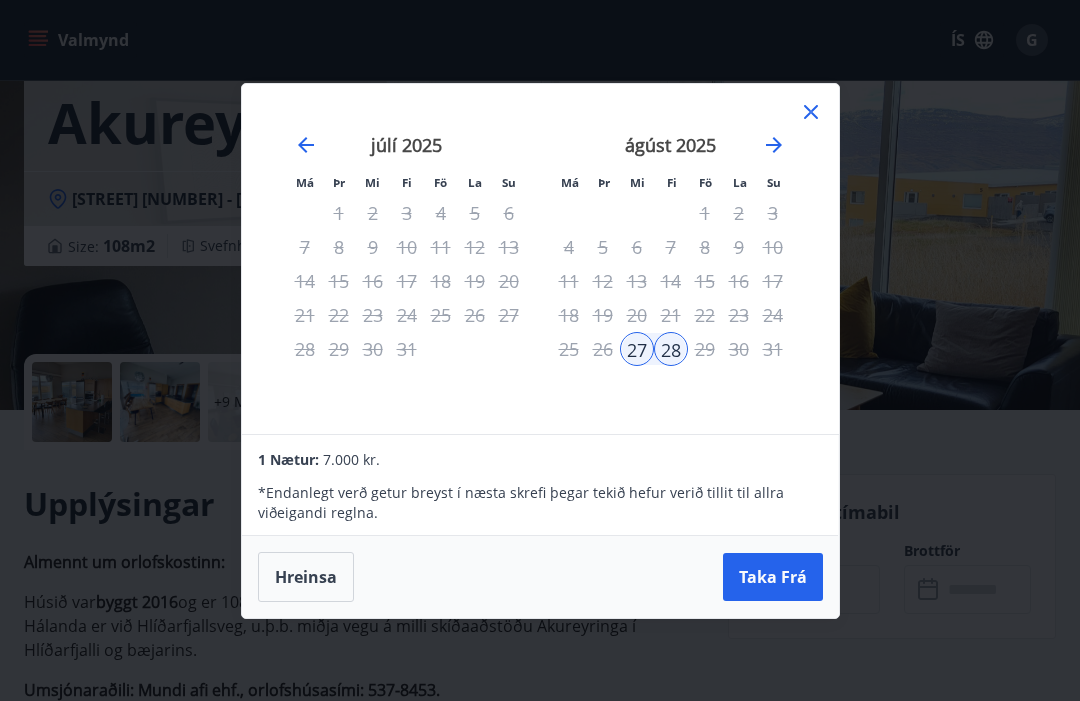 click 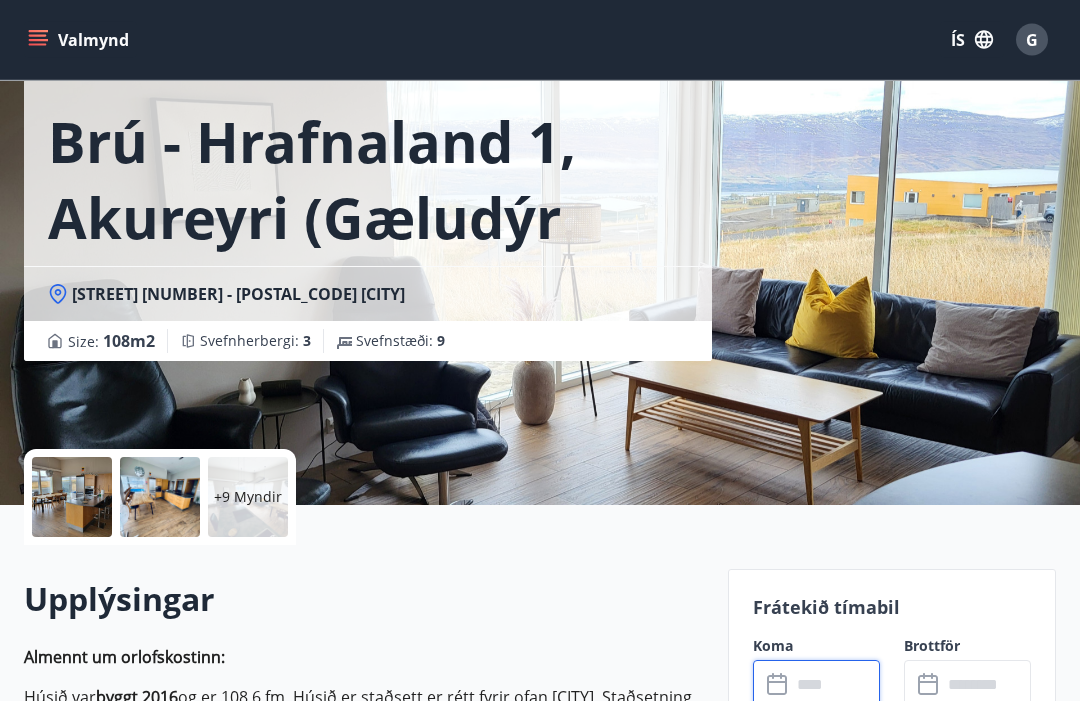 scroll, scrollTop: 0, scrollLeft: 0, axis: both 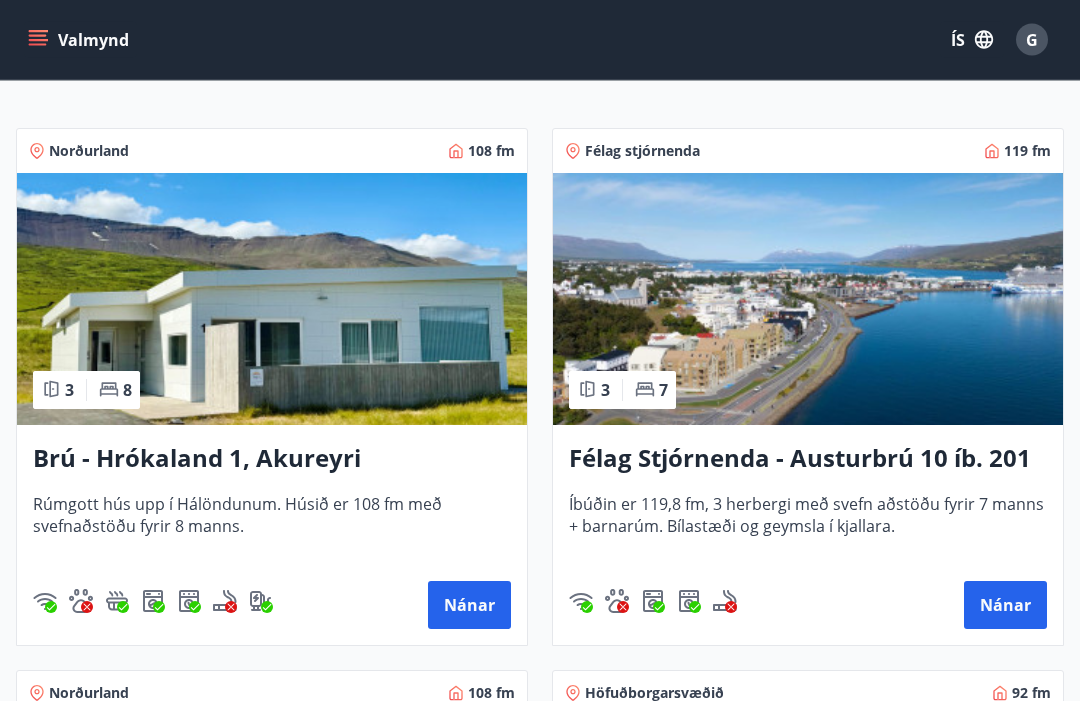 click at bounding box center [272, 300] 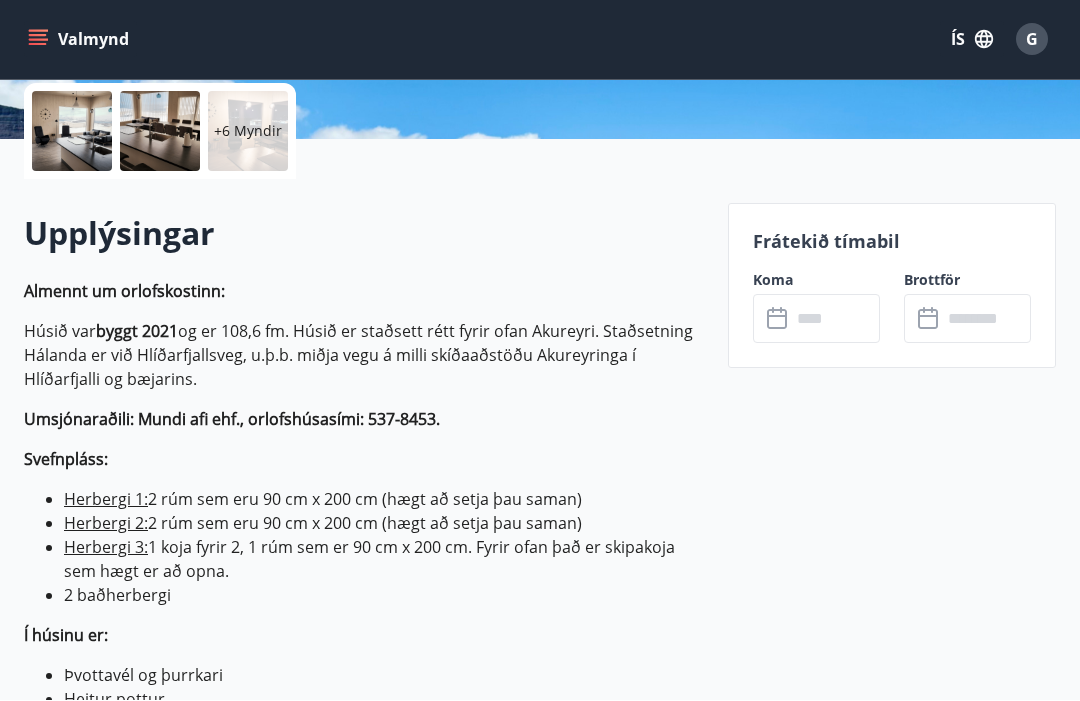 scroll, scrollTop: 461, scrollLeft: 0, axis: vertical 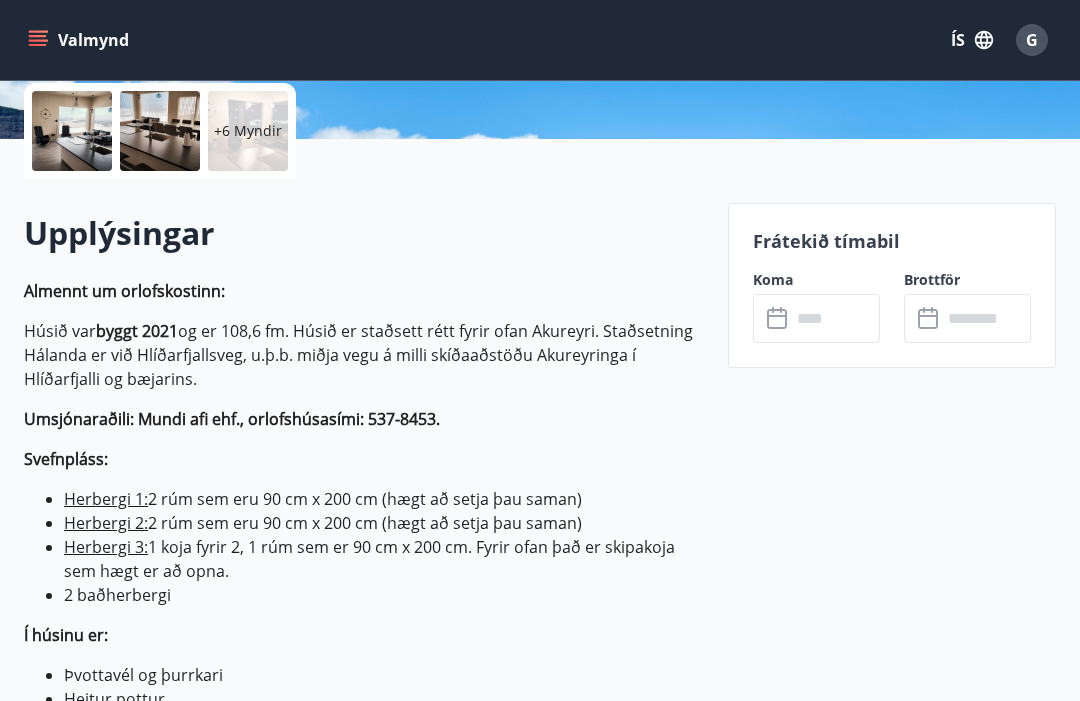 click at bounding box center [835, 318] 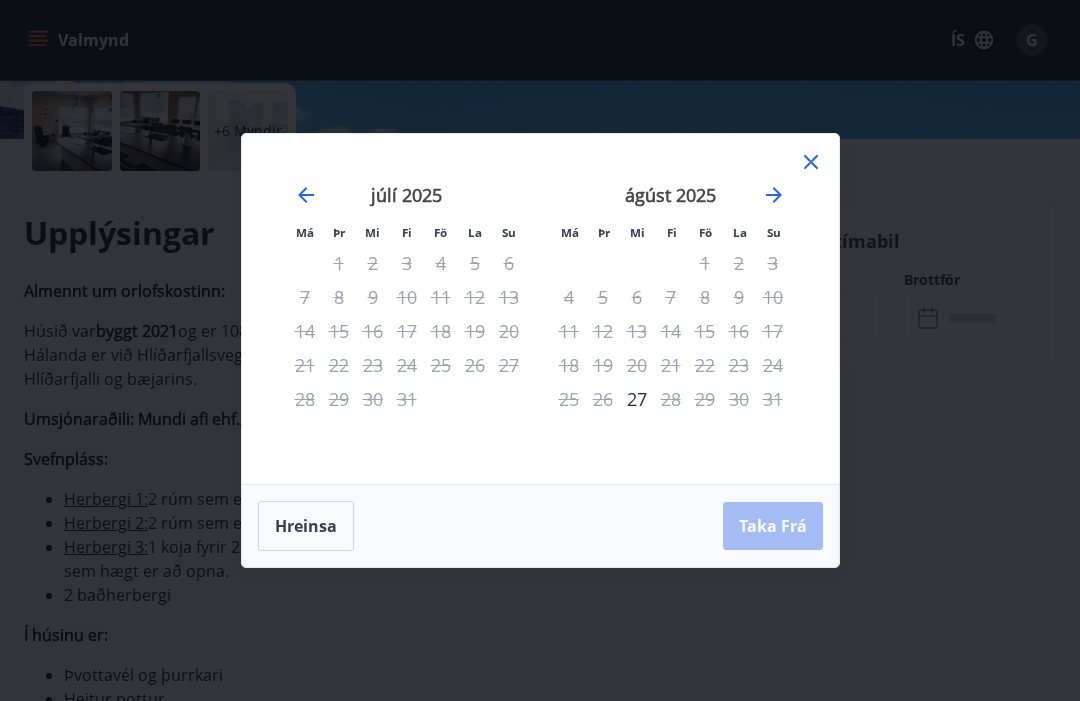click 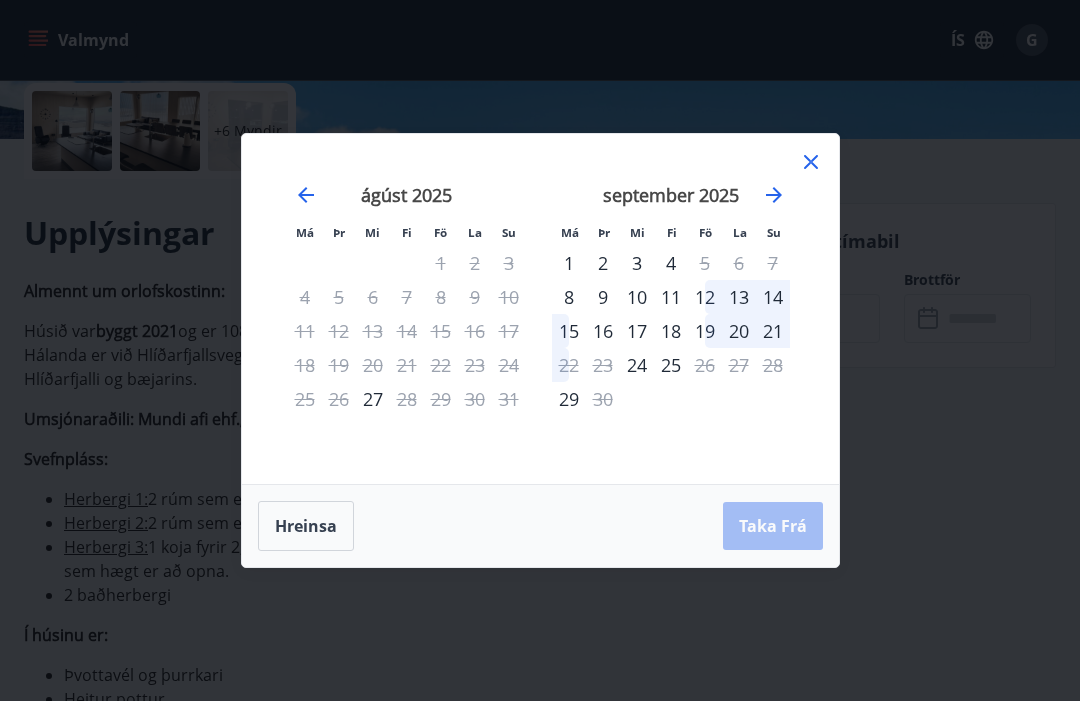 click on "24" at bounding box center (637, 365) 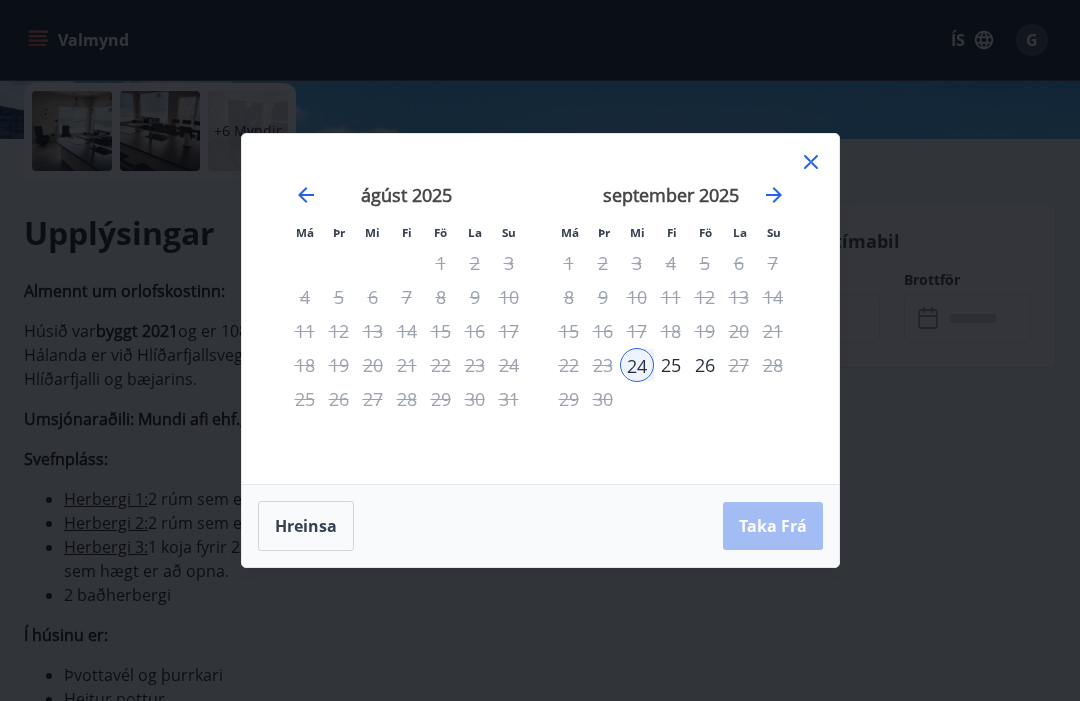 click on "25" at bounding box center [671, 365] 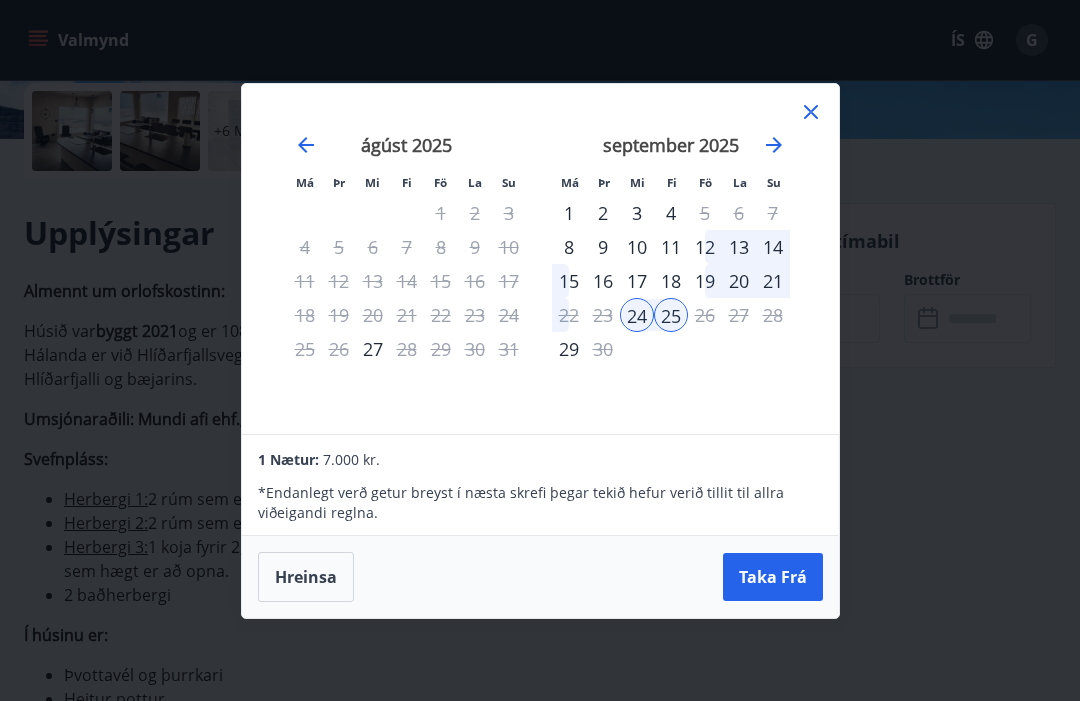 click 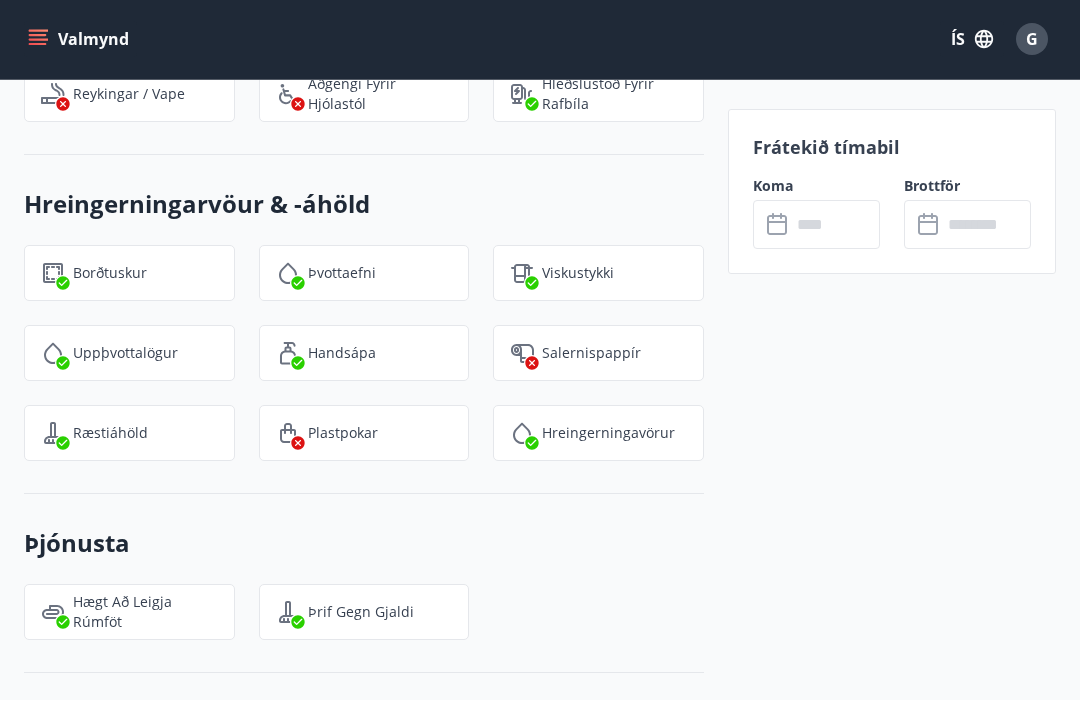 scroll, scrollTop: 3207, scrollLeft: 0, axis: vertical 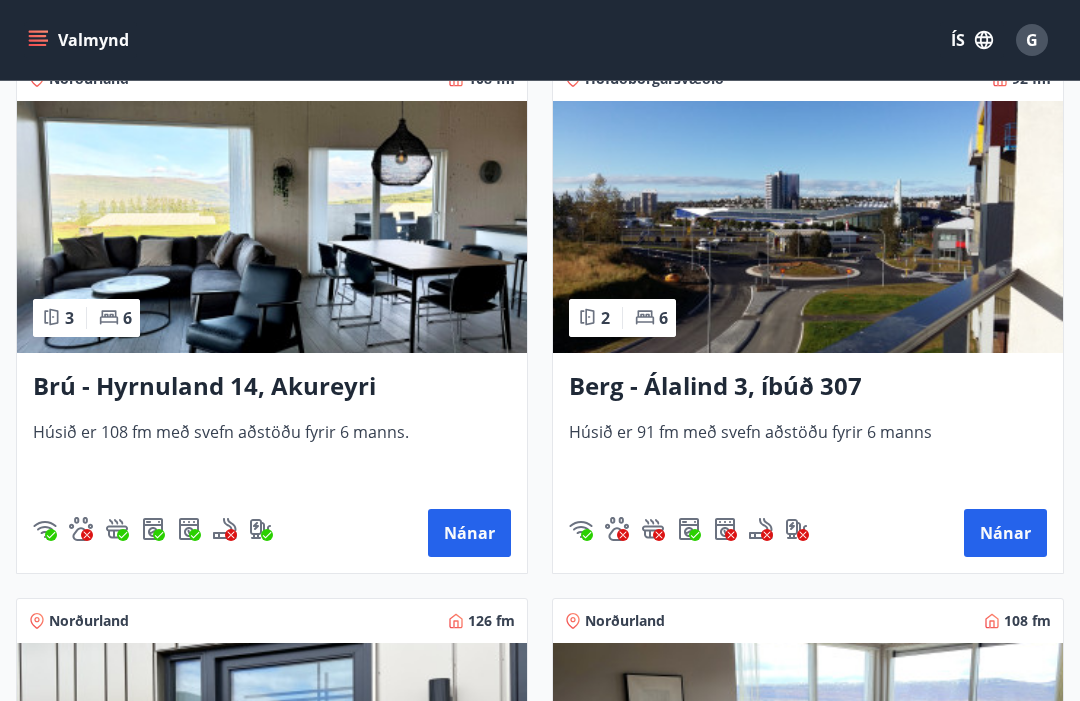 click at bounding box center [272, 227] 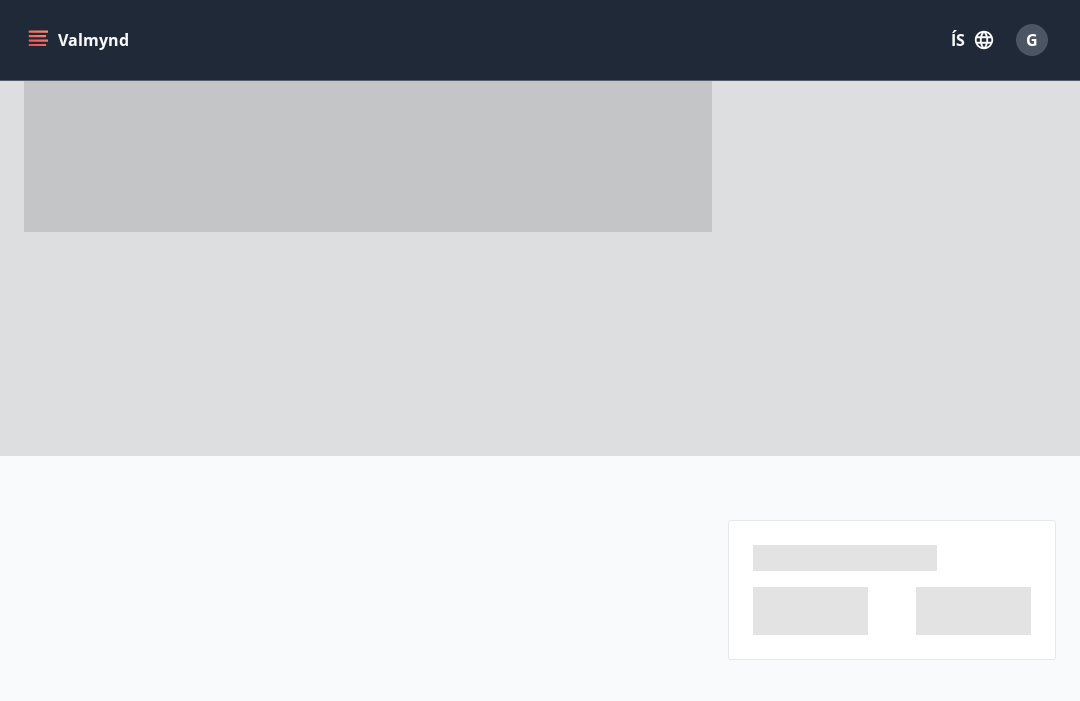 scroll, scrollTop: 0, scrollLeft: 0, axis: both 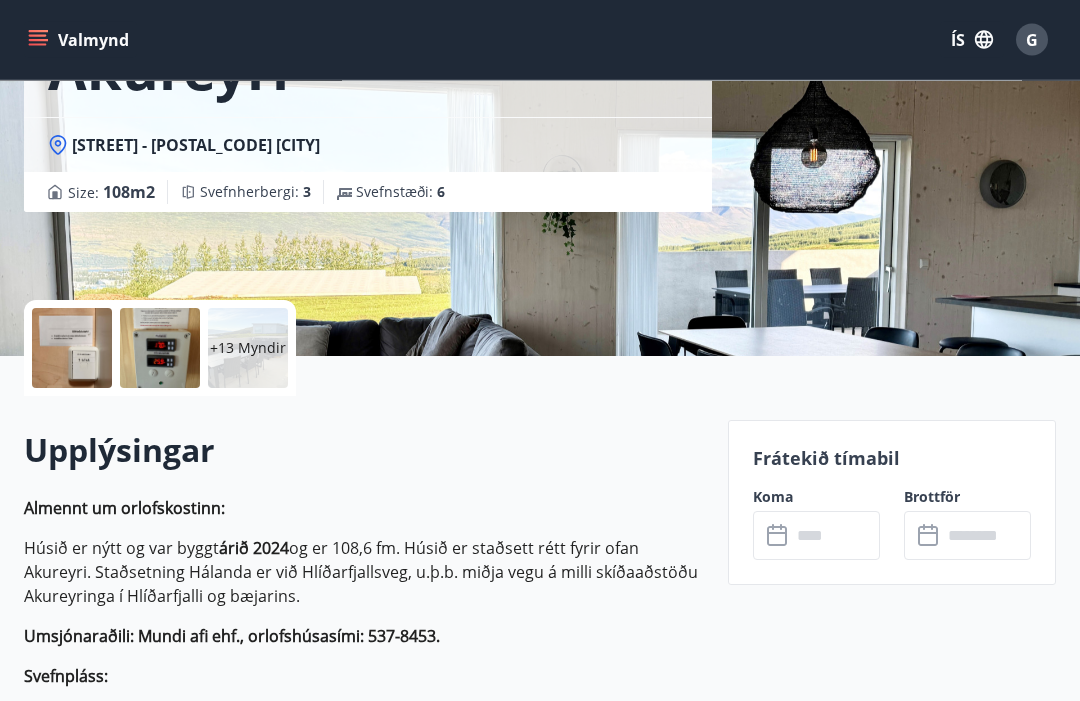 click at bounding box center [835, 536] 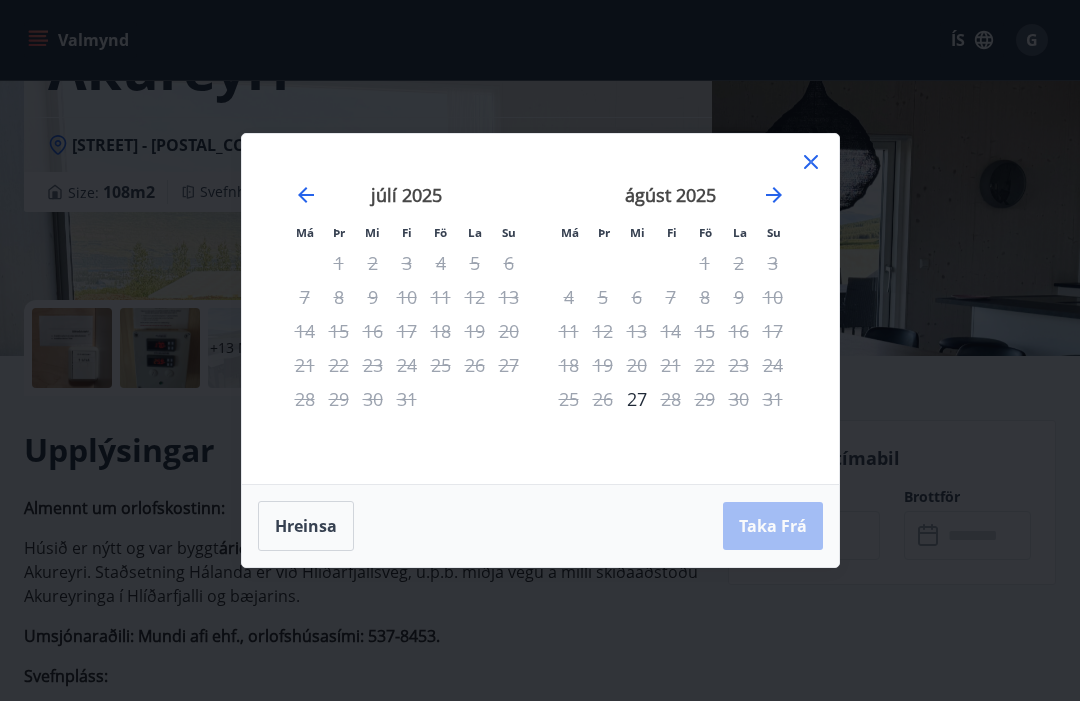 click on "27" at bounding box center [637, 399] 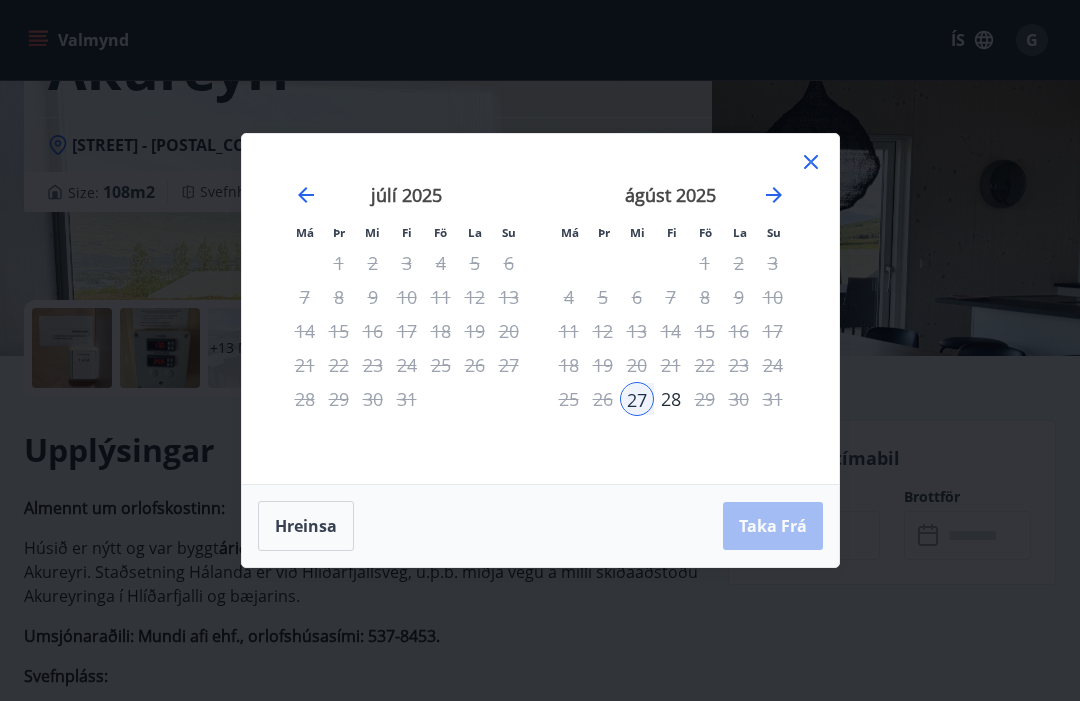 click on "28" at bounding box center [671, 399] 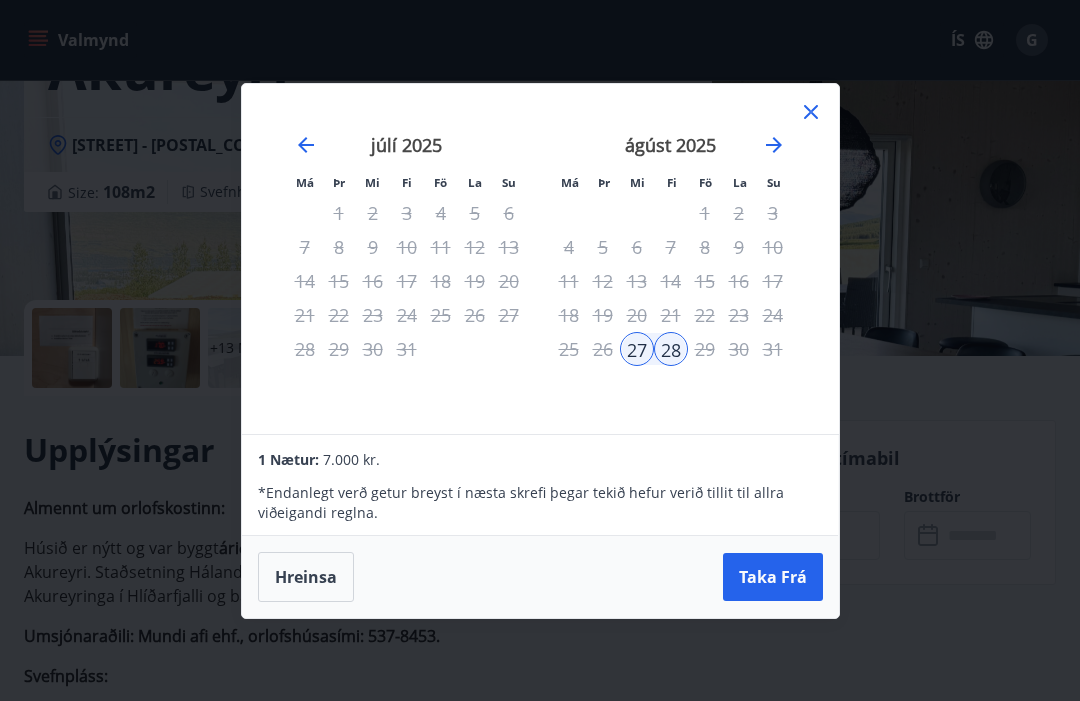 click 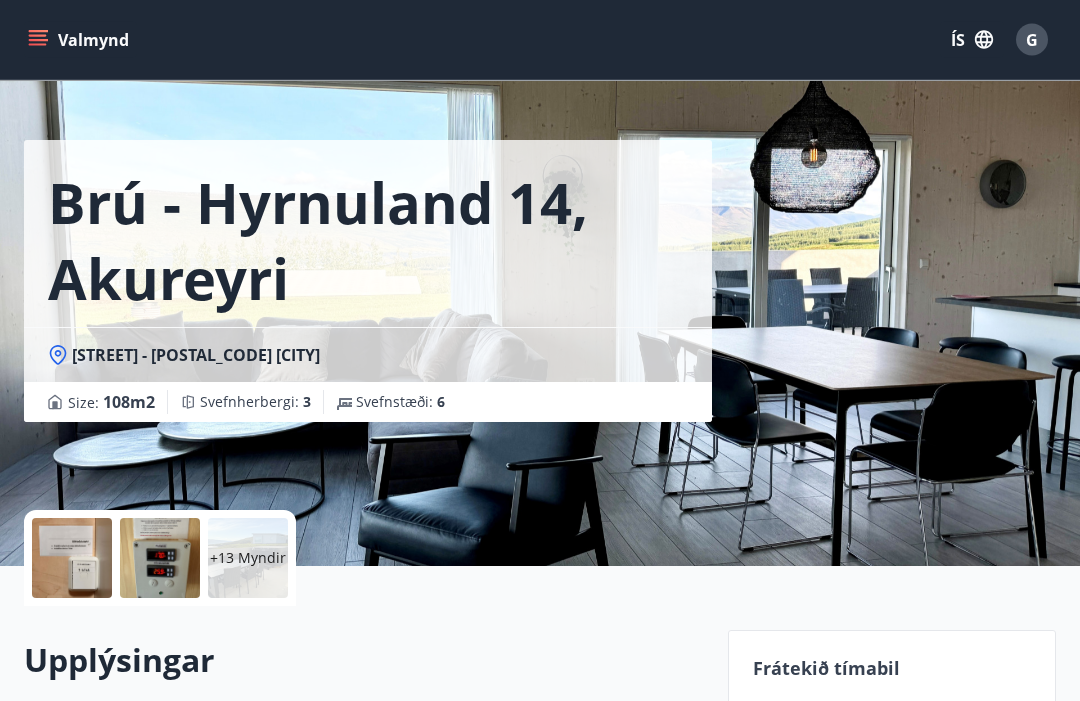 scroll, scrollTop: 0, scrollLeft: 0, axis: both 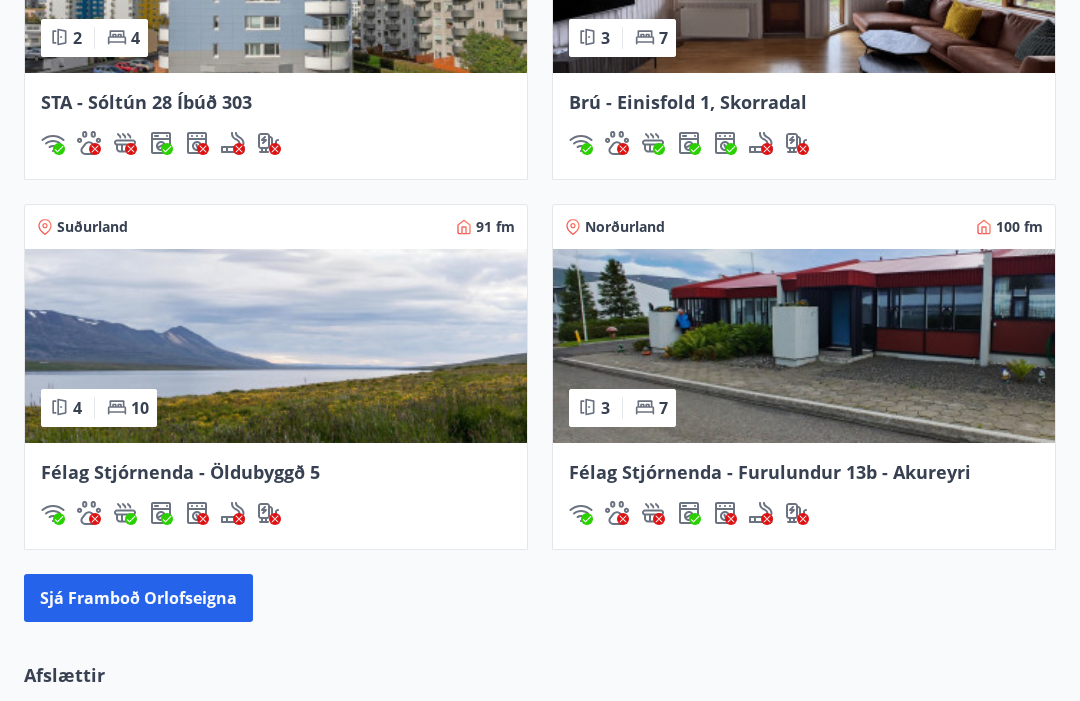 click at bounding box center (804, 346) 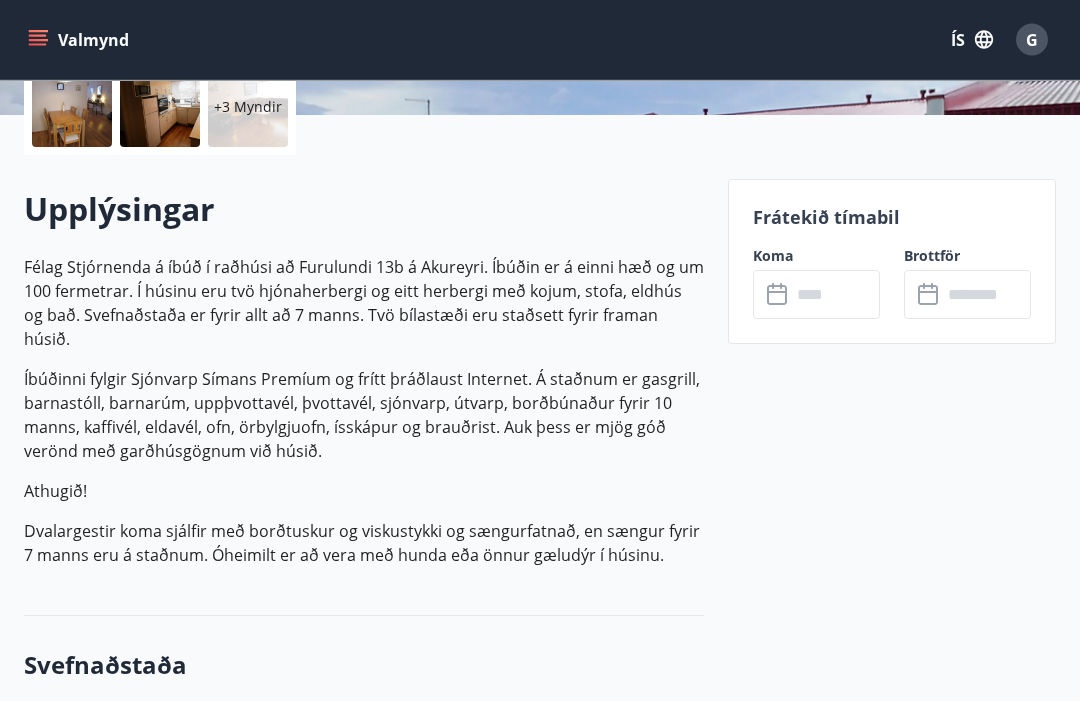 scroll, scrollTop: 485, scrollLeft: 0, axis: vertical 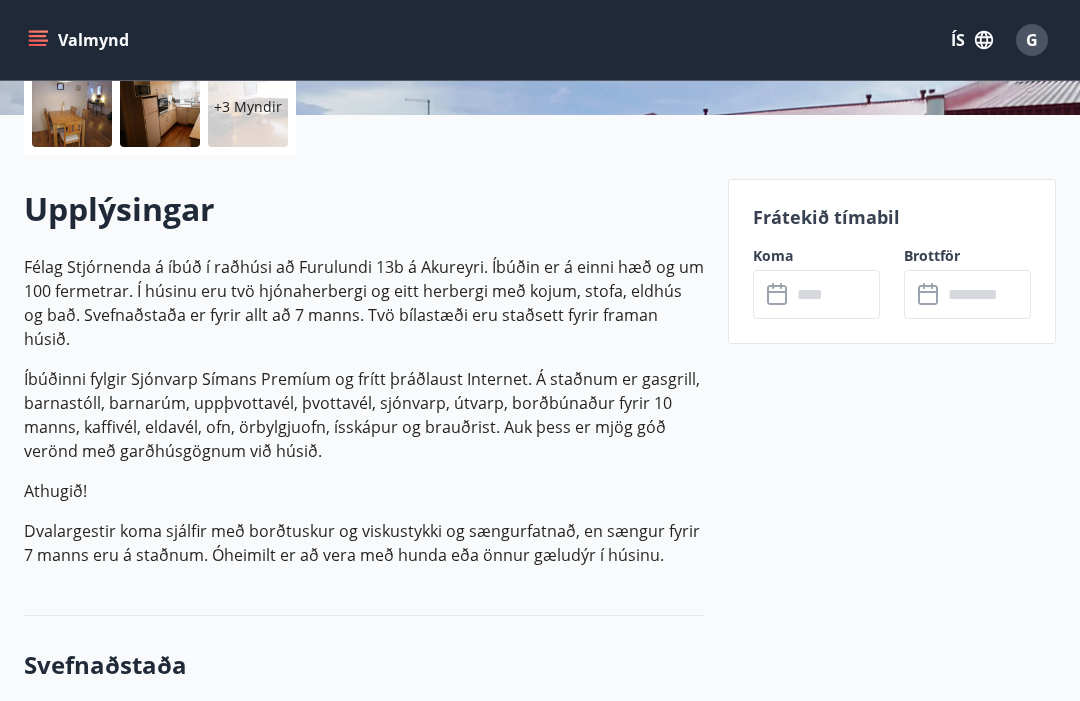 click at bounding box center [835, 294] 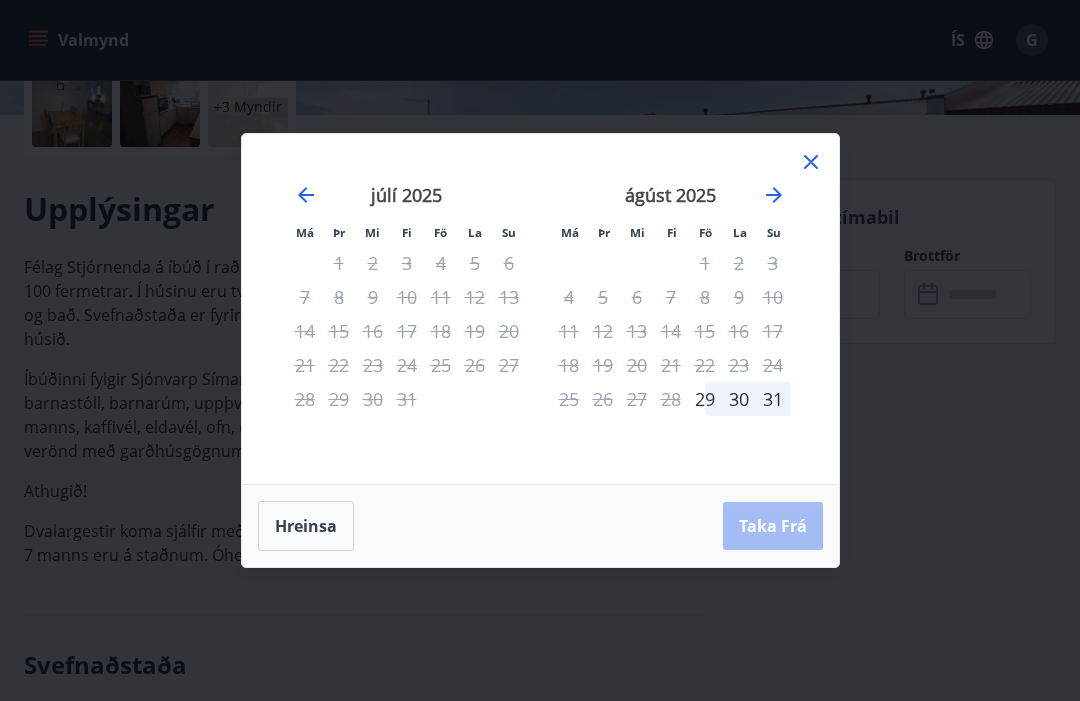 click 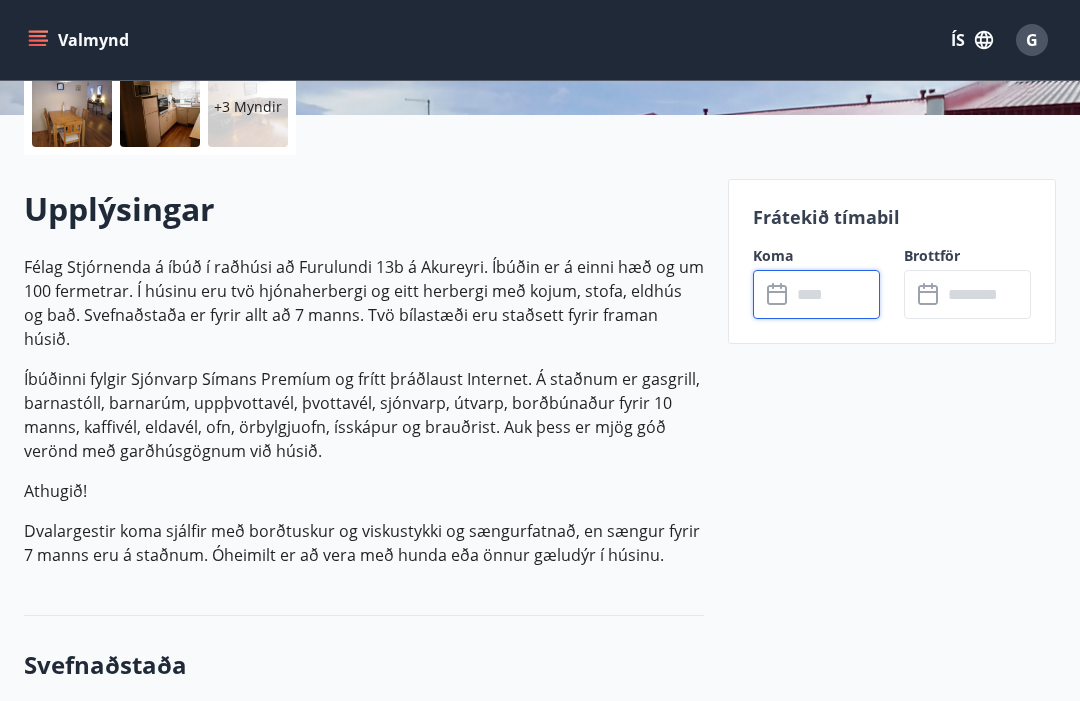 click at bounding box center [835, 294] 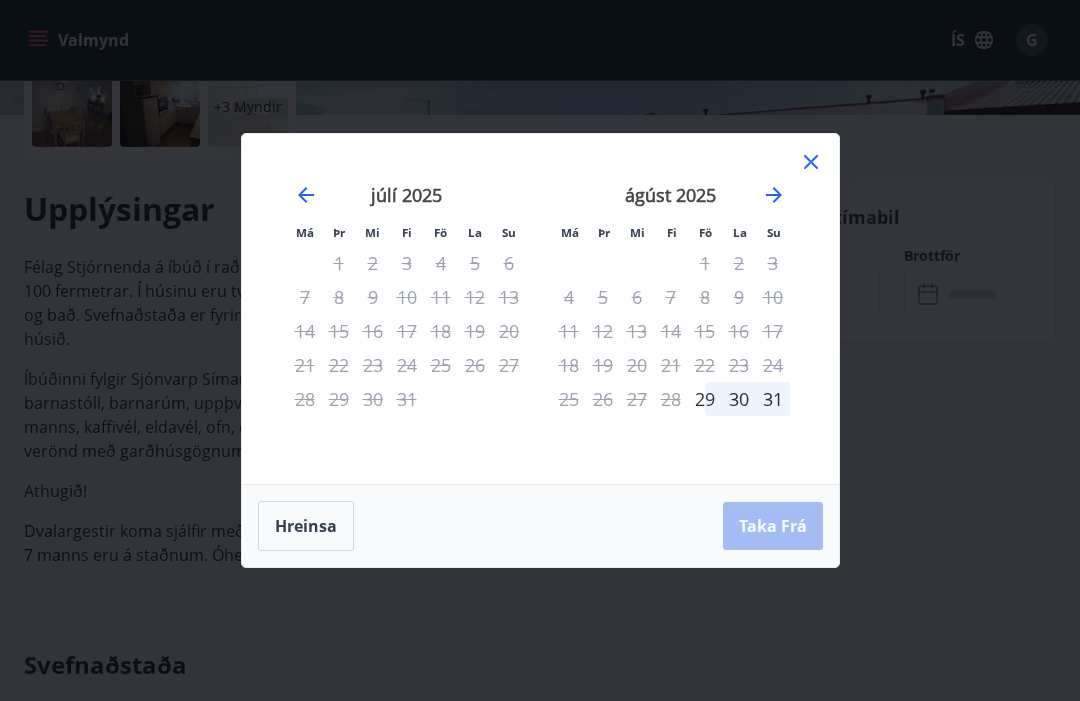click 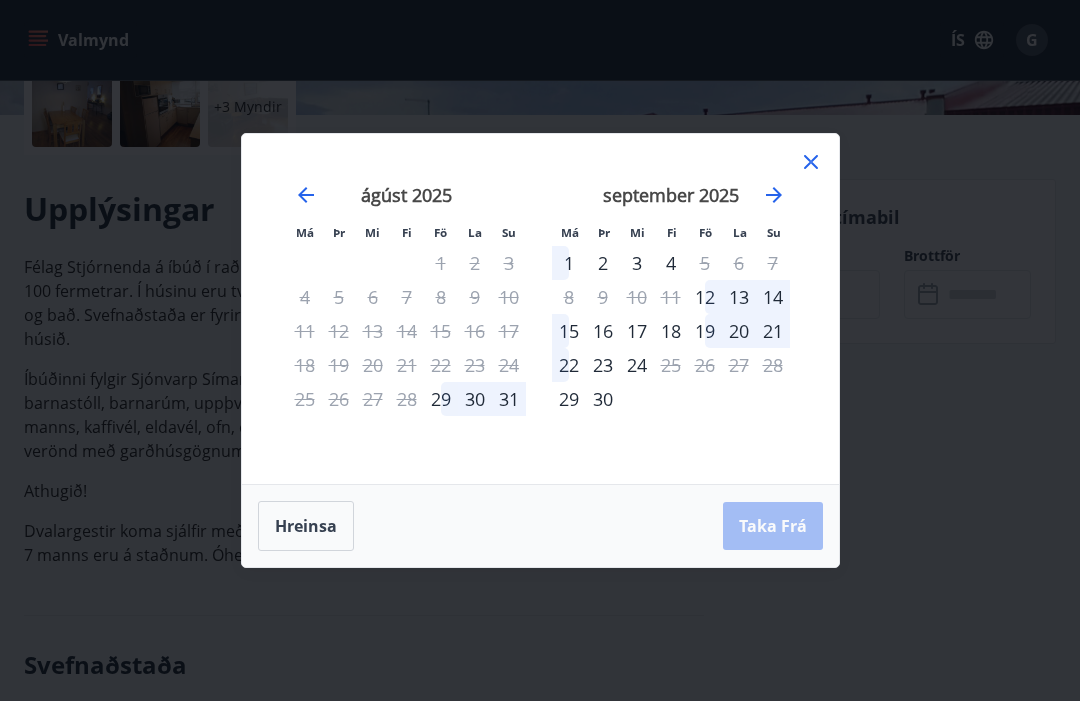 click on "12" at bounding box center [705, 297] 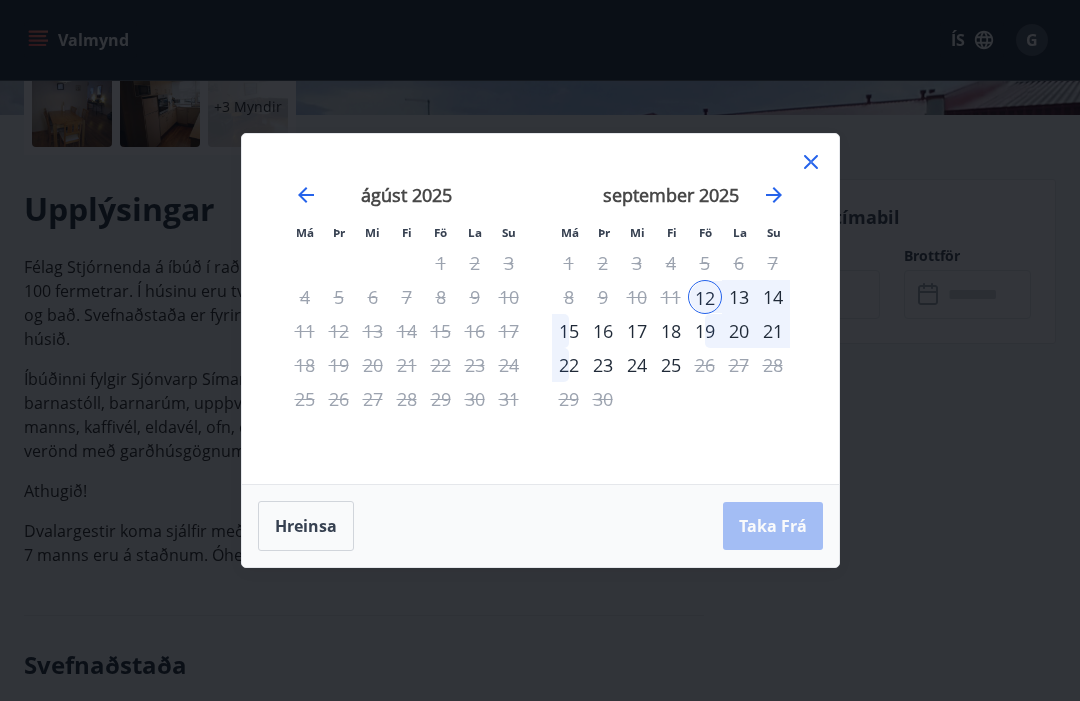 click on "13" at bounding box center [739, 297] 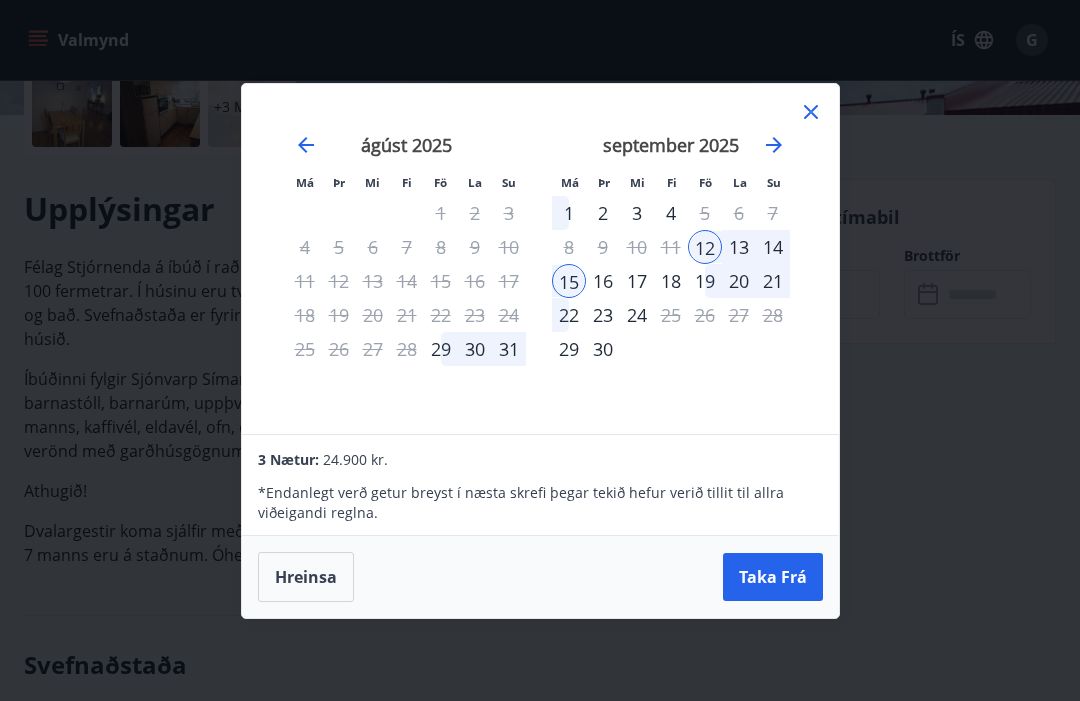 click on "21" at bounding box center [773, 281] 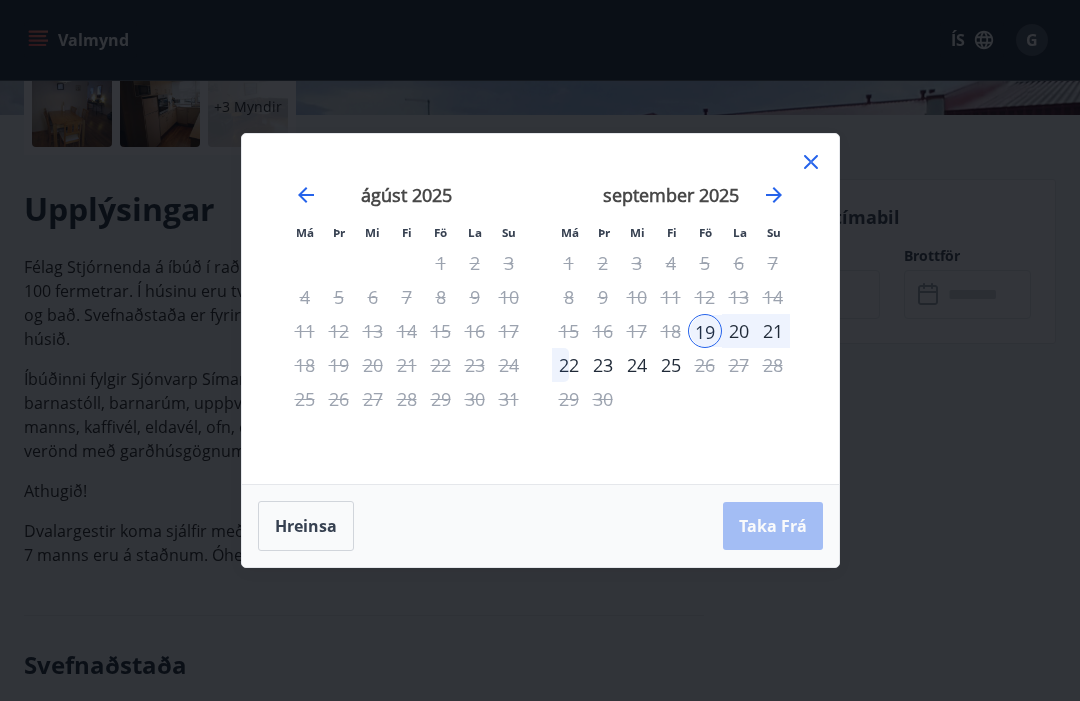click 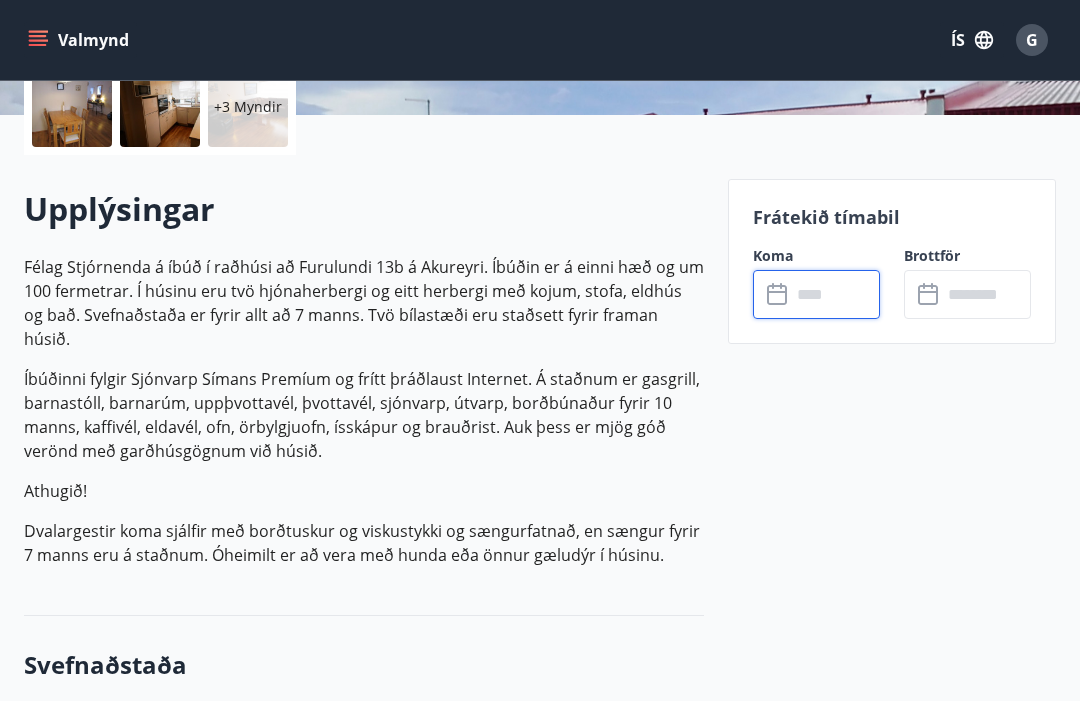 click at bounding box center (835, 294) 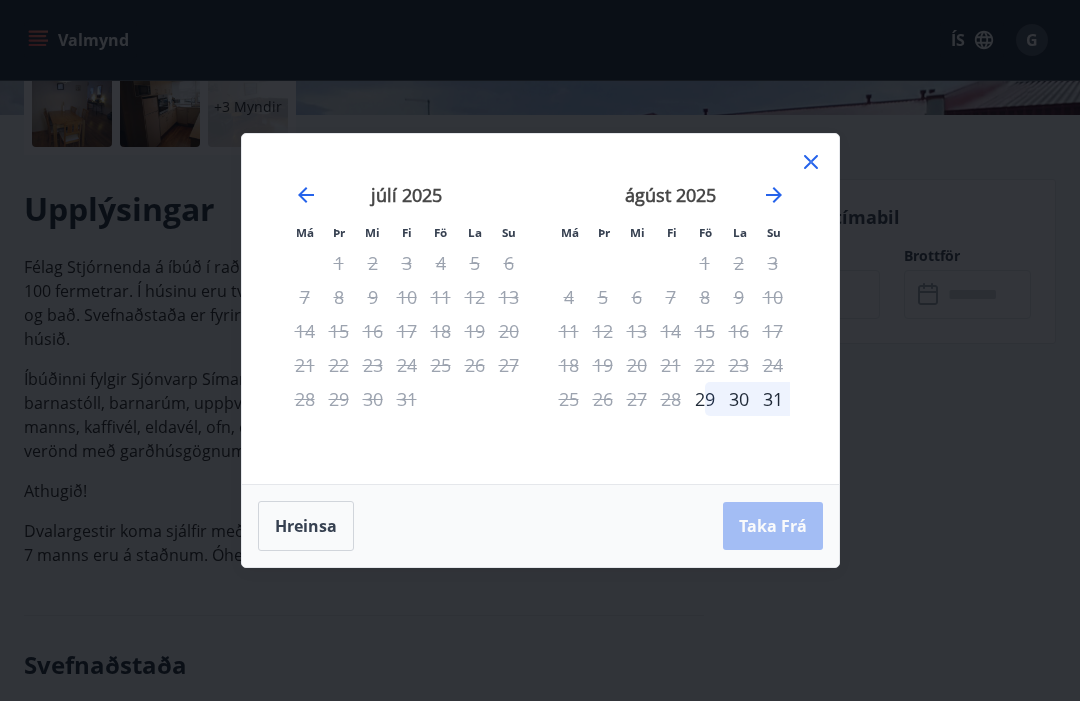 click 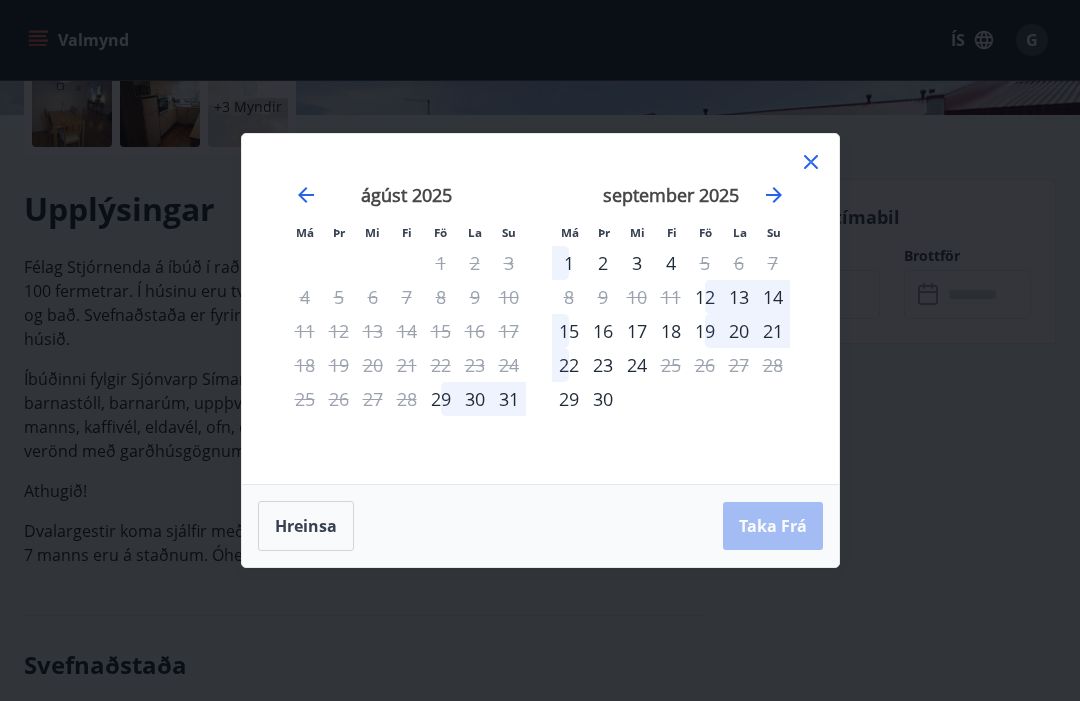 click on "19" at bounding box center (705, 331) 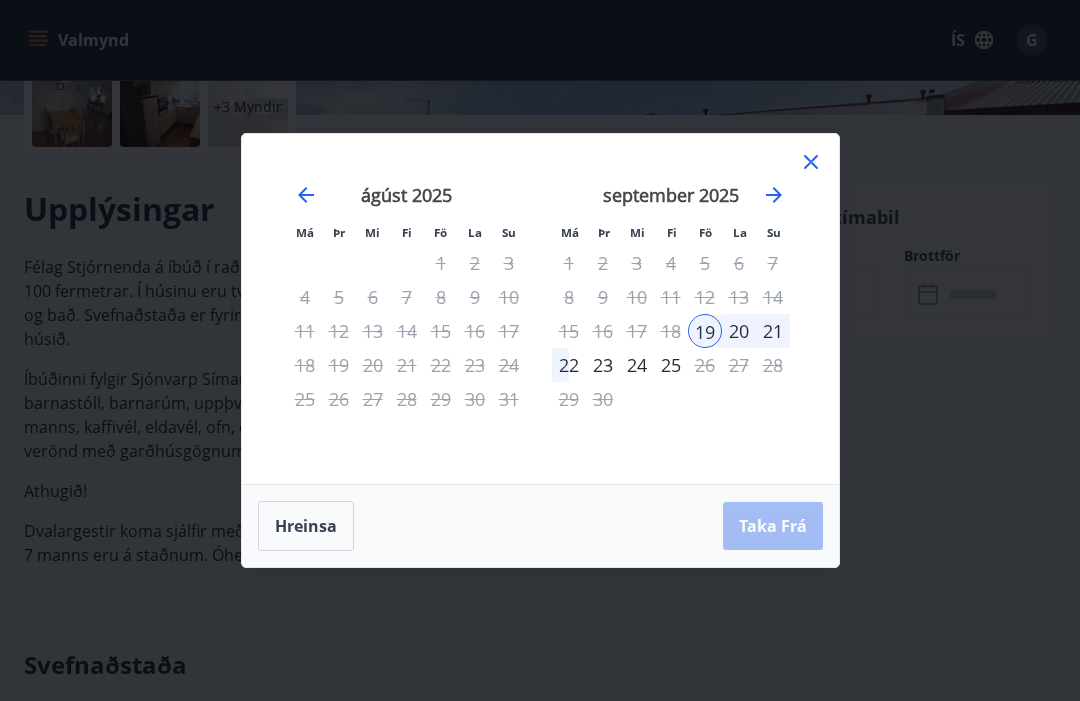 click on "20" at bounding box center (739, 331) 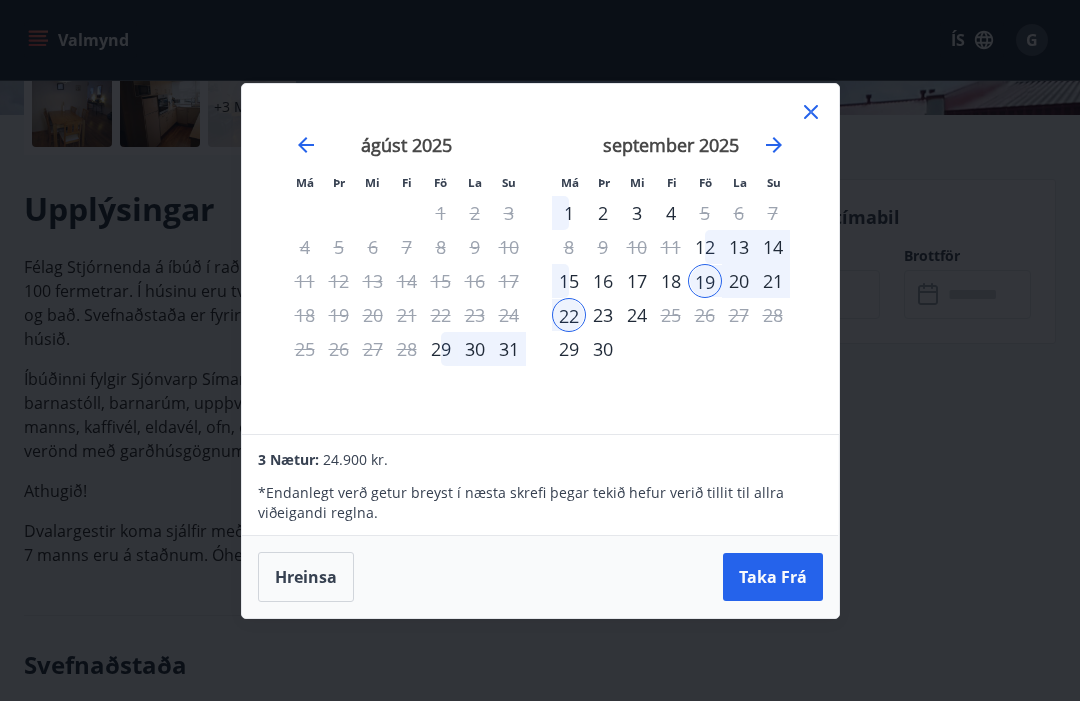 click on "20" at bounding box center (739, 281) 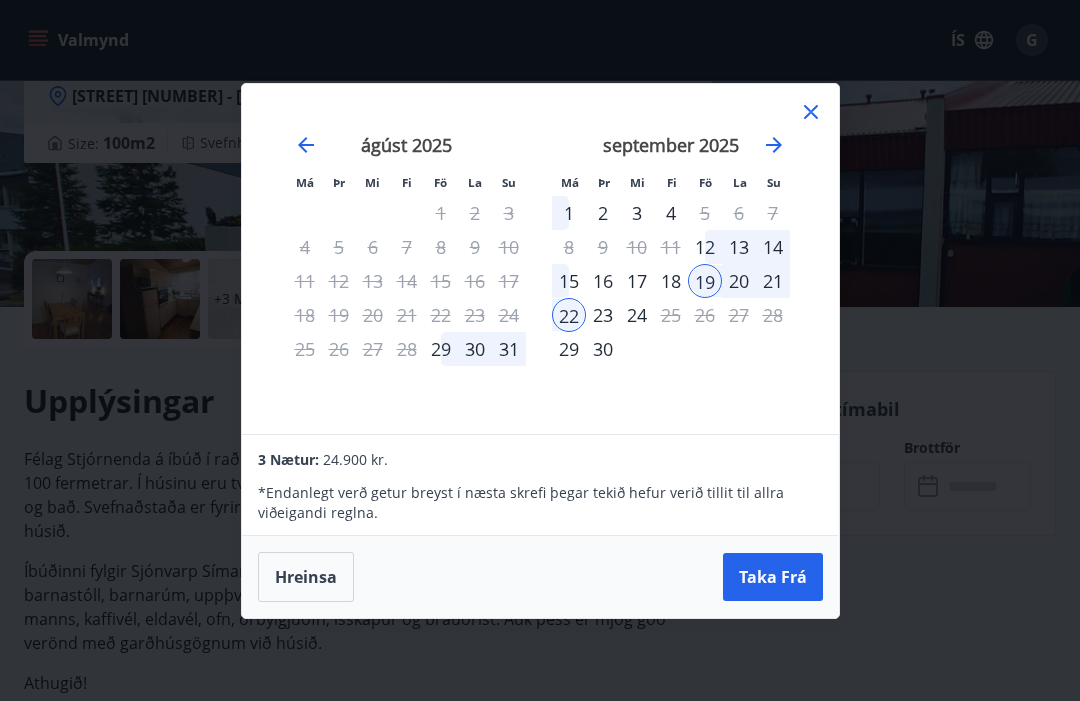 scroll, scrollTop: 291, scrollLeft: 0, axis: vertical 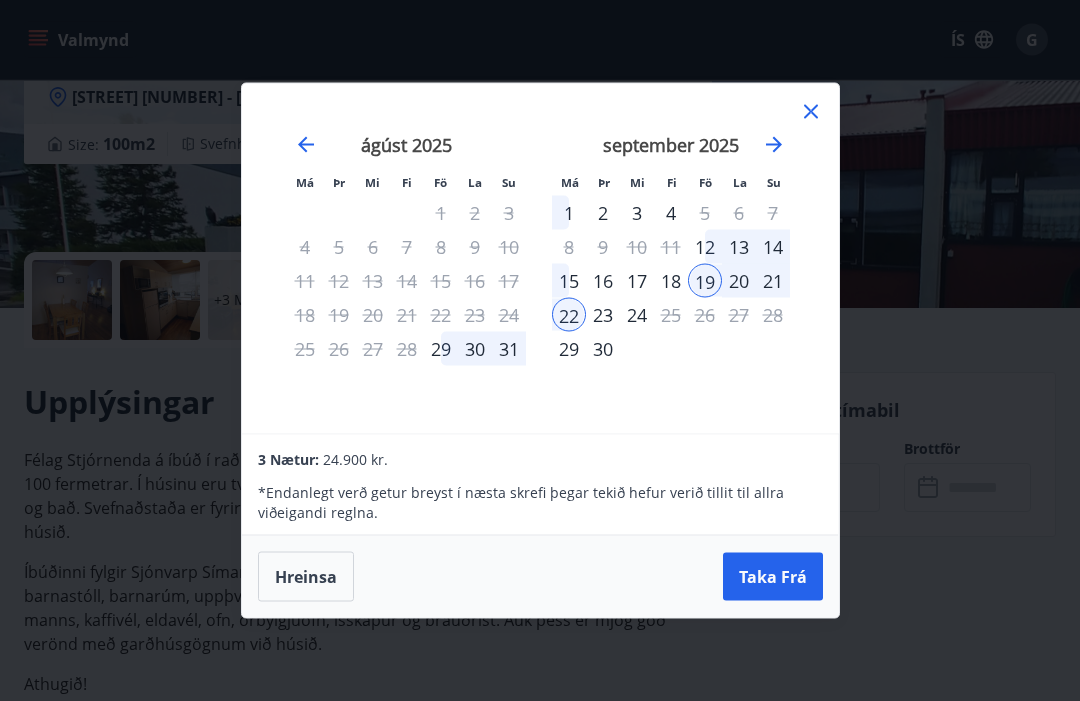 click on "Má Þr Mi Fi Fö La Su Má Þr Mi Fi Fö La Su júlí 2025 1 2 3 4 5 6 7 8 9 10 11 12 13 14 15 16 17 18 19 20 21 22 23 24 25 26 27 28 29 30 31 ágúst 2025 1 2 3 4 5 6 7 8 9 10 11 12 13 14 15 16 17 18 19 20 21 22 23 24 25 26 27 28 29 30 31 september 2025 1 2 3 4 5 6 7 8 9 10 11 12 13 14 15 16 17 18 19 20 21 22 23 24 25 26 27 28 29 30 október 2025 1 2 3 4 5 6 7 8 9 10 11 12 13 14 15 16 17 18 19 20 21 22 23 24 25 26 27 28 29 30 31 3 Nætur: 24.900 kr. * Endanlegt verð getur breyst í næsta skrefi þegar tekið hefur verið tillit til allra viðeigandi reglna. Hreinsa Taka Frá" at bounding box center (540, 350) 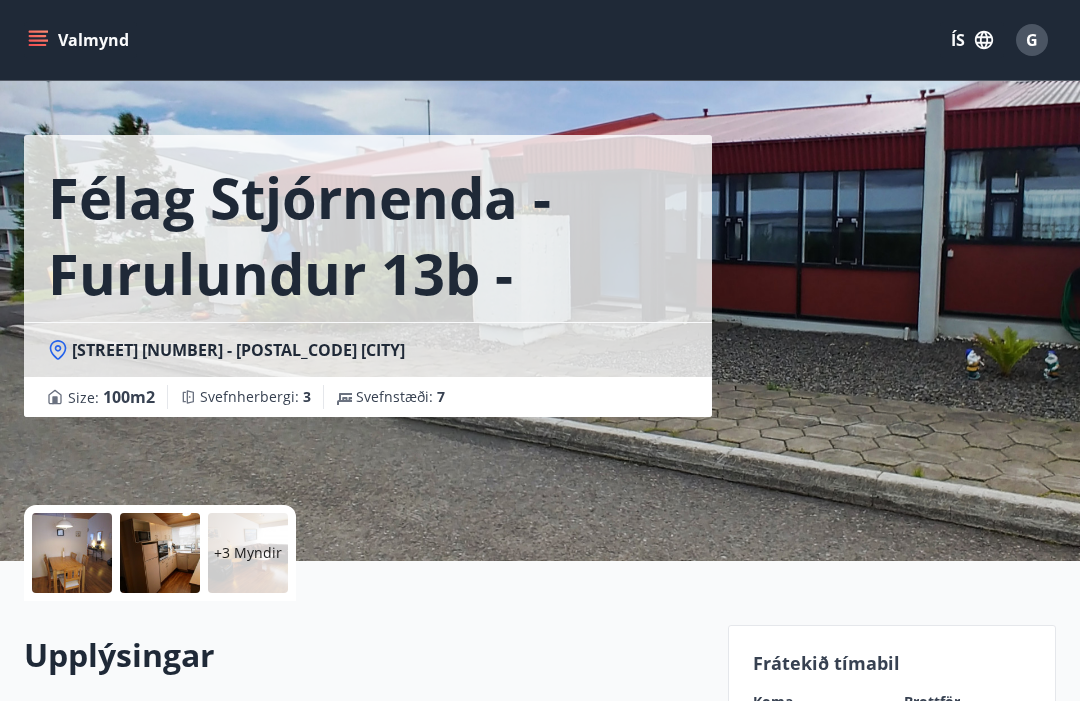 scroll, scrollTop: 0, scrollLeft: 0, axis: both 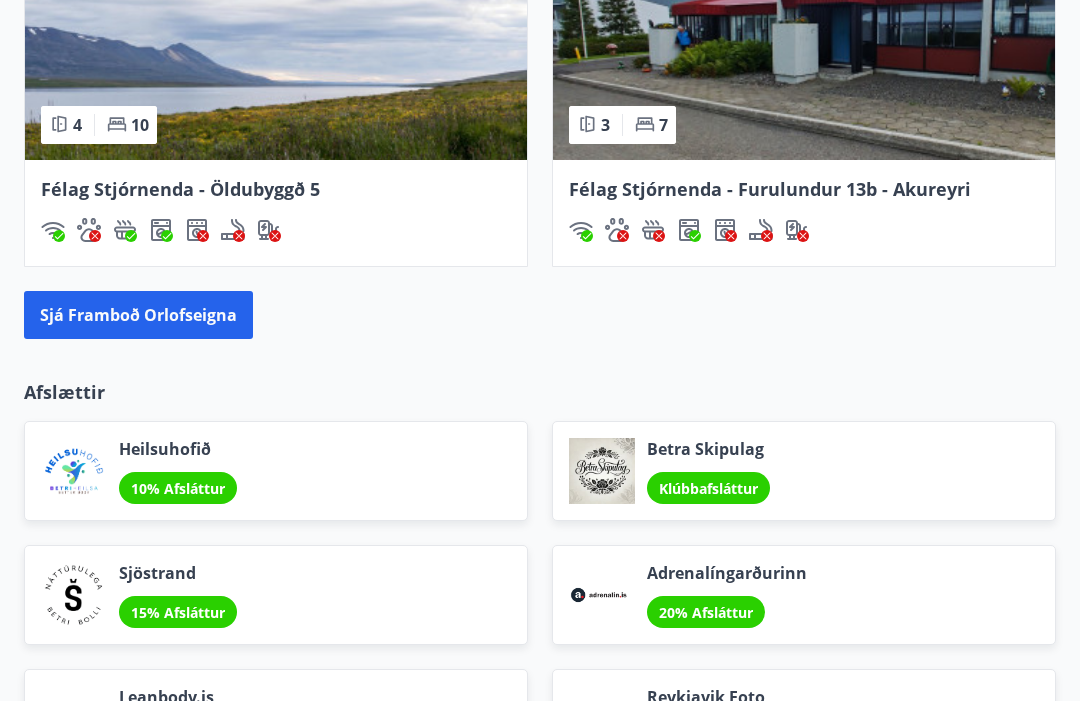 click on "Sjá framboð orlofseigna" at bounding box center (138, 315) 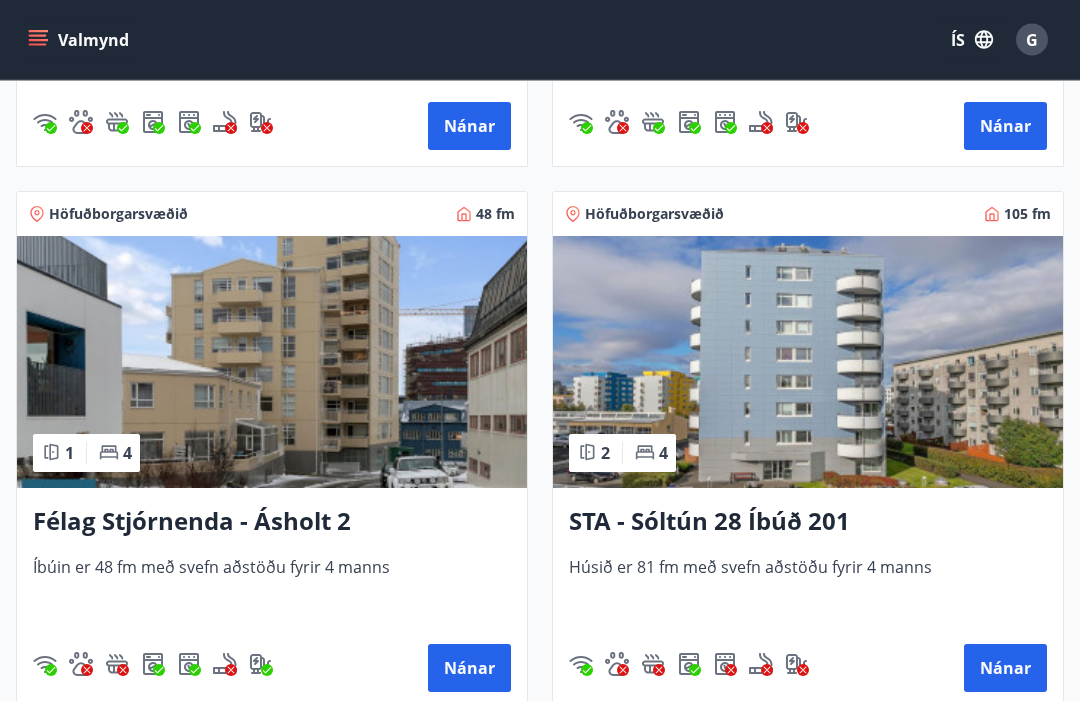 scroll, scrollTop: 2420, scrollLeft: 0, axis: vertical 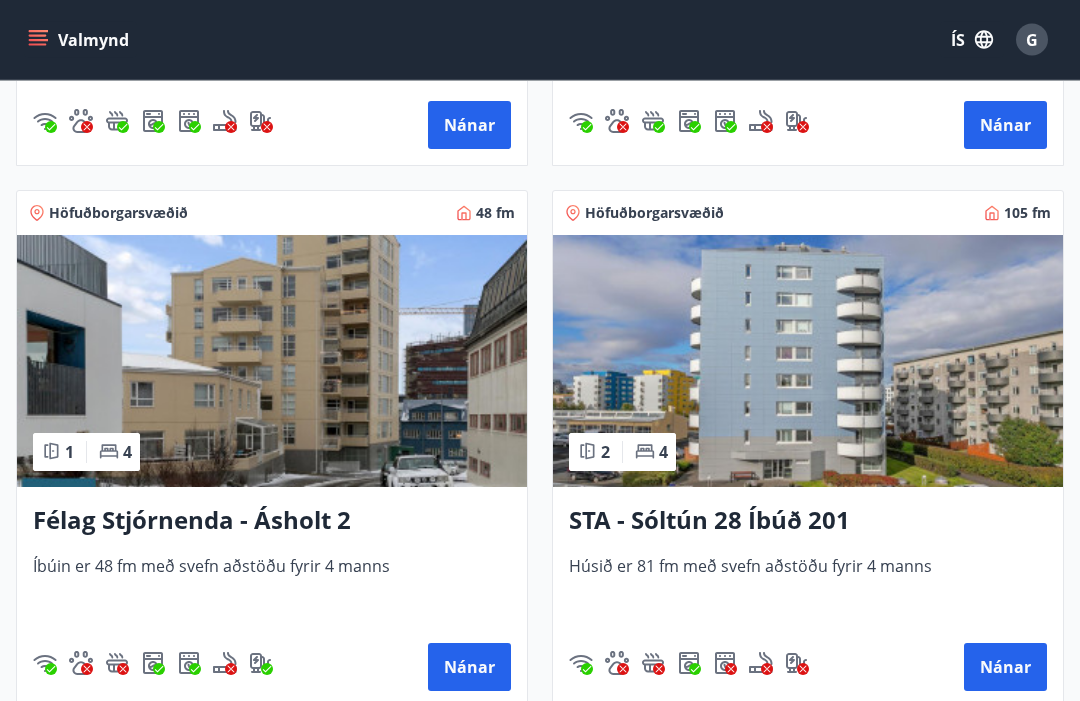 click at bounding box center (272, 362) 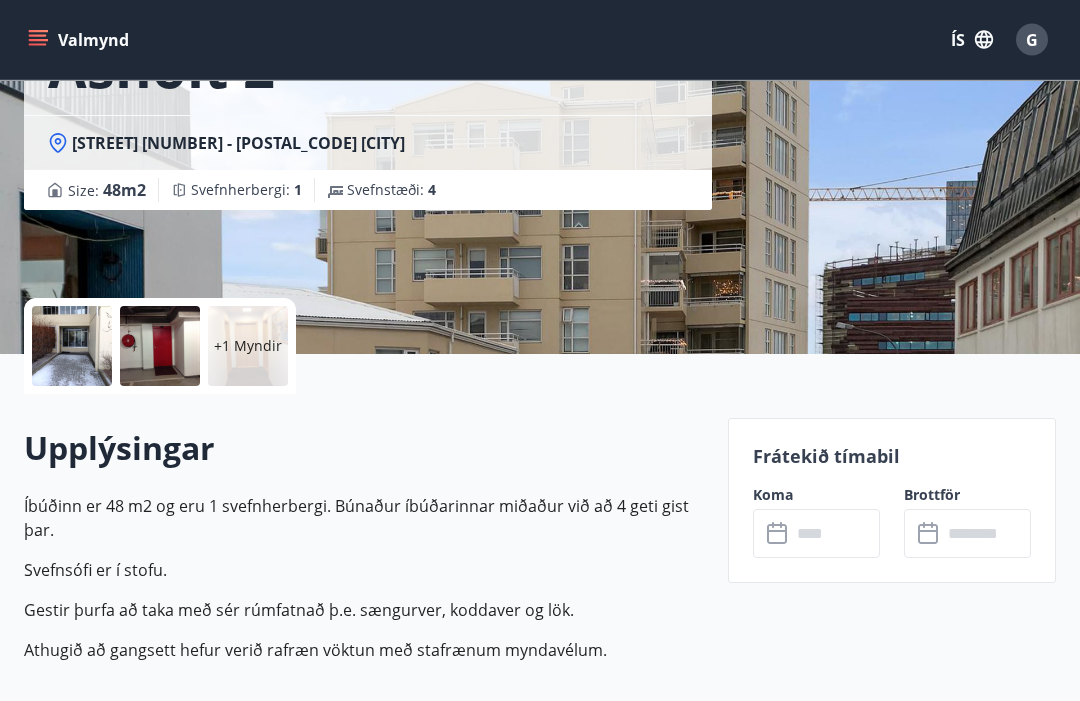 scroll, scrollTop: 246, scrollLeft: 0, axis: vertical 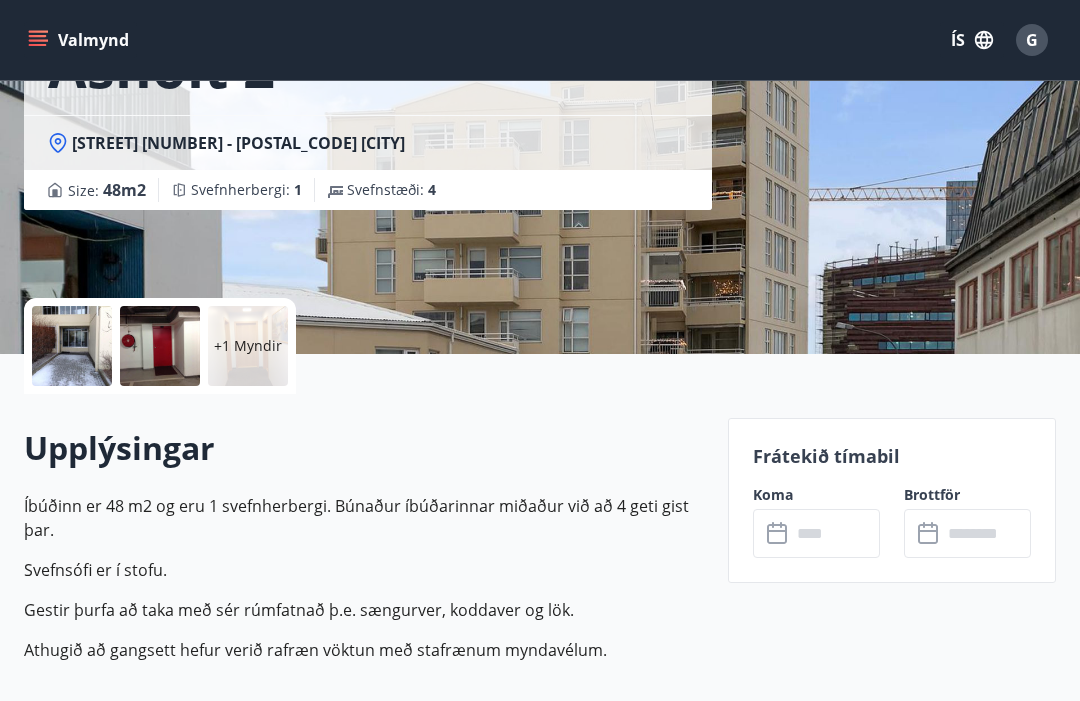 click at bounding box center (835, 533) 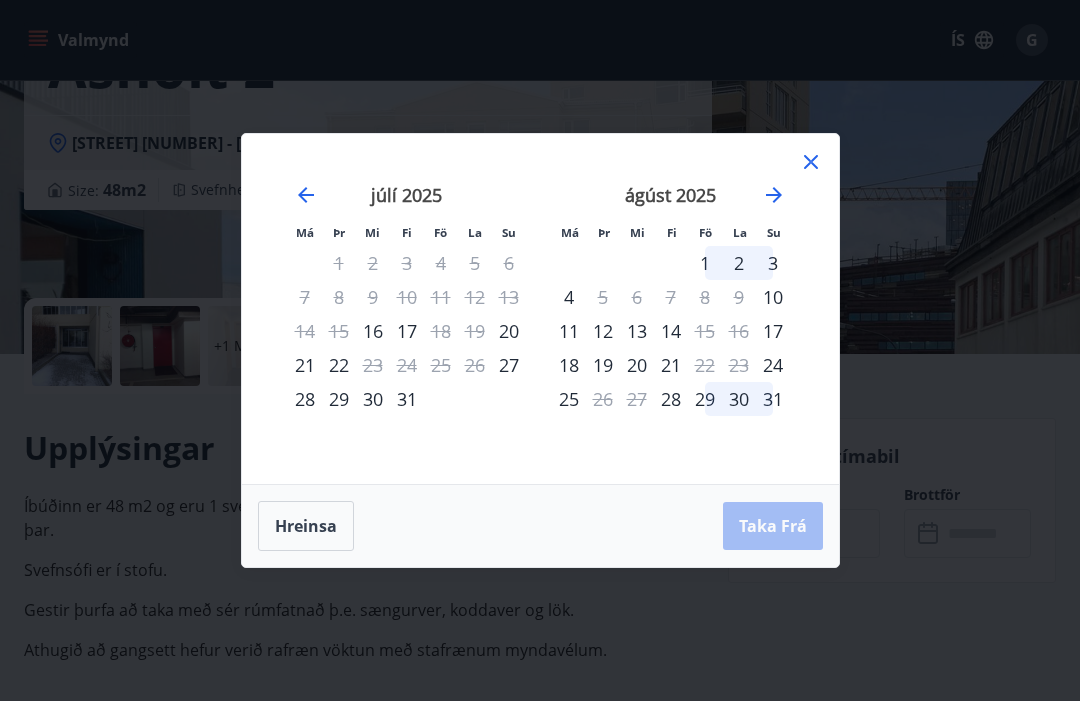 click on "1" at bounding box center (705, 263) 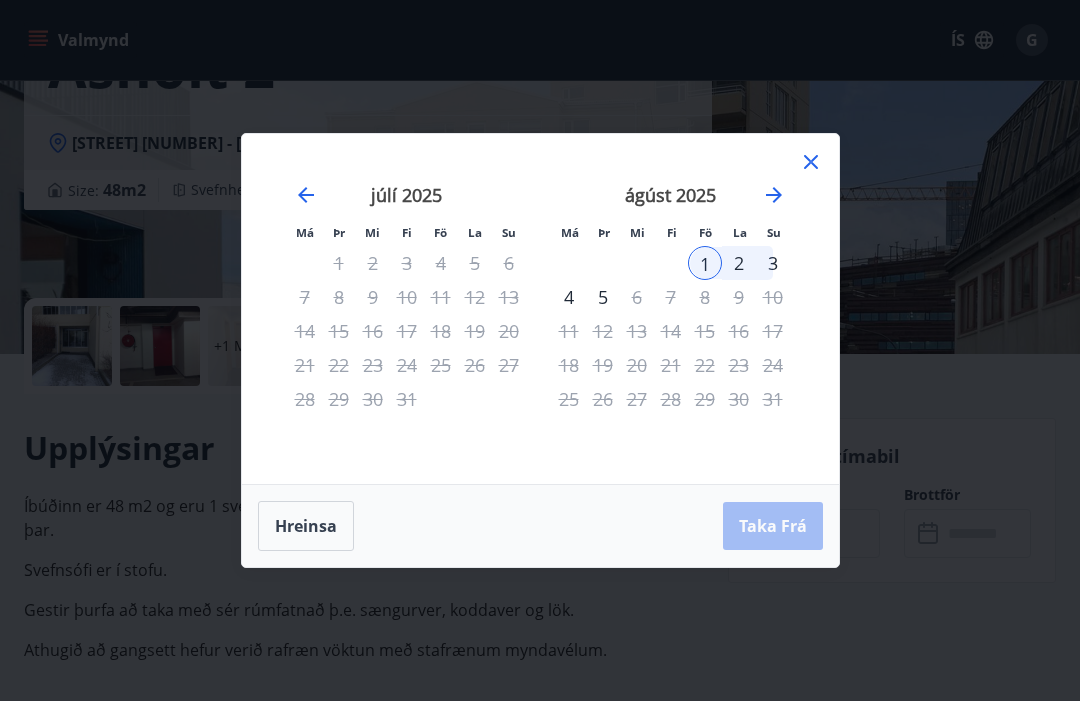 click on "2" at bounding box center [739, 263] 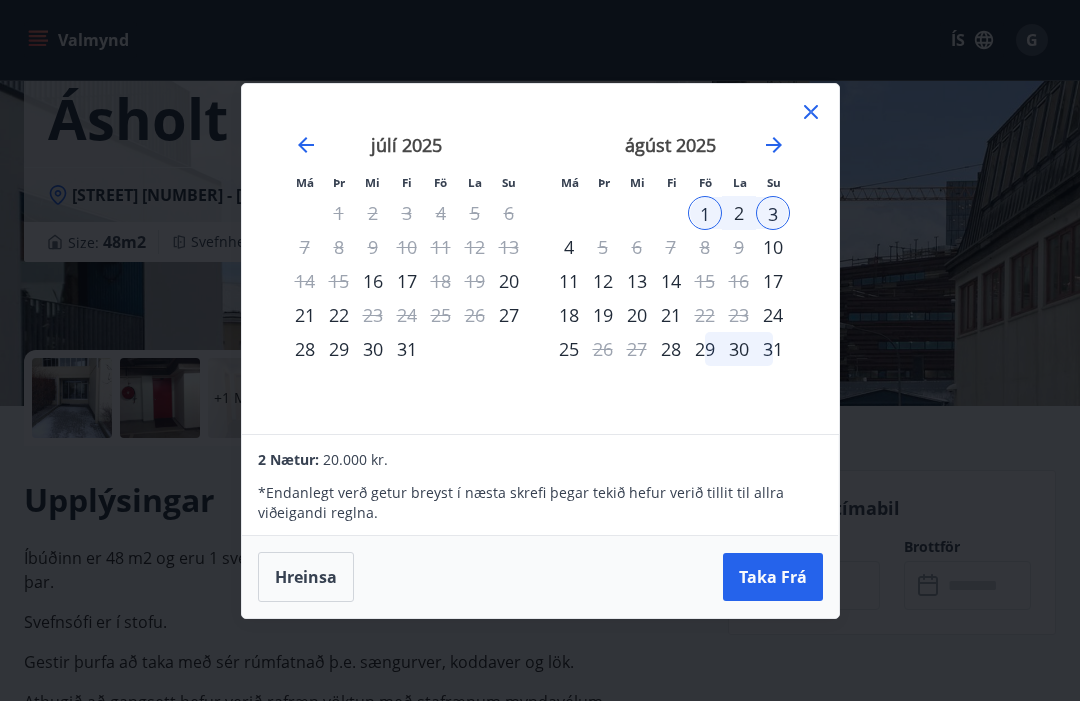 scroll, scrollTop: 193, scrollLeft: 0, axis: vertical 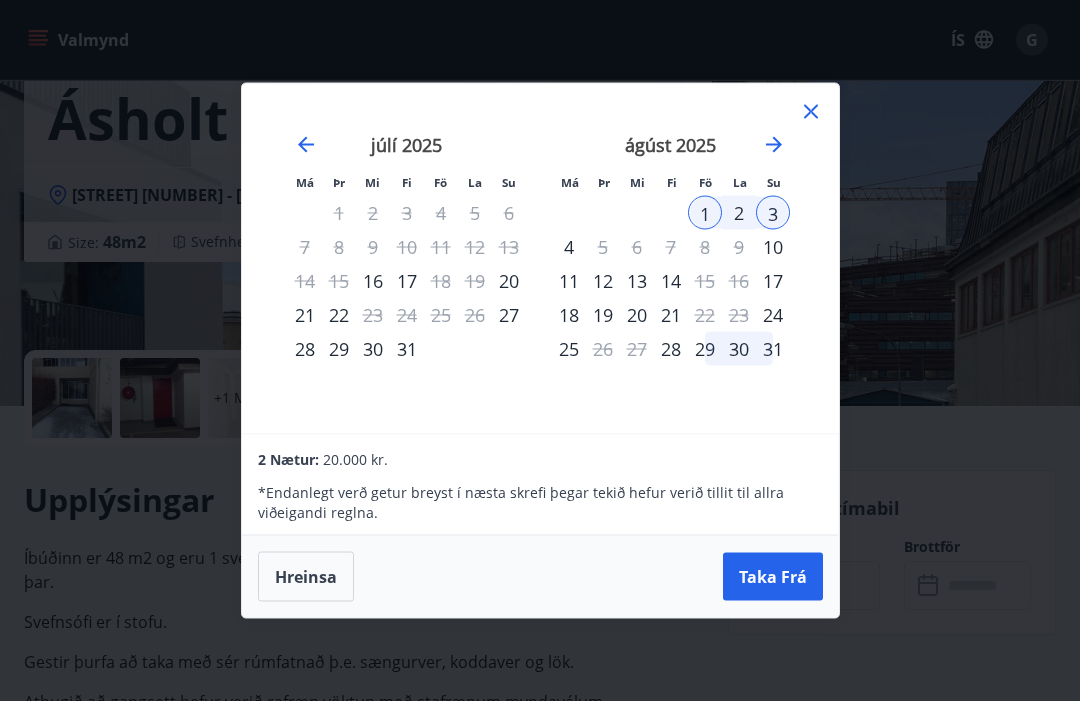 click 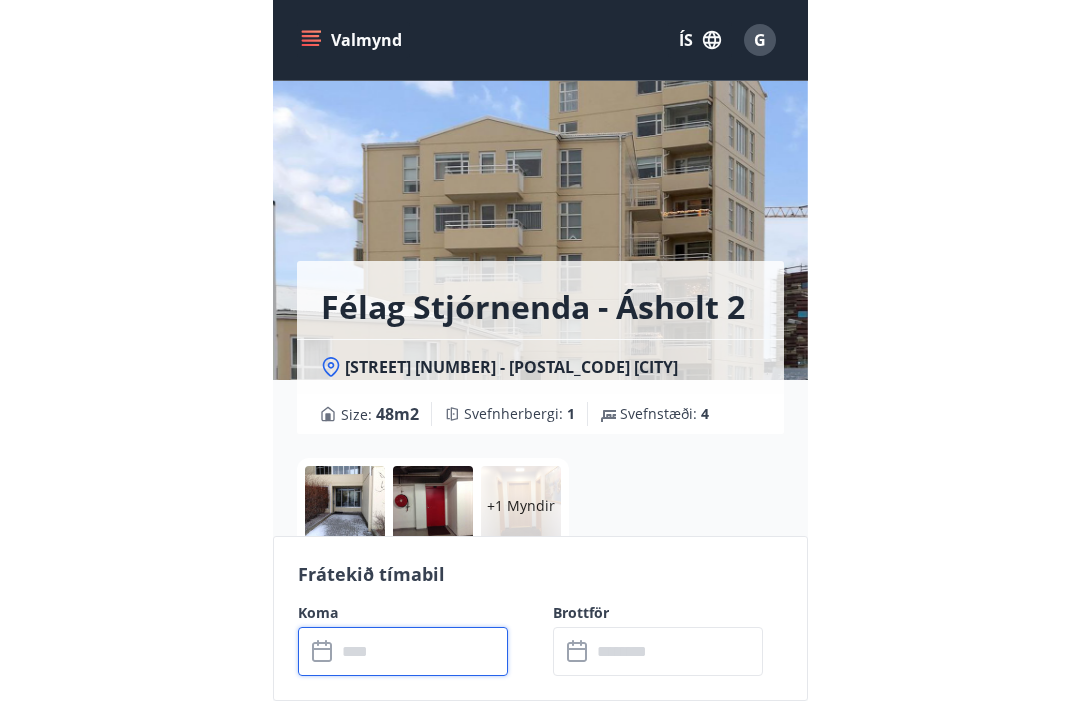 scroll, scrollTop: 429, scrollLeft: 0, axis: vertical 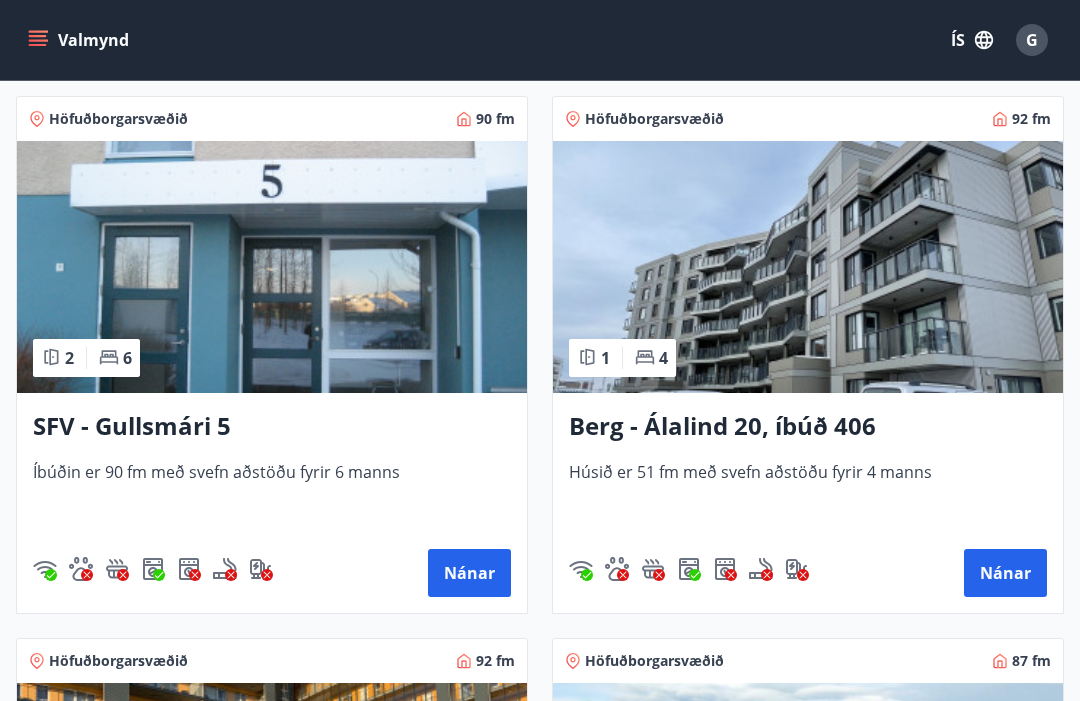 click at bounding box center [272, 267] 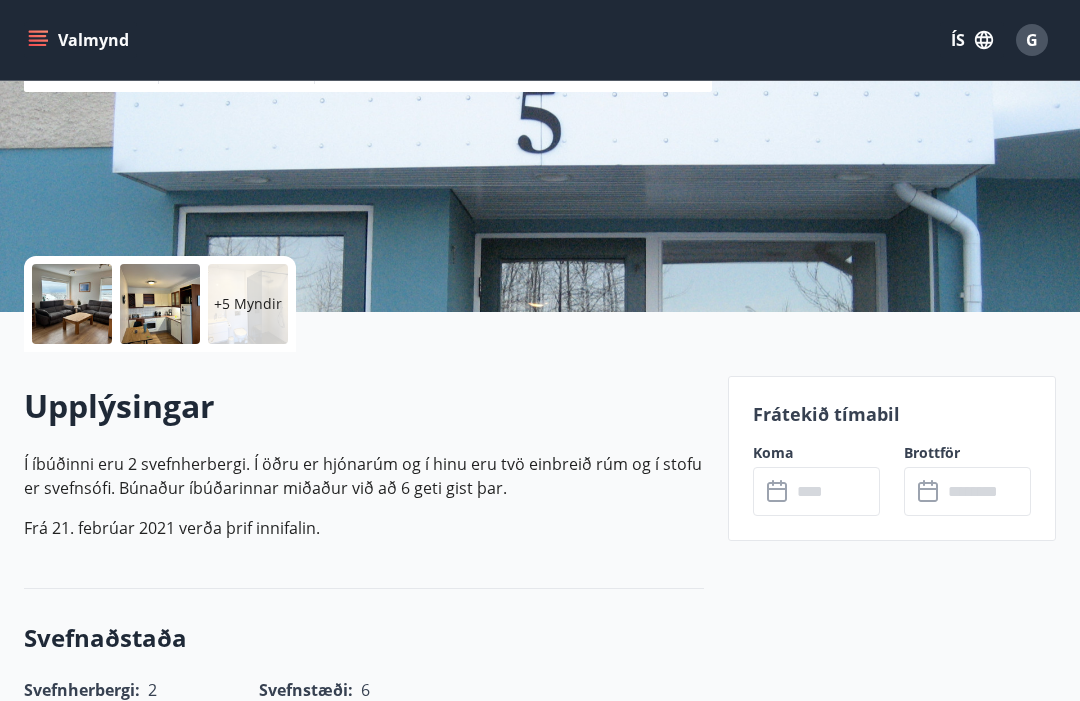 scroll, scrollTop: 283, scrollLeft: 0, axis: vertical 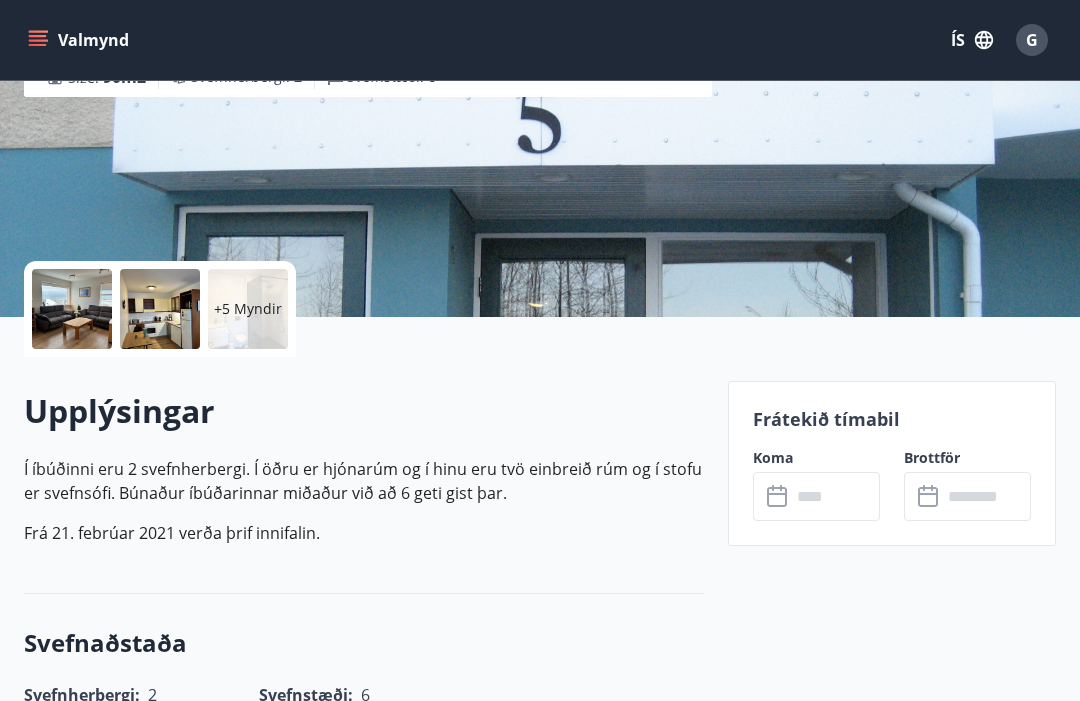 click at bounding box center (835, 496) 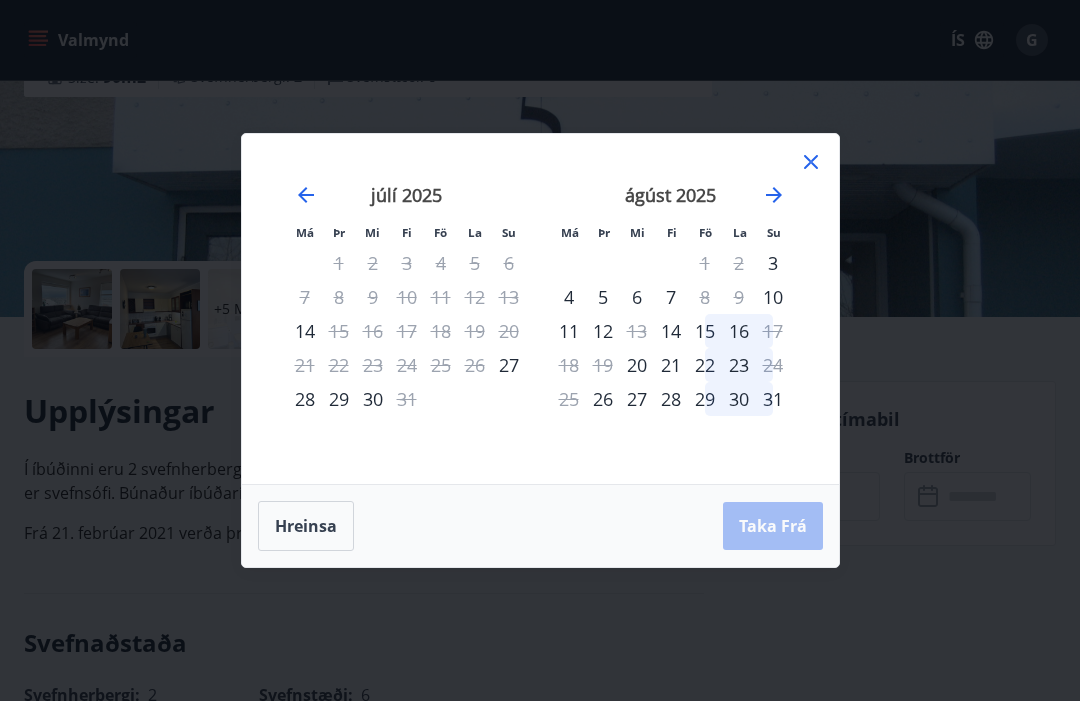 click 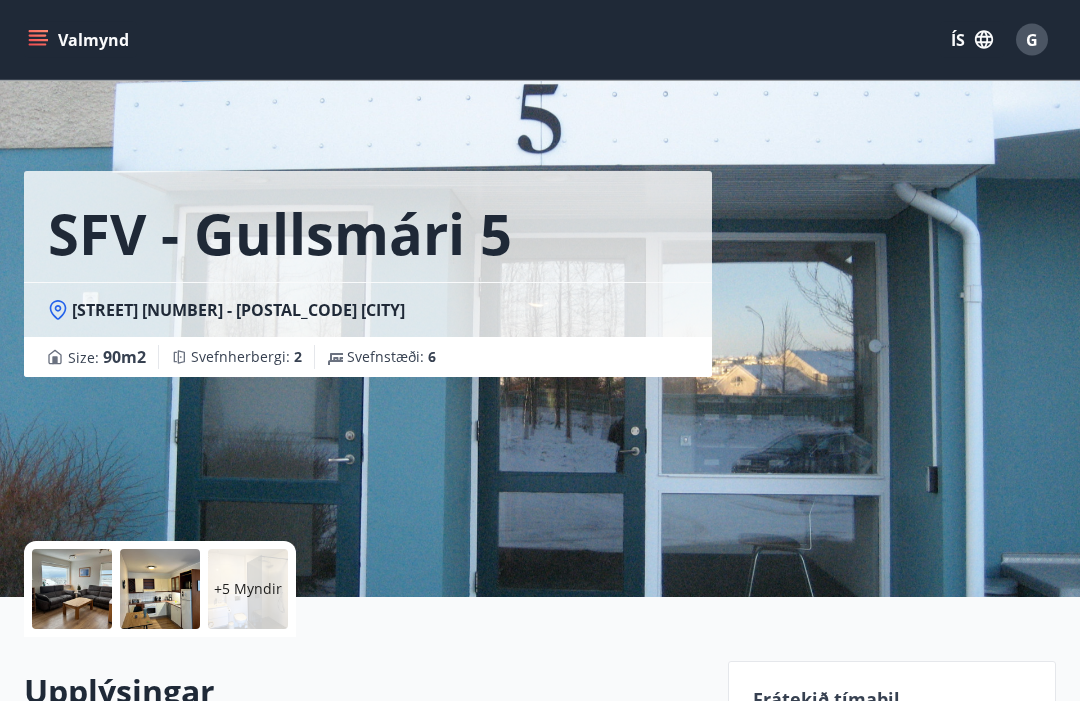 scroll, scrollTop: 0, scrollLeft: 0, axis: both 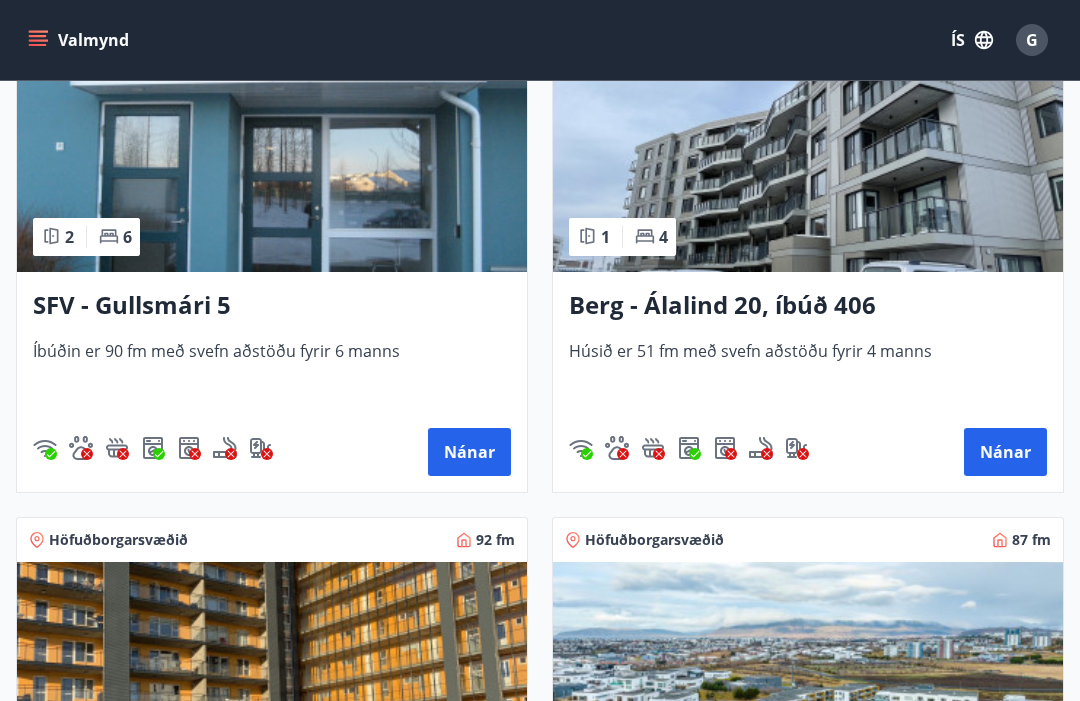 click at bounding box center [272, 146] 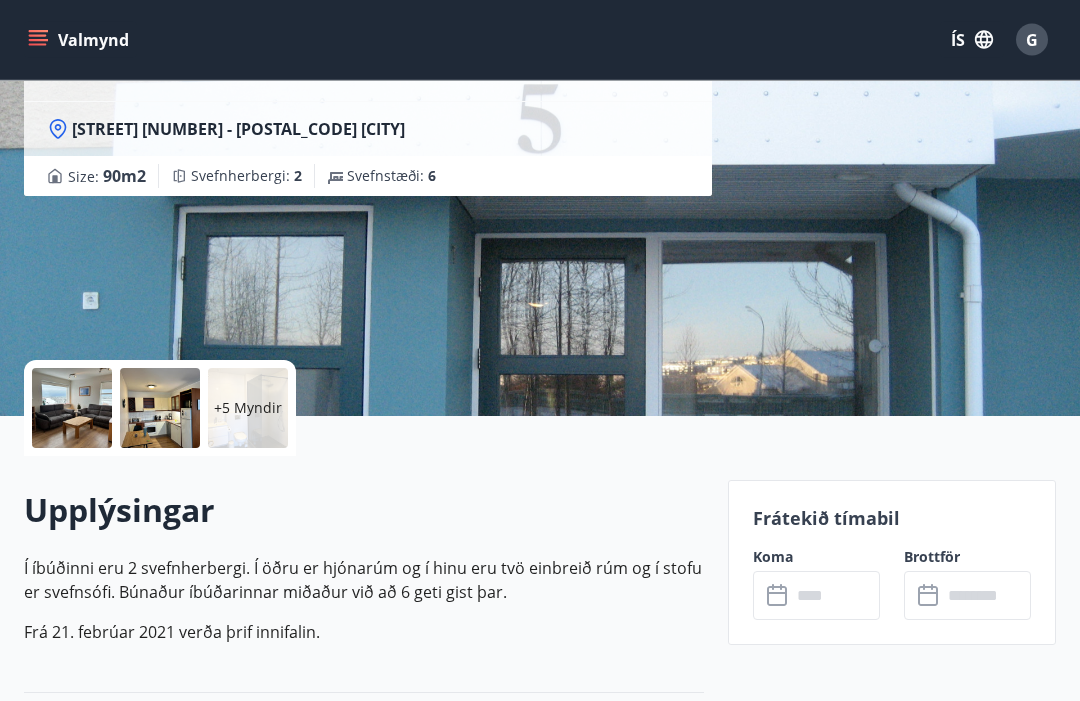 scroll, scrollTop: 199, scrollLeft: 0, axis: vertical 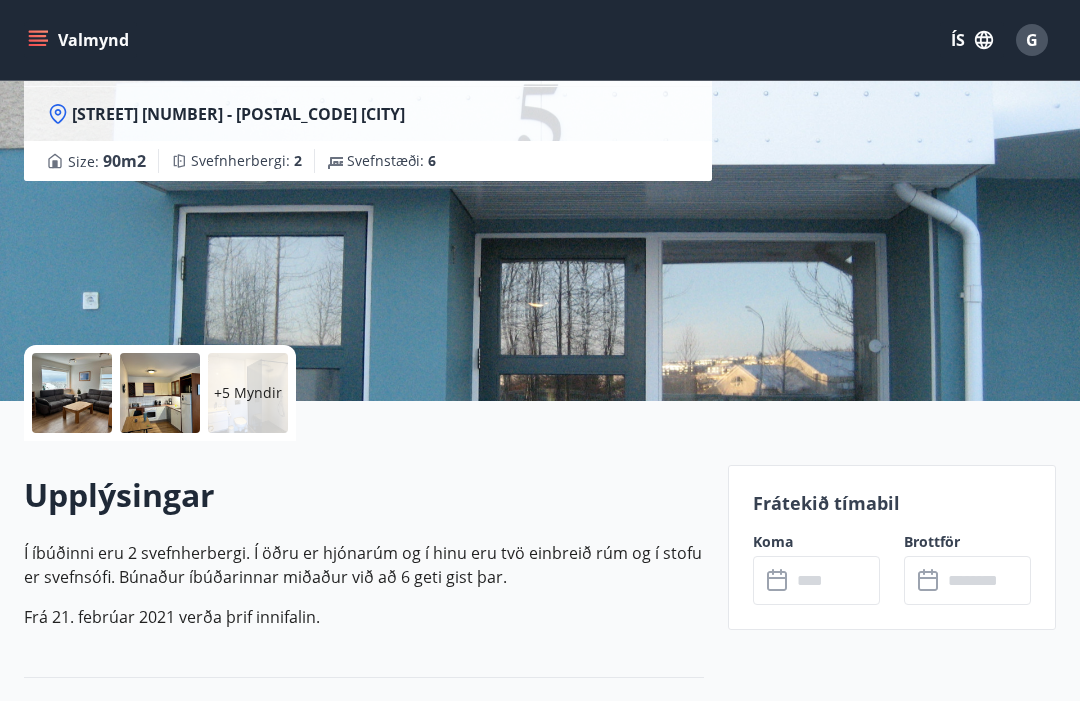 click at bounding box center (835, 580) 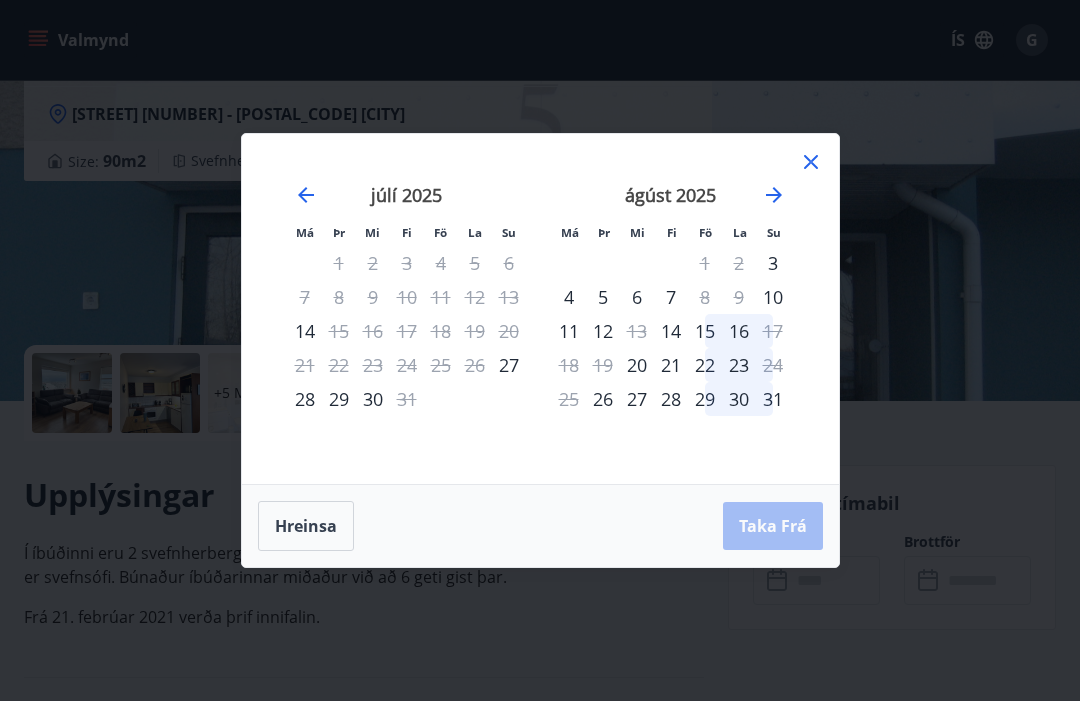 click 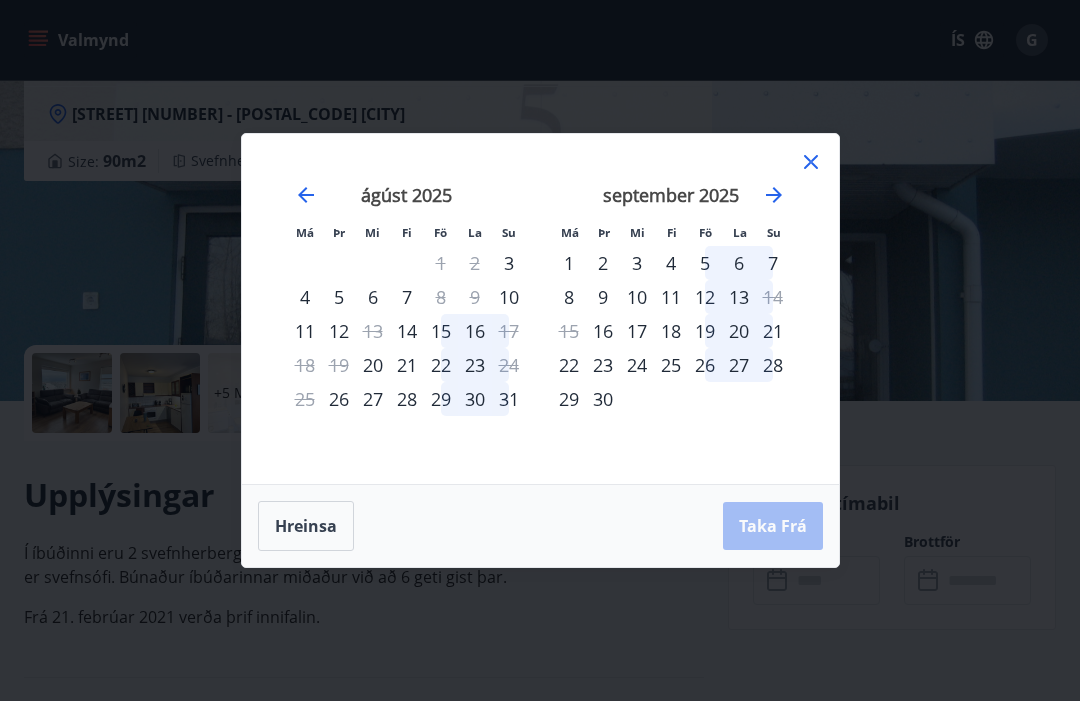 click on "26" at bounding box center [705, 365] 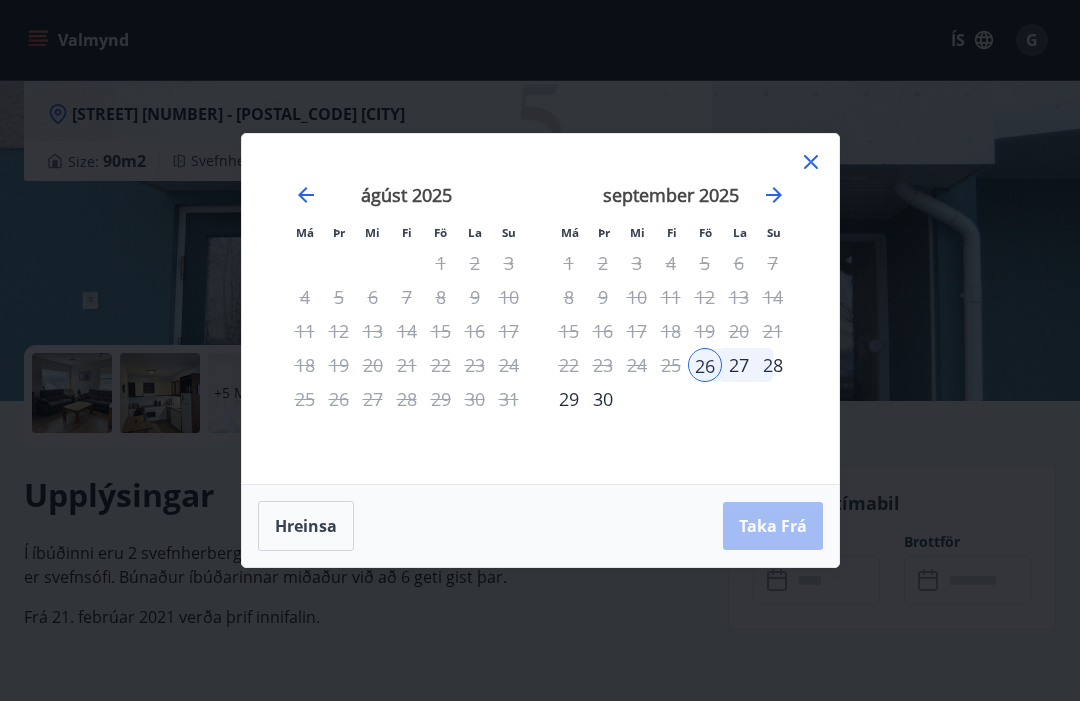 click on "21" at bounding box center (773, 331) 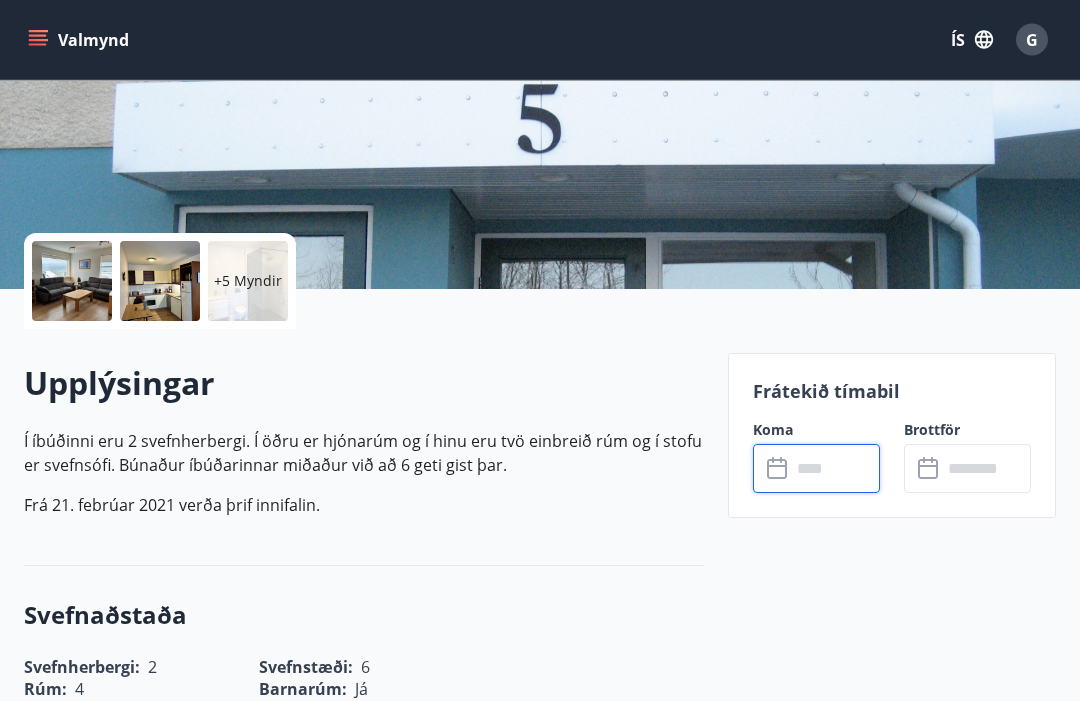 scroll, scrollTop: 311, scrollLeft: 0, axis: vertical 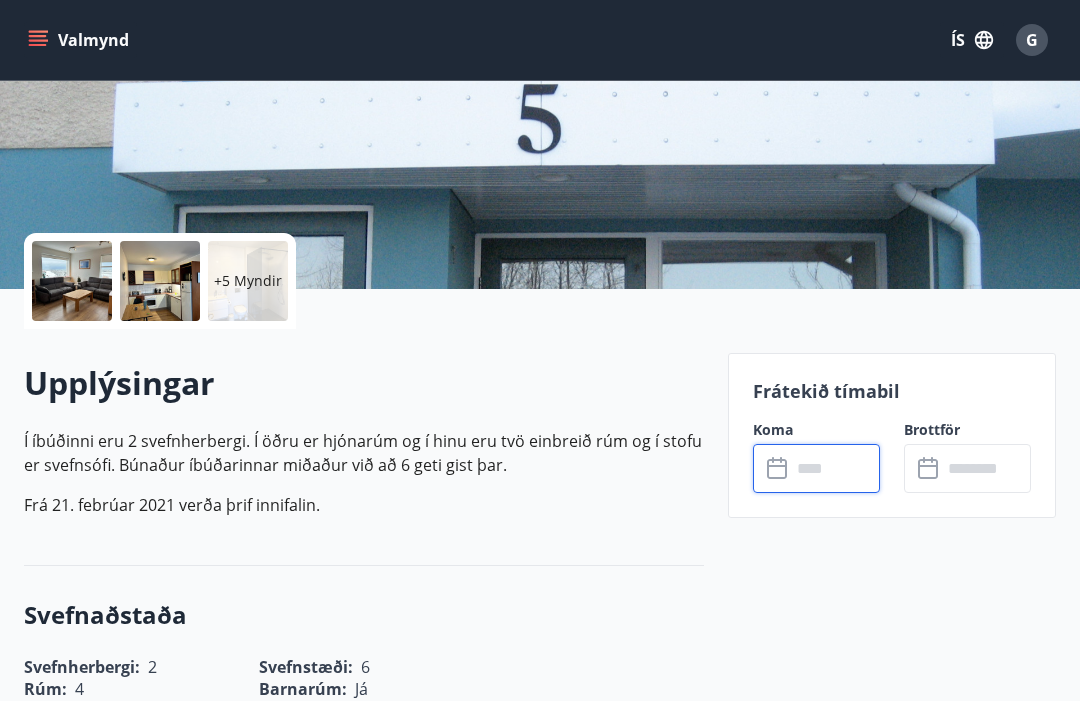 click at bounding box center [835, 468] 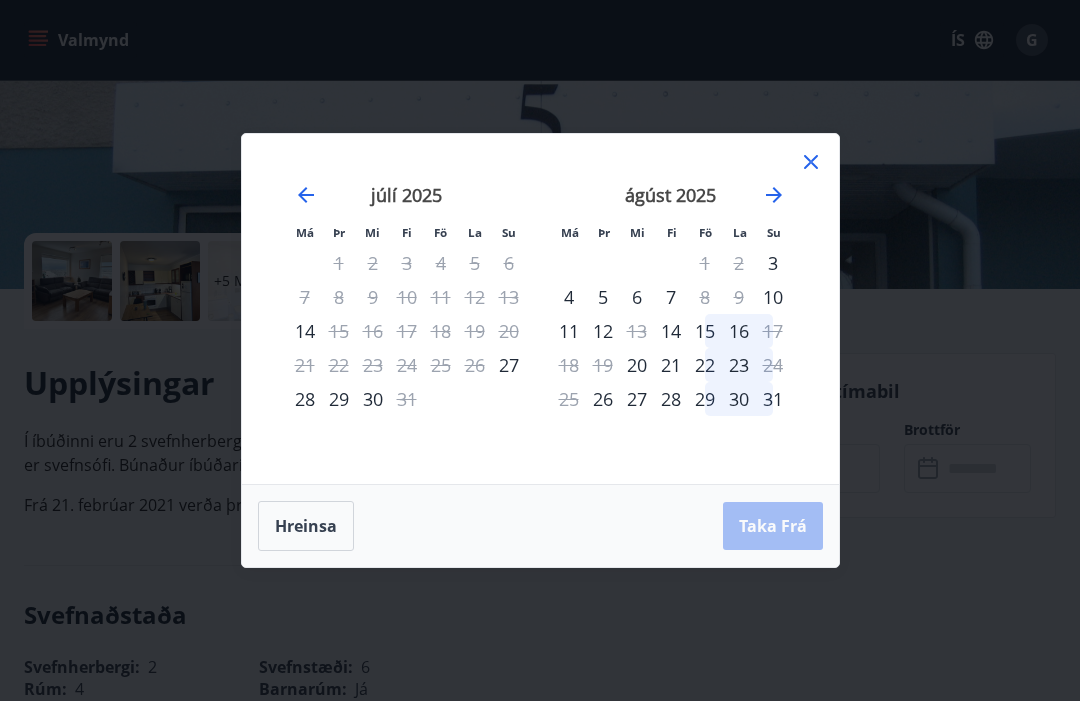 click 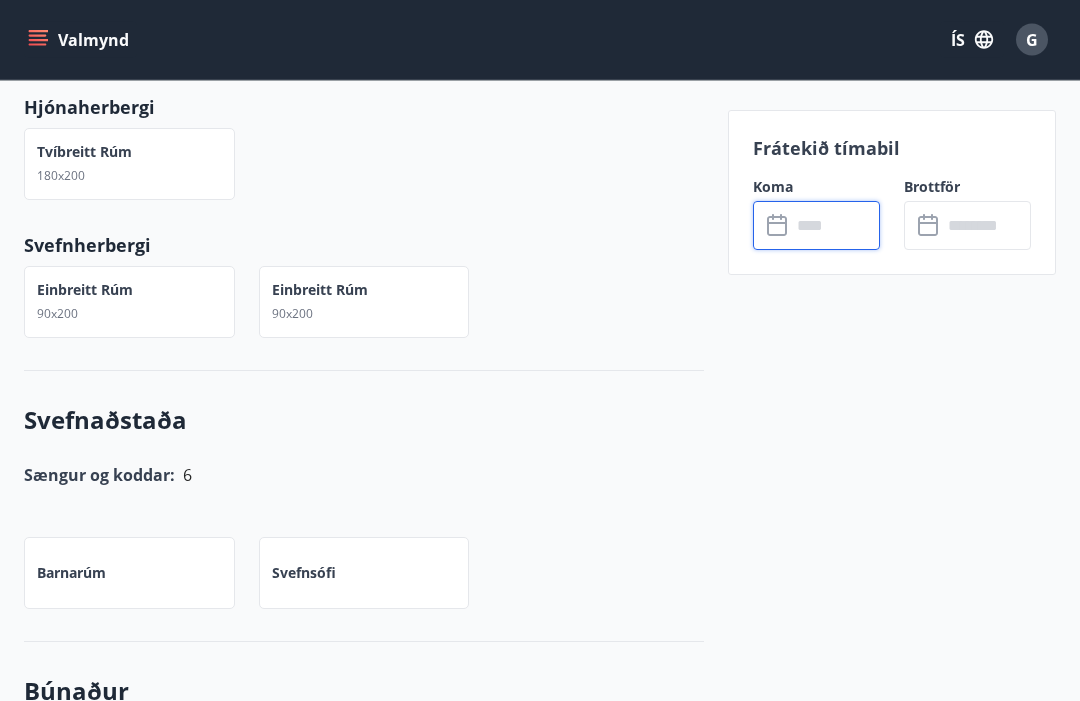 scroll, scrollTop: 949, scrollLeft: 0, axis: vertical 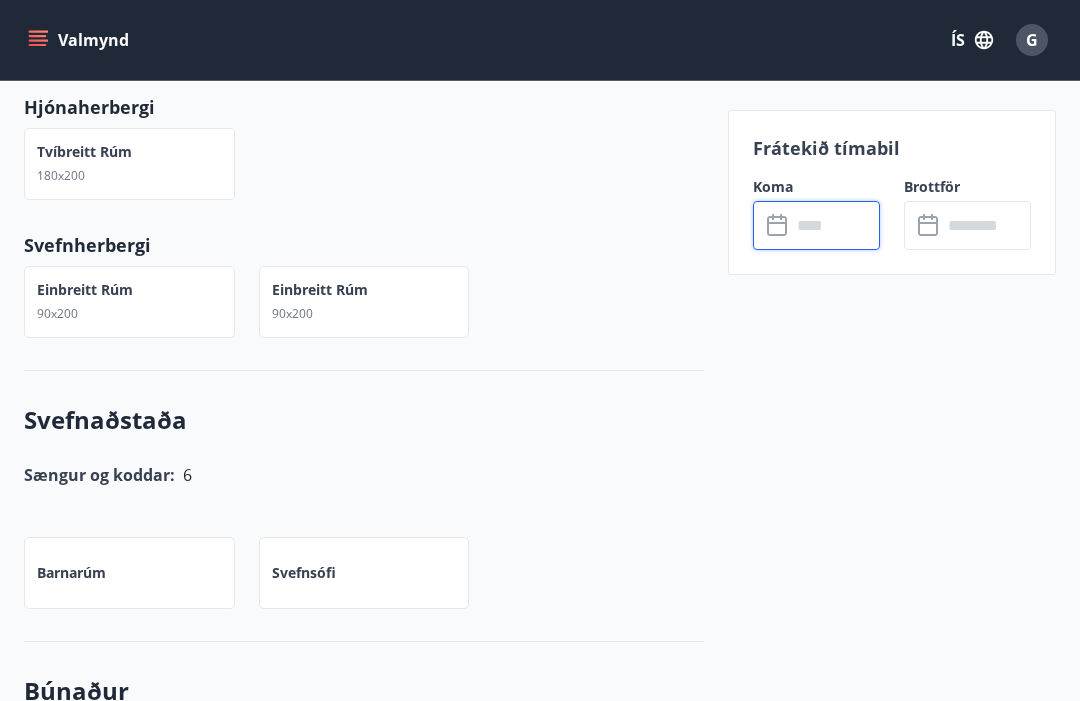 click at bounding box center [835, 225] 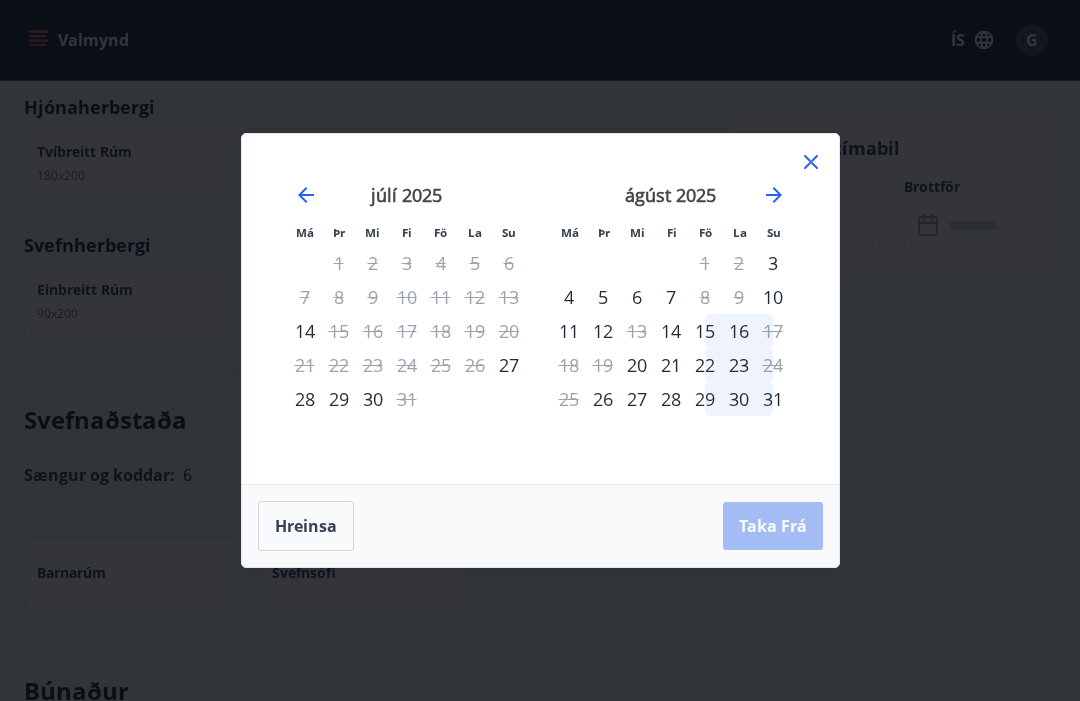 click 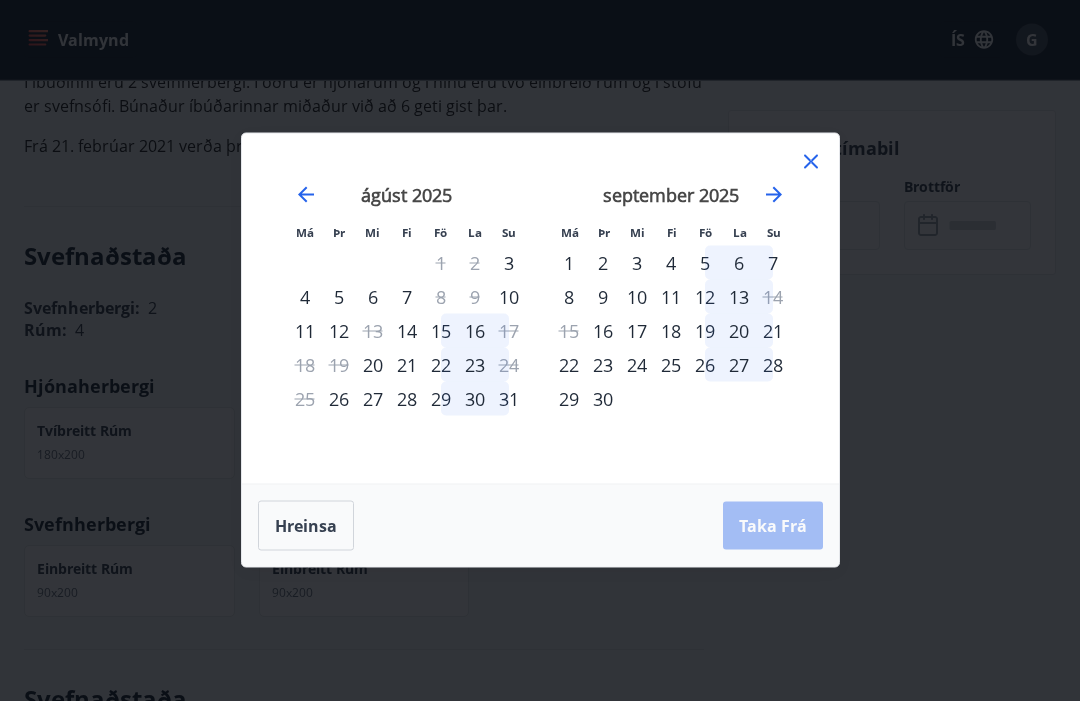 click on "25" at bounding box center [671, 365] 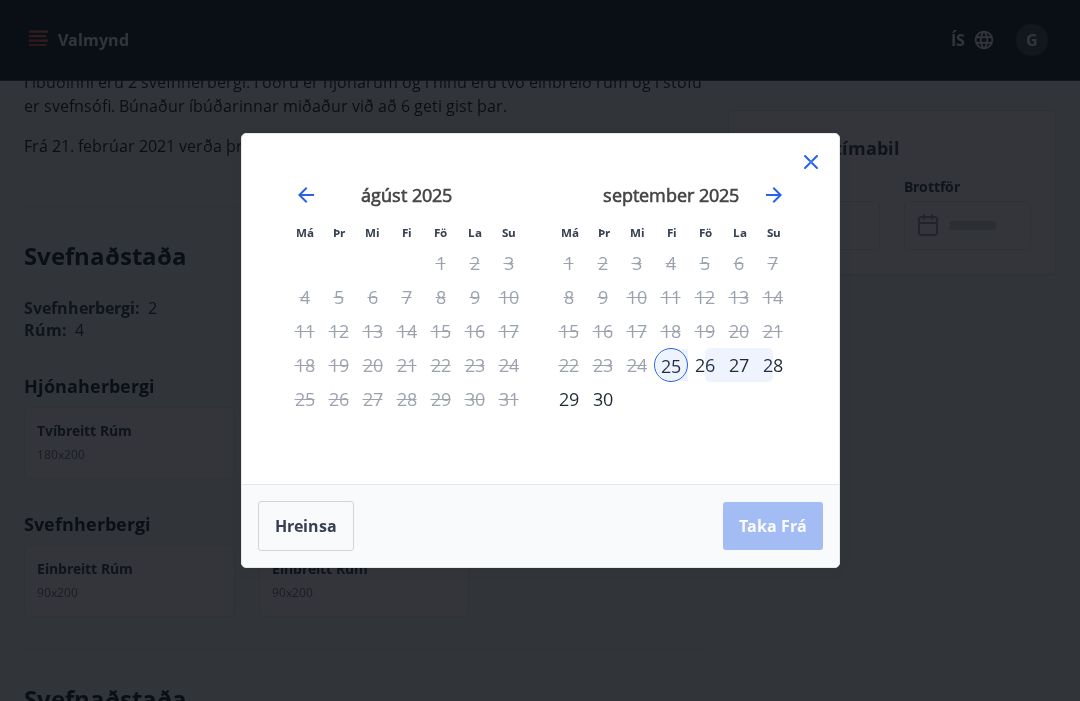click on "29" at bounding box center [569, 399] 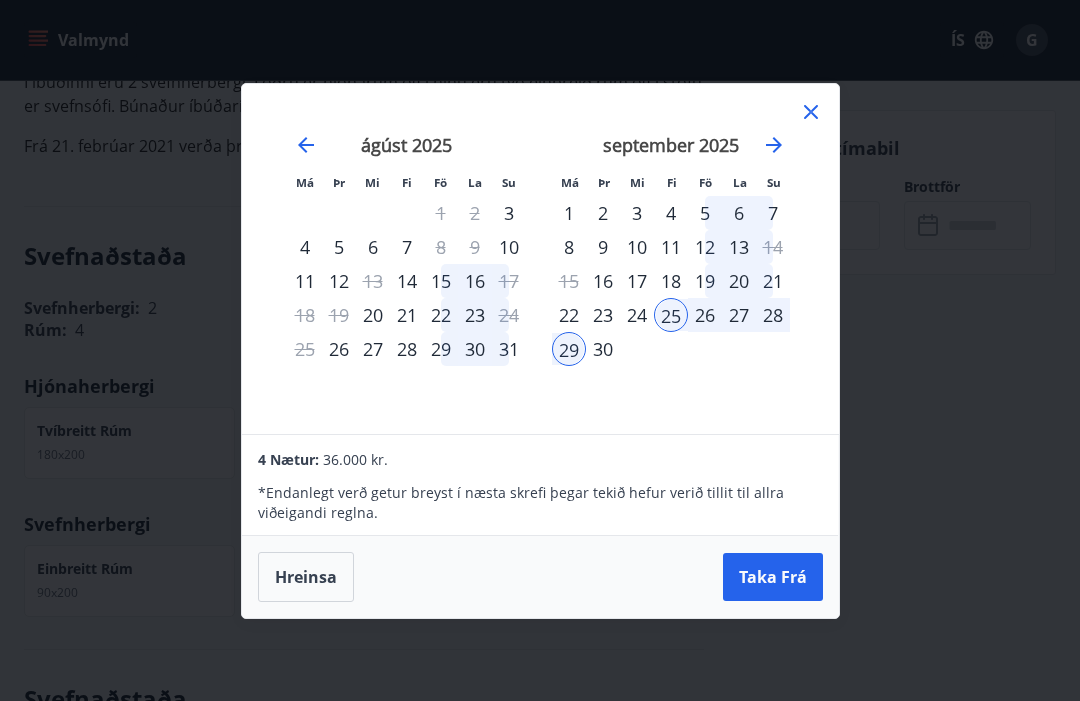 click on "Taka Frá" at bounding box center (773, 577) 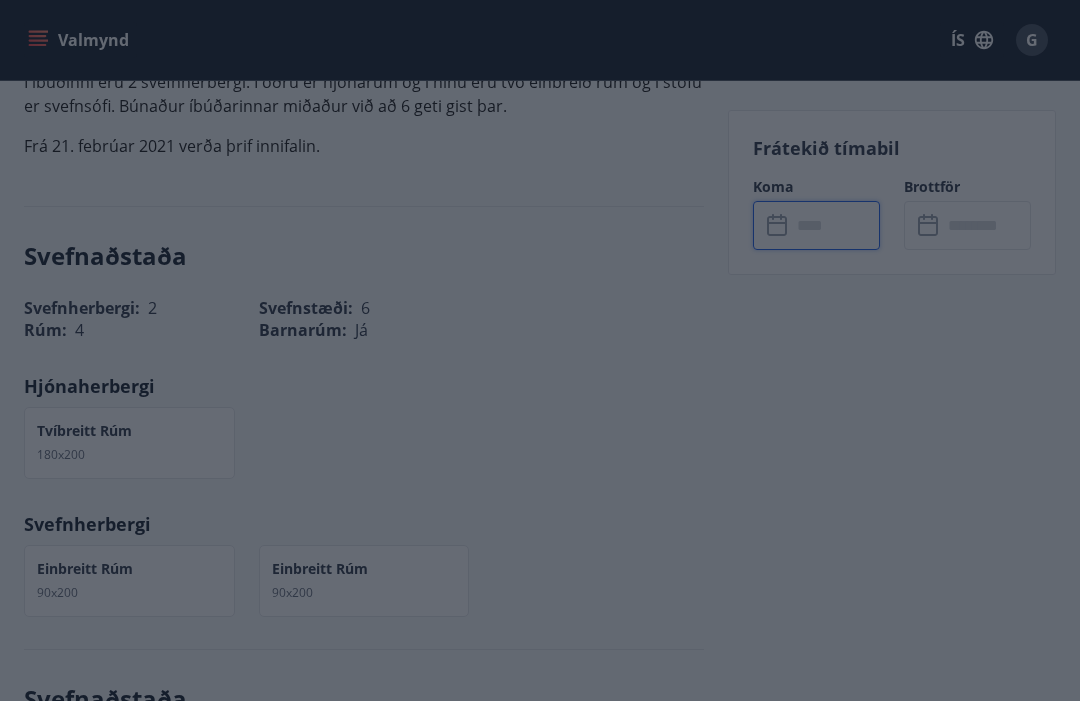 type on "******" 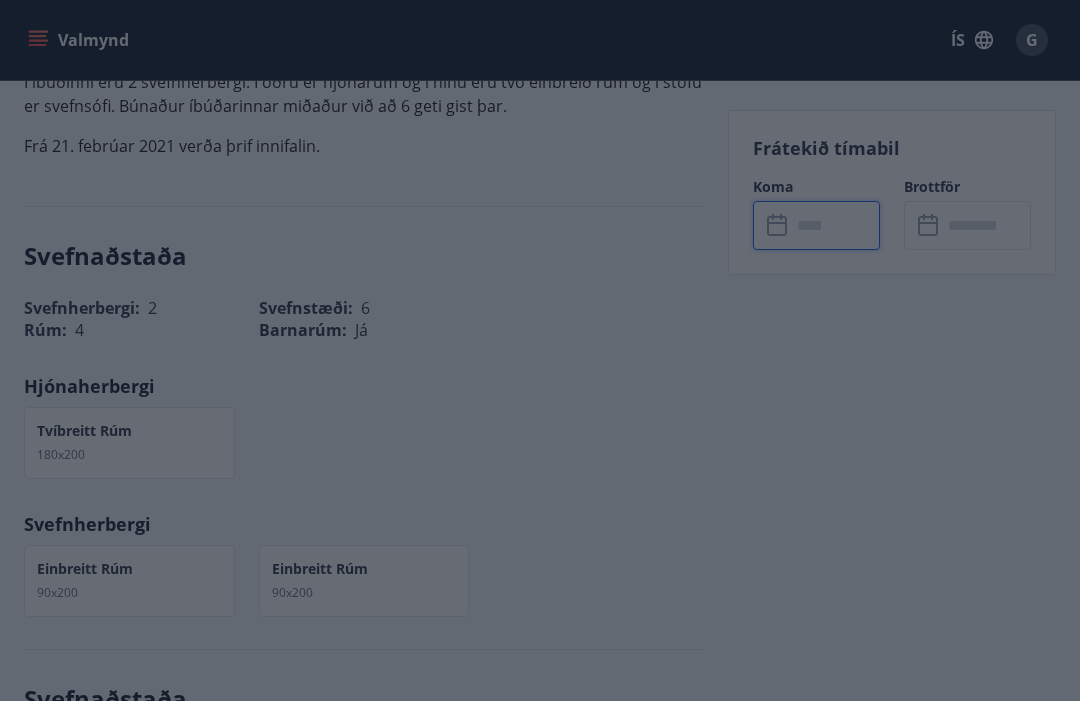type on "******" 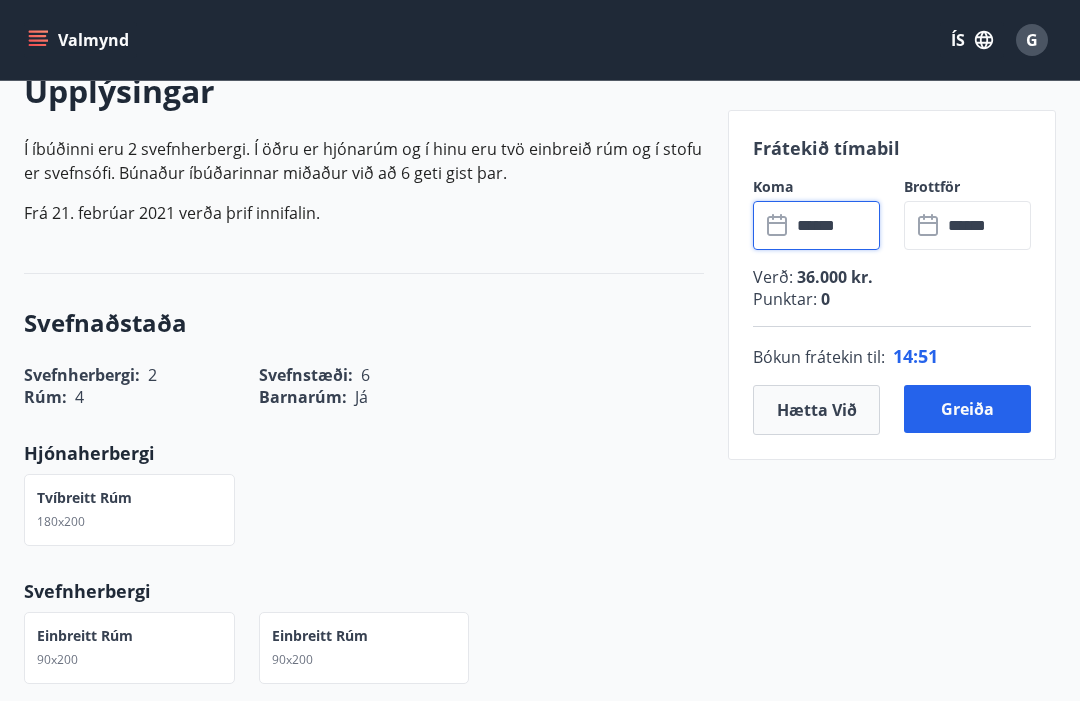 scroll, scrollTop: 602, scrollLeft: 0, axis: vertical 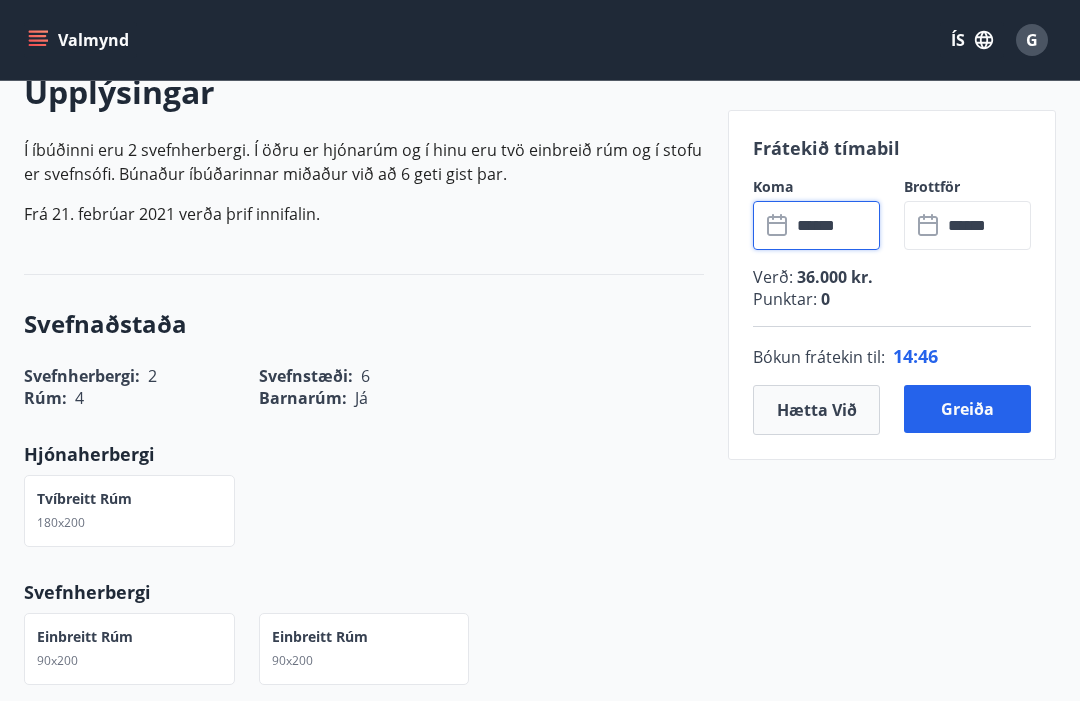 click on "Greiða" at bounding box center [967, 409] 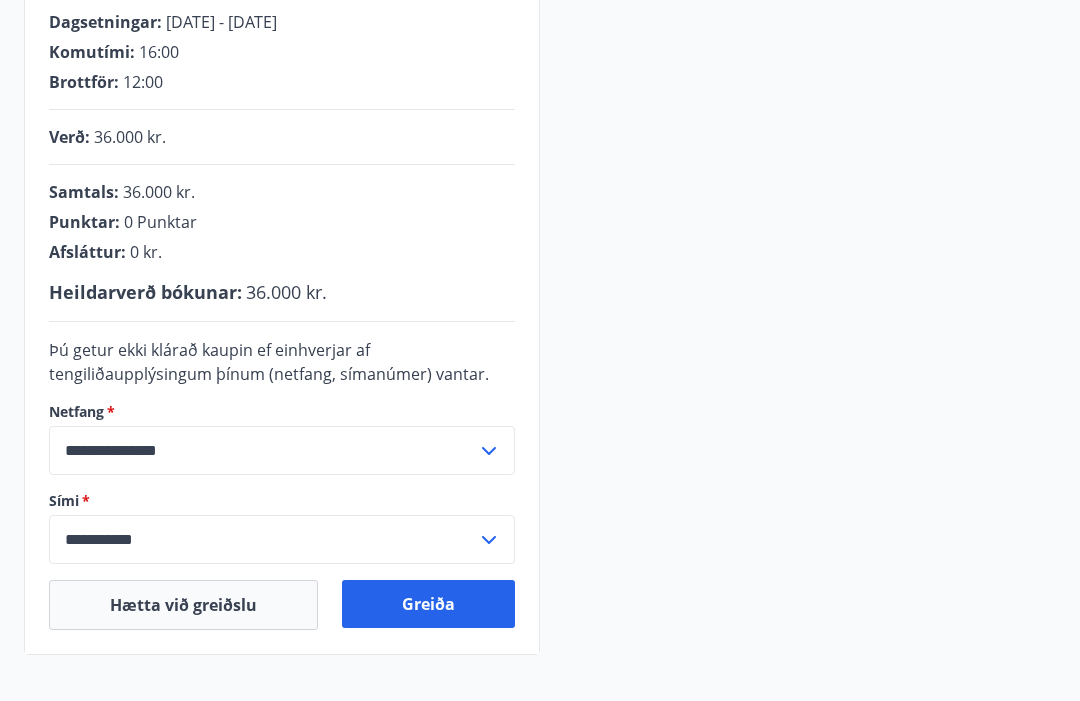 scroll, scrollTop: 332, scrollLeft: 0, axis: vertical 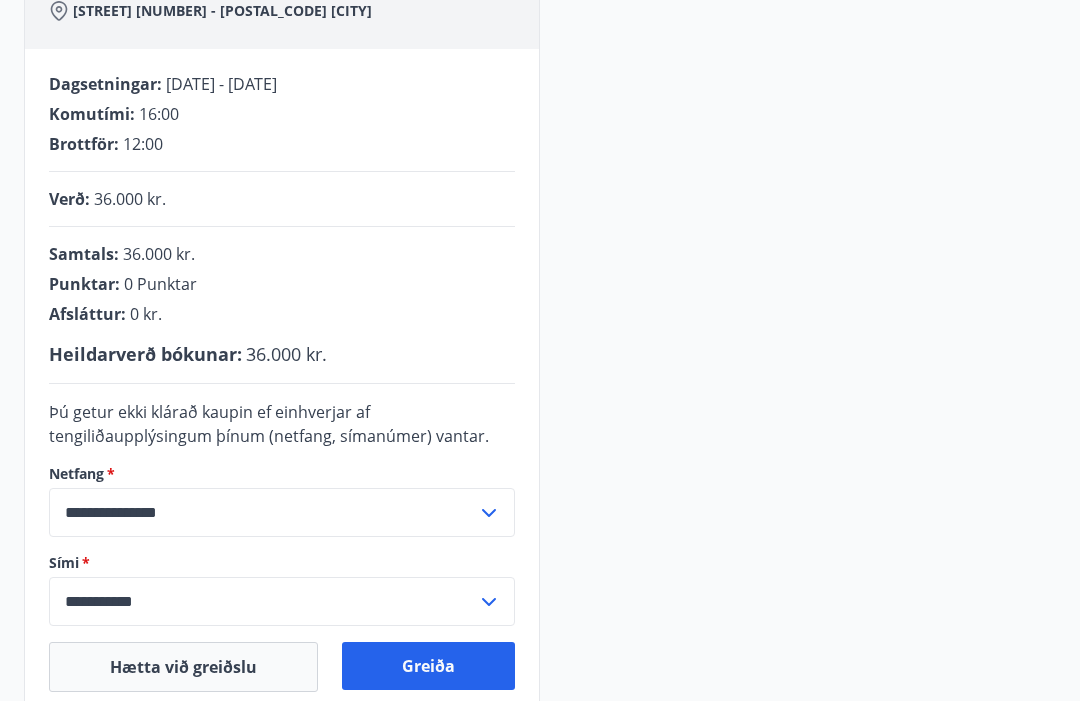 click on "Hætta við greiðslu" at bounding box center (183, 667) 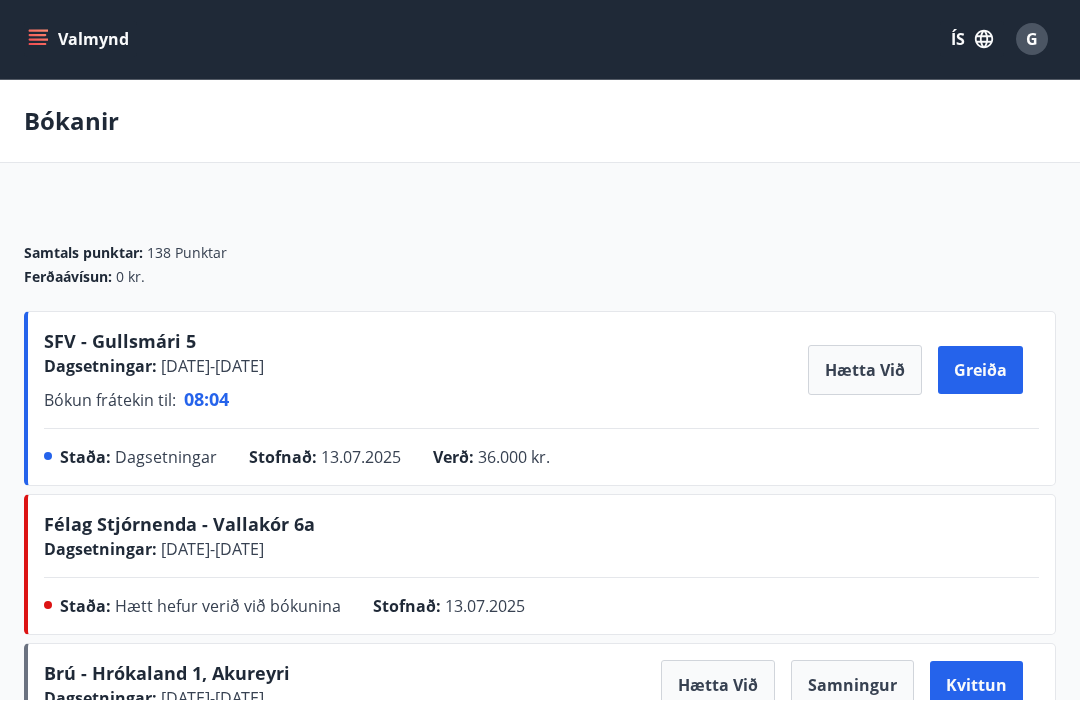 scroll, scrollTop: 1, scrollLeft: 0, axis: vertical 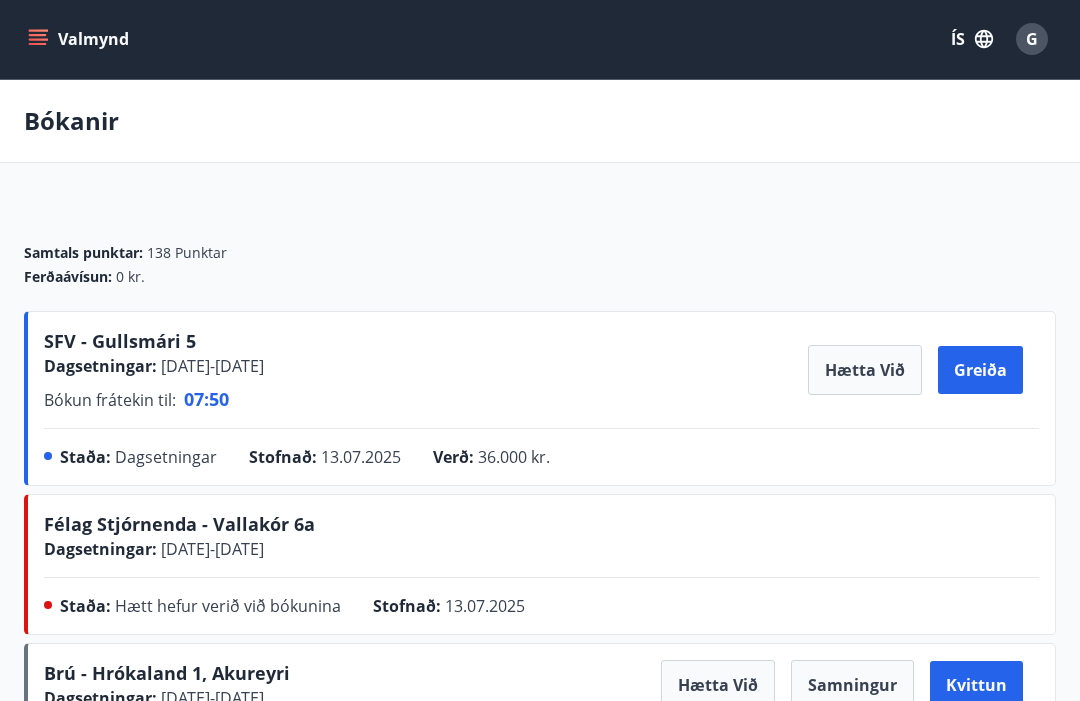click on "Hætta við" at bounding box center (865, 370) 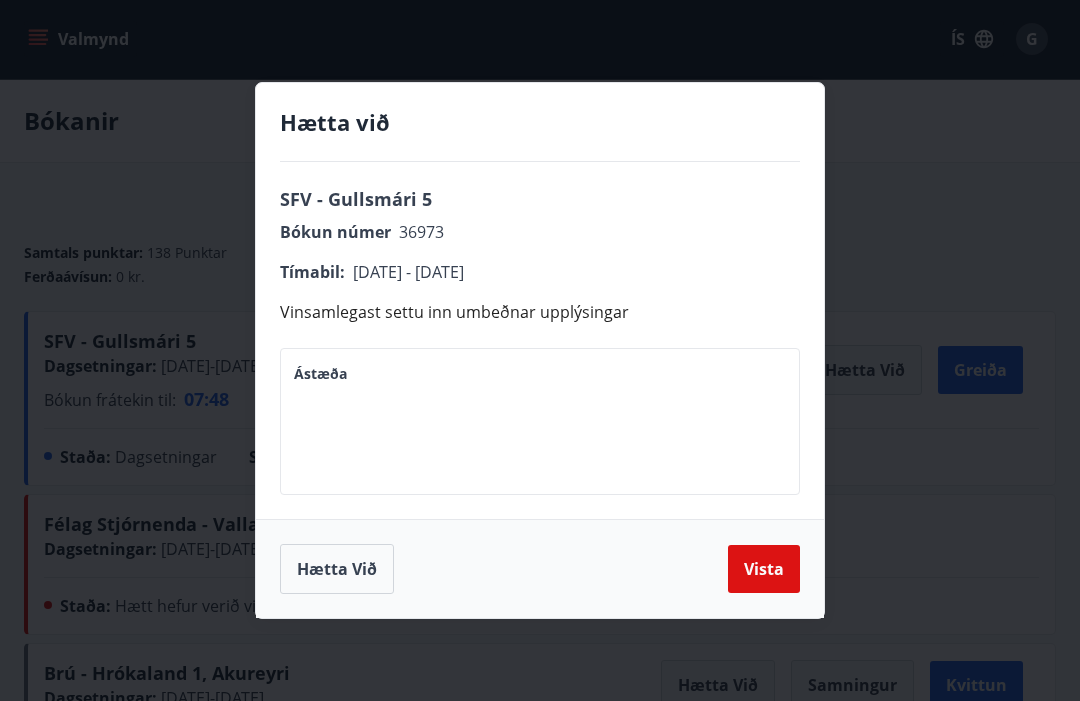 click on "Hætta við" at bounding box center (337, 569) 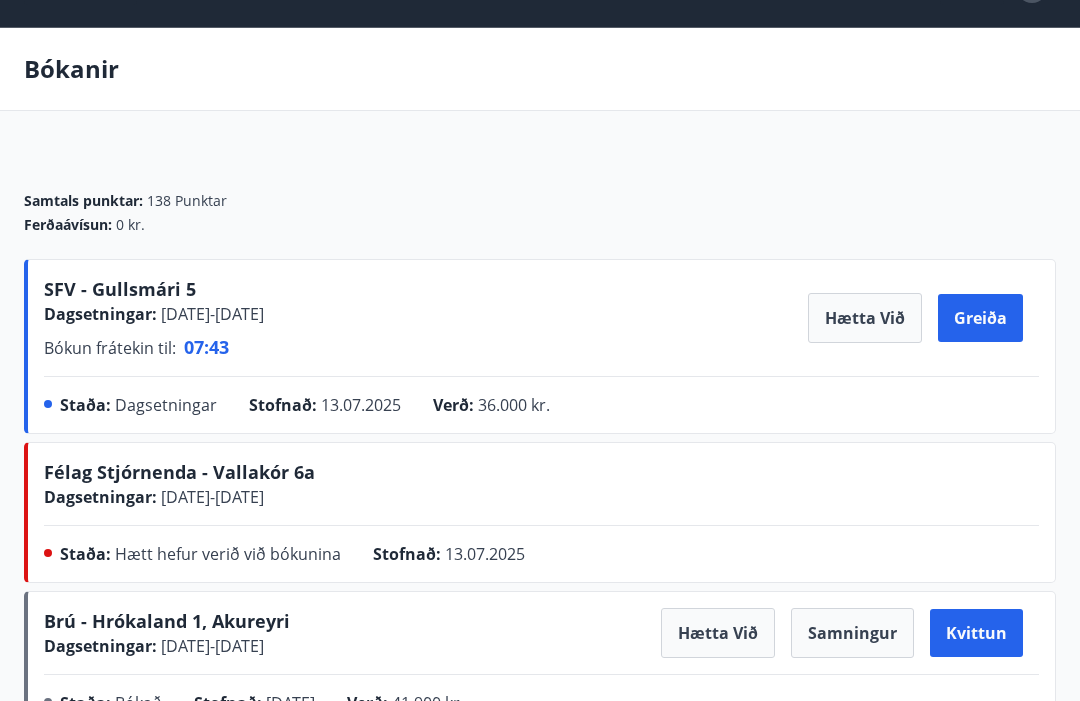 scroll, scrollTop: 0, scrollLeft: 0, axis: both 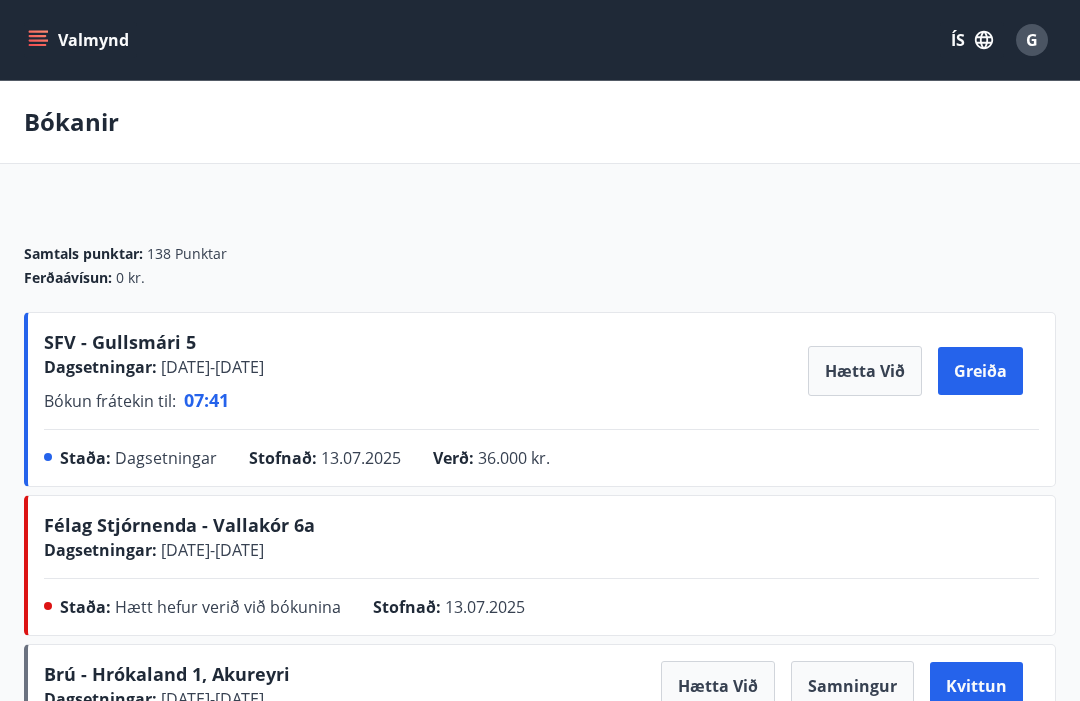 click on "SFV - Gullsmári 5" at bounding box center (120, 342) 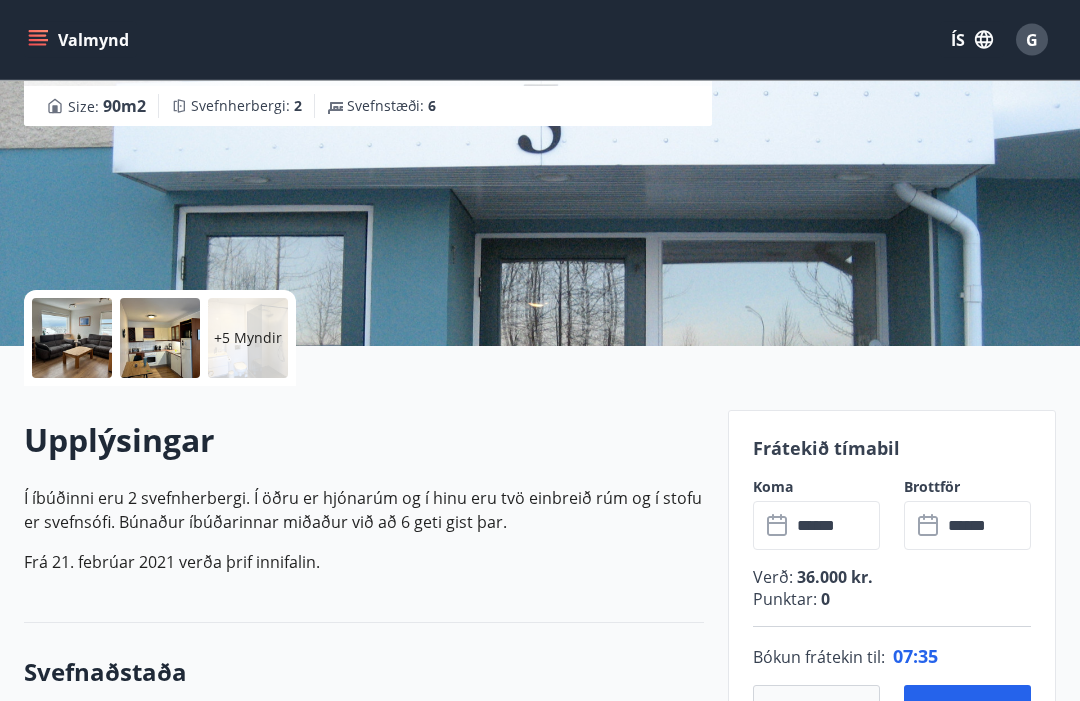 scroll, scrollTop: 254, scrollLeft: 0, axis: vertical 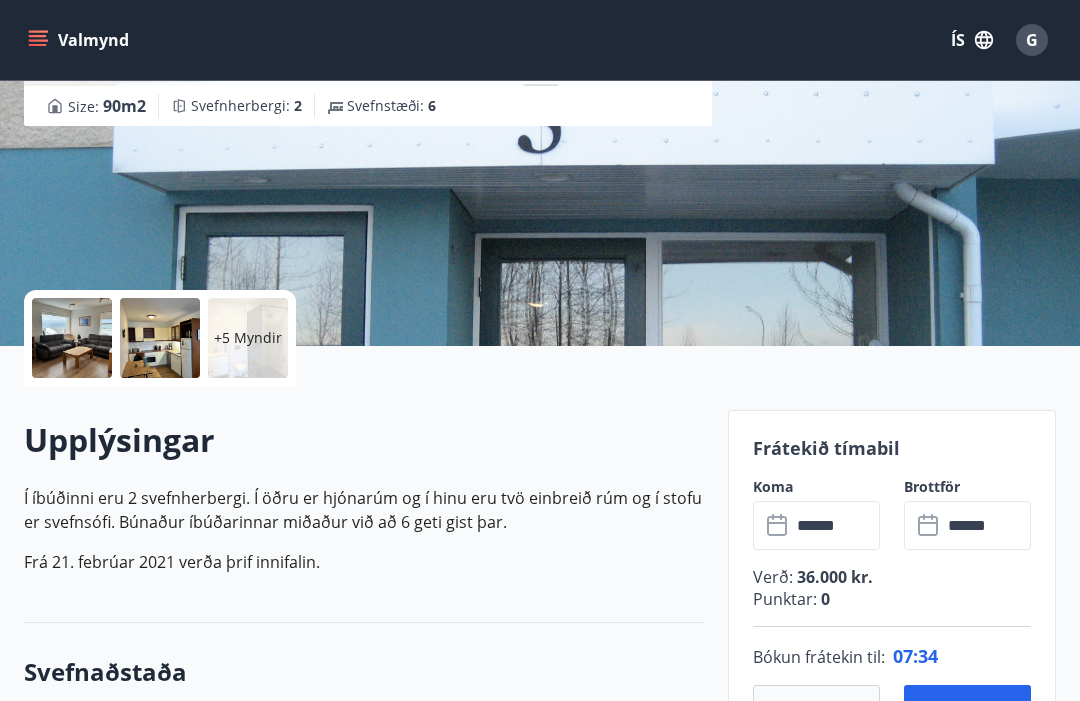click on "******" at bounding box center [835, 525] 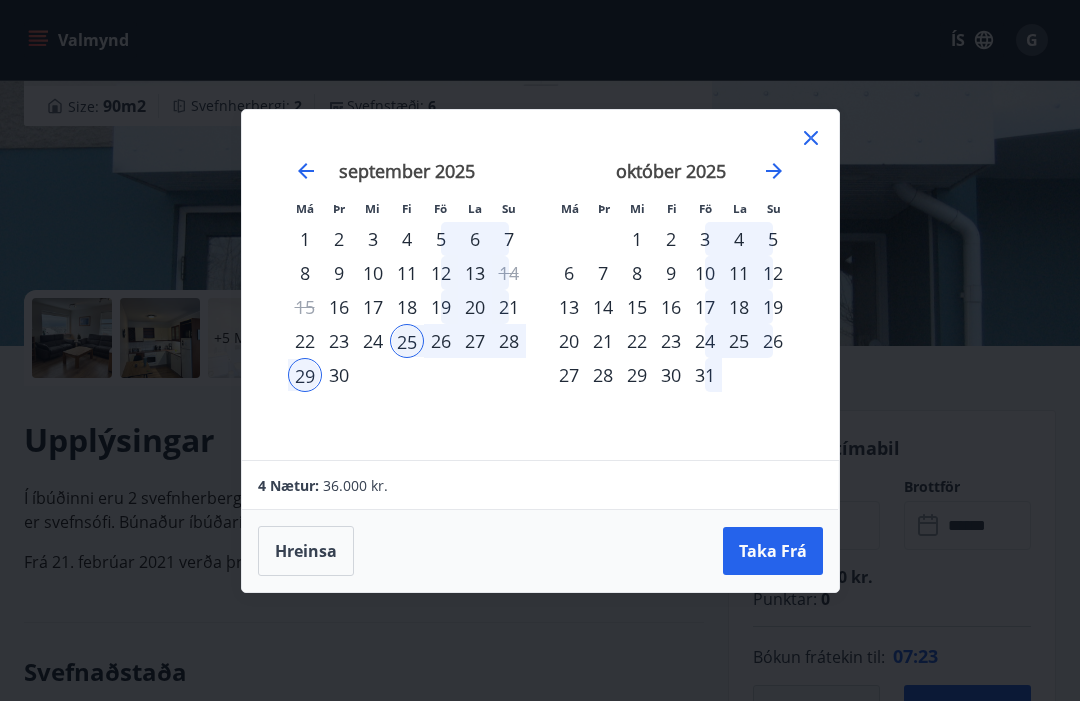 click on "18" at bounding box center [407, 307] 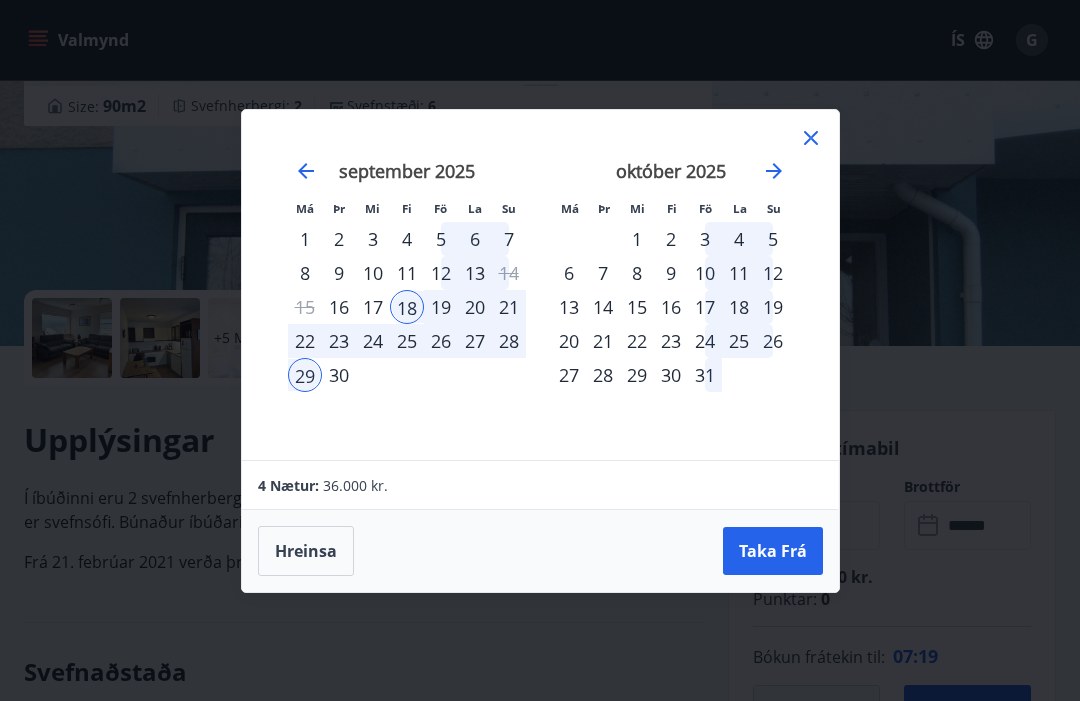 click on "19" at bounding box center [441, 307] 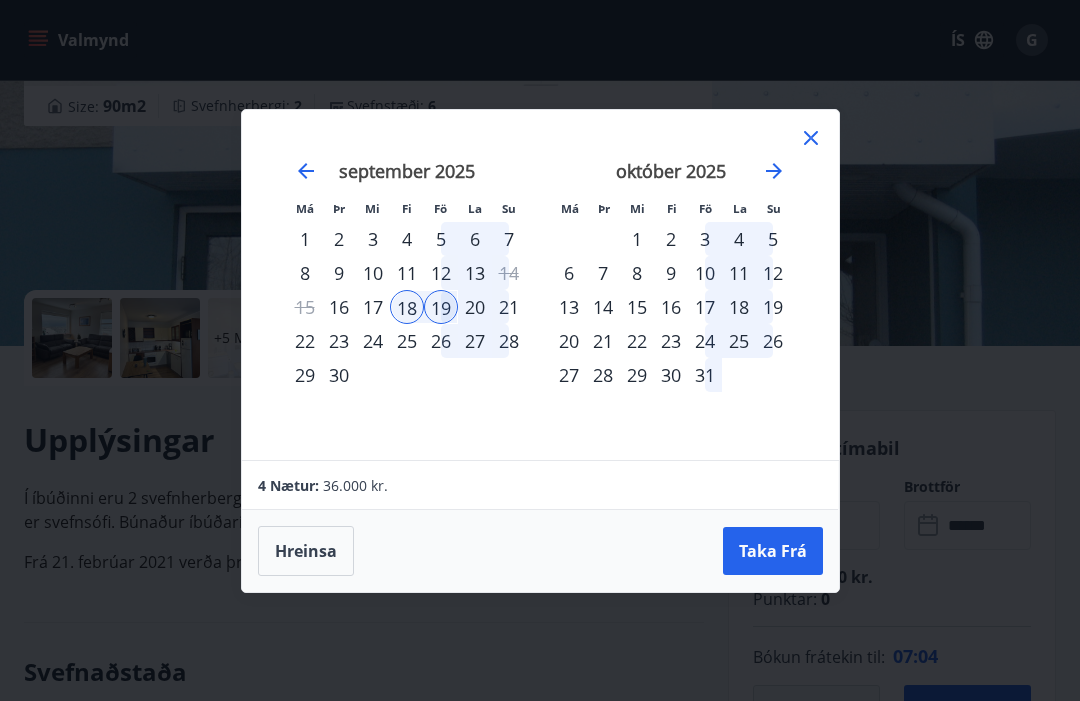 click on "22" at bounding box center [305, 341] 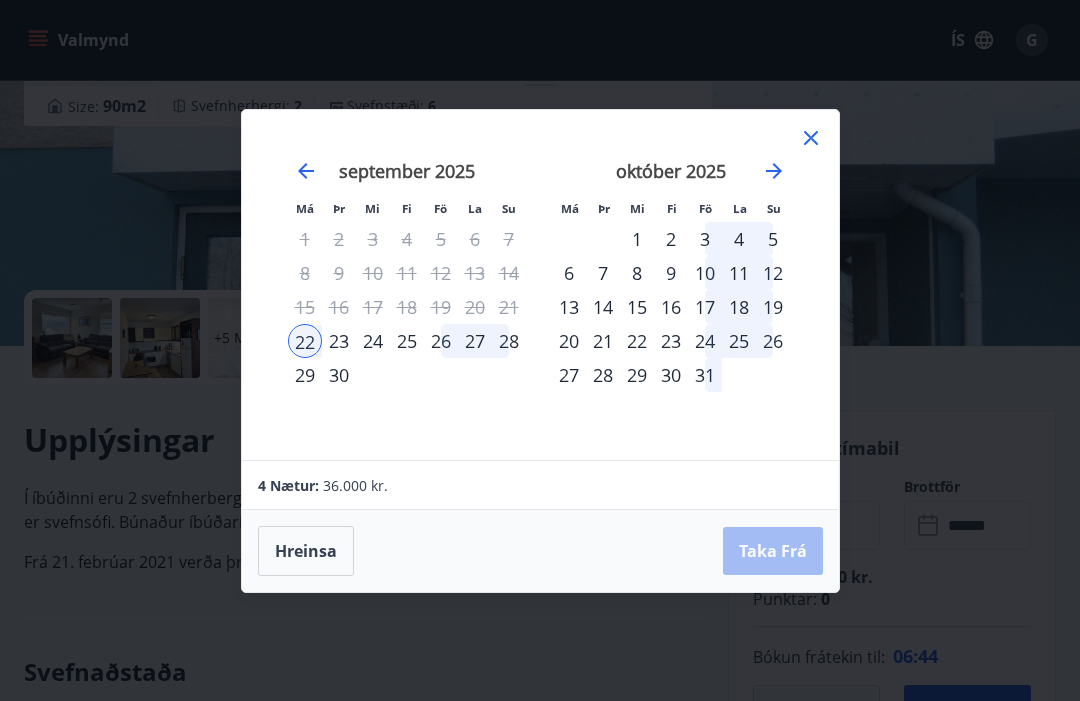 click on "19" at bounding box center [441, 307] 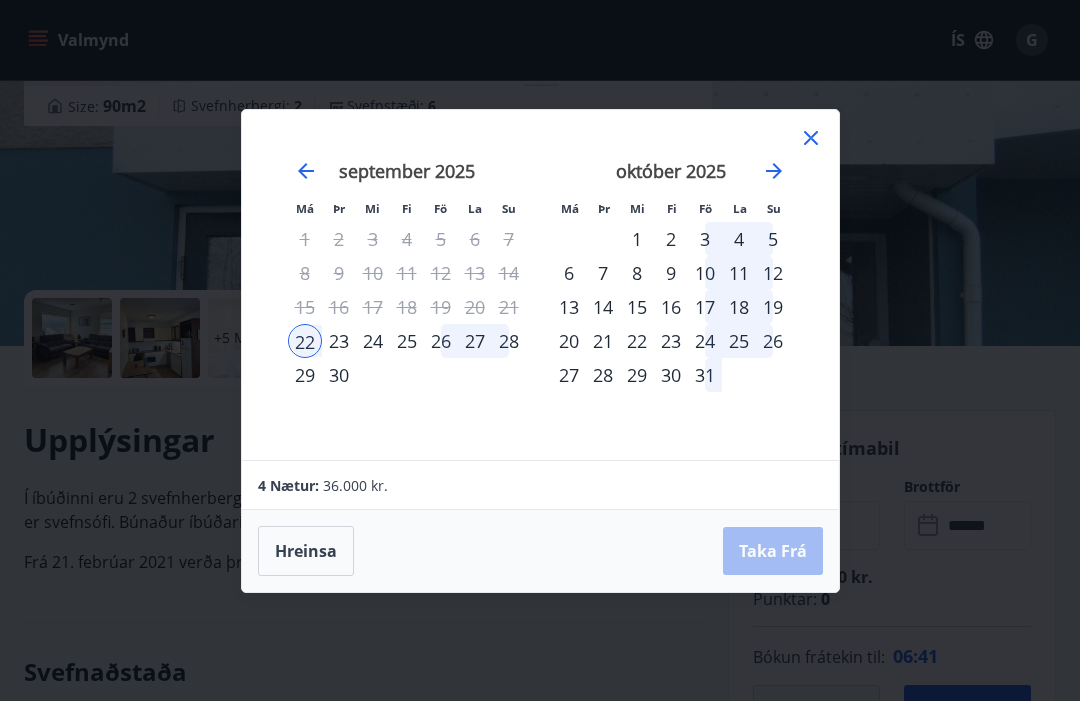 click 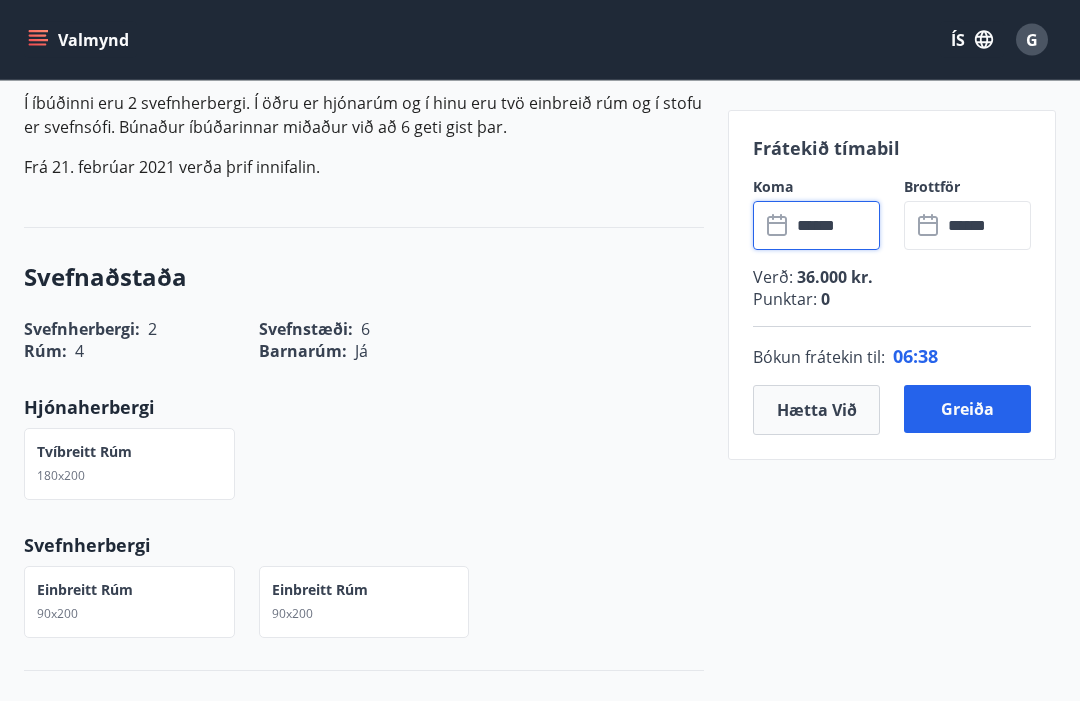 scroll, scrollTop: 649, scrollLeft: 0, axis: vertical 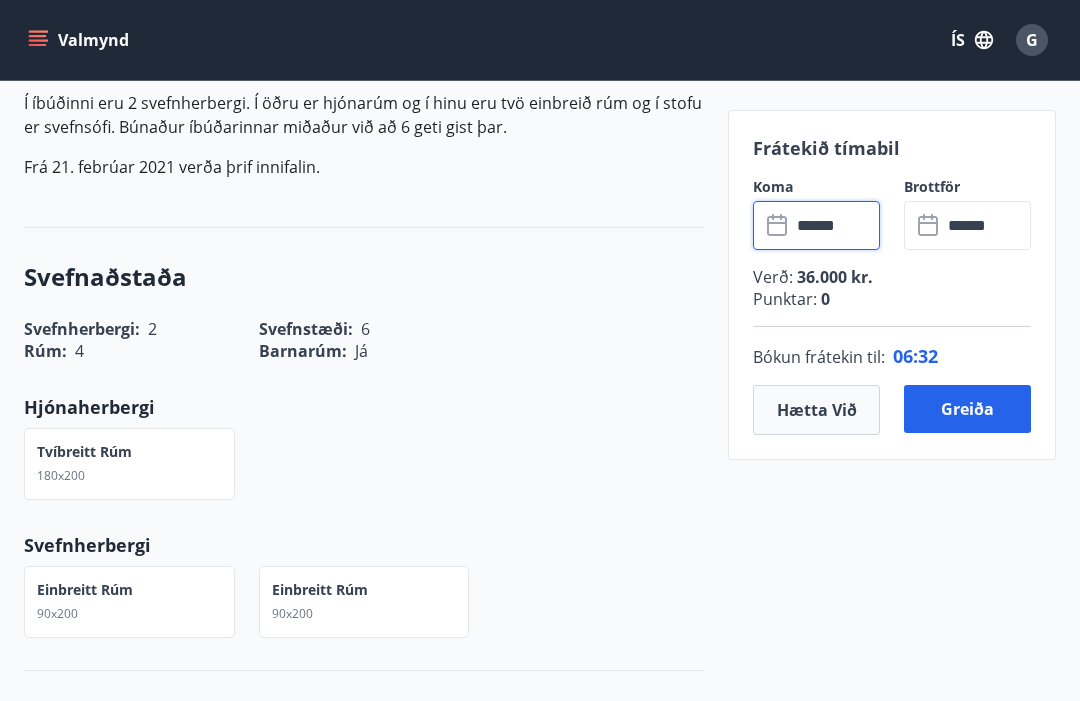click on "******" at bounding box center (835, 225) 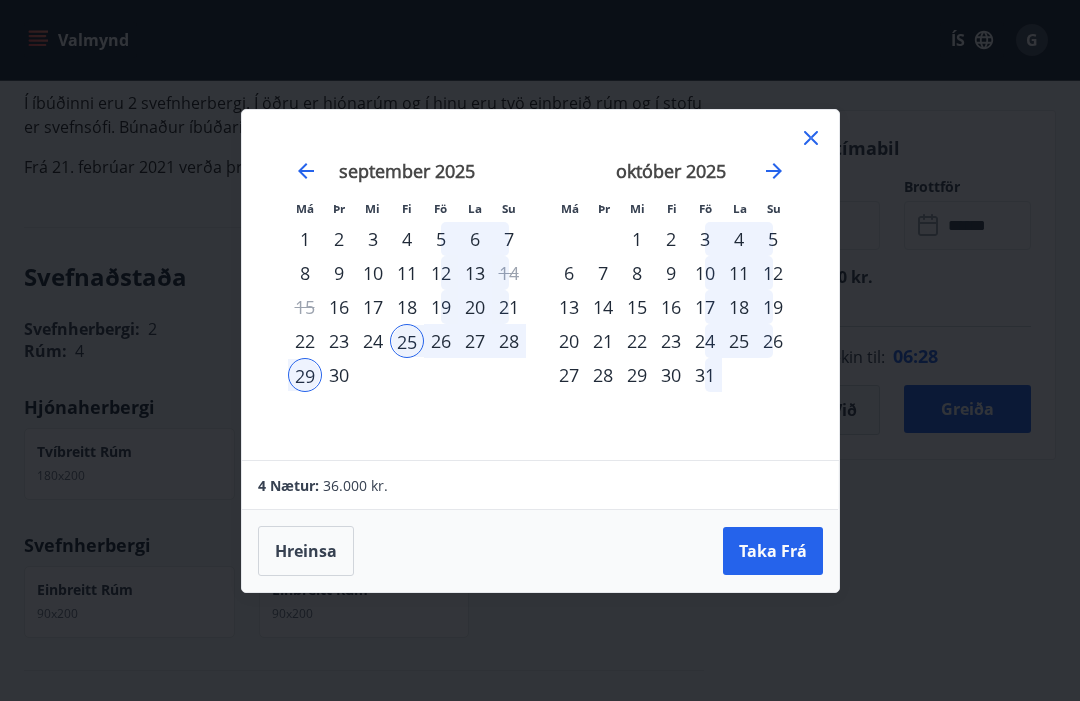 click on "24" at bounding box center [373, 341] 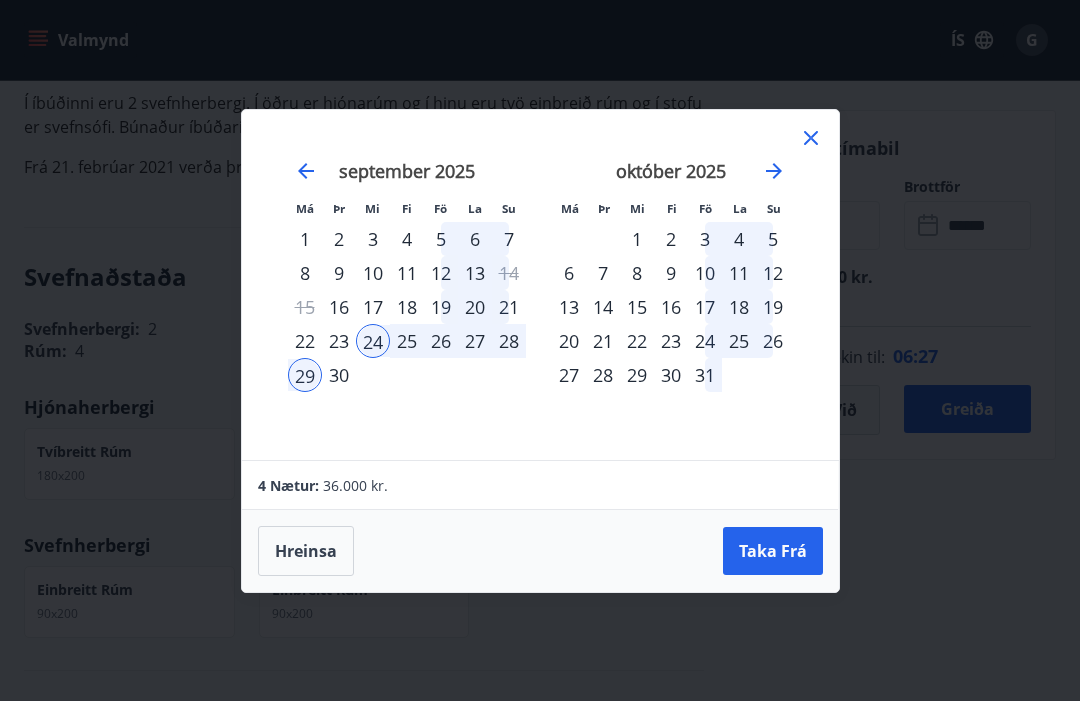 click on "29" at bounding box center (305, 375) 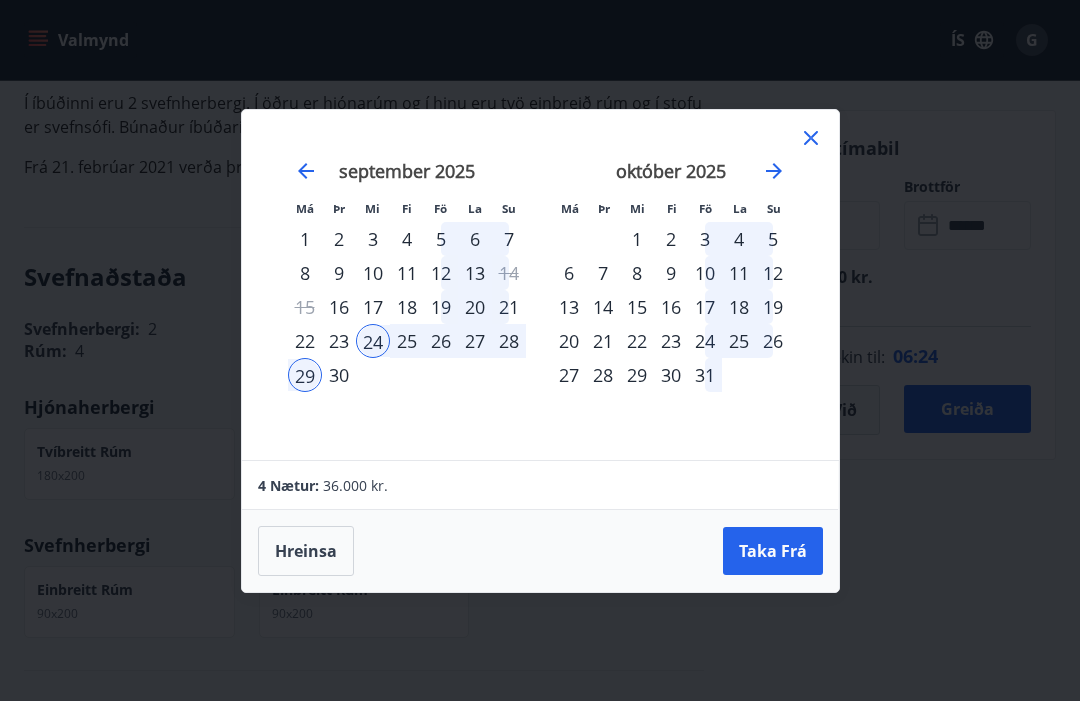 click on "29" at bounding box center (305, 375) 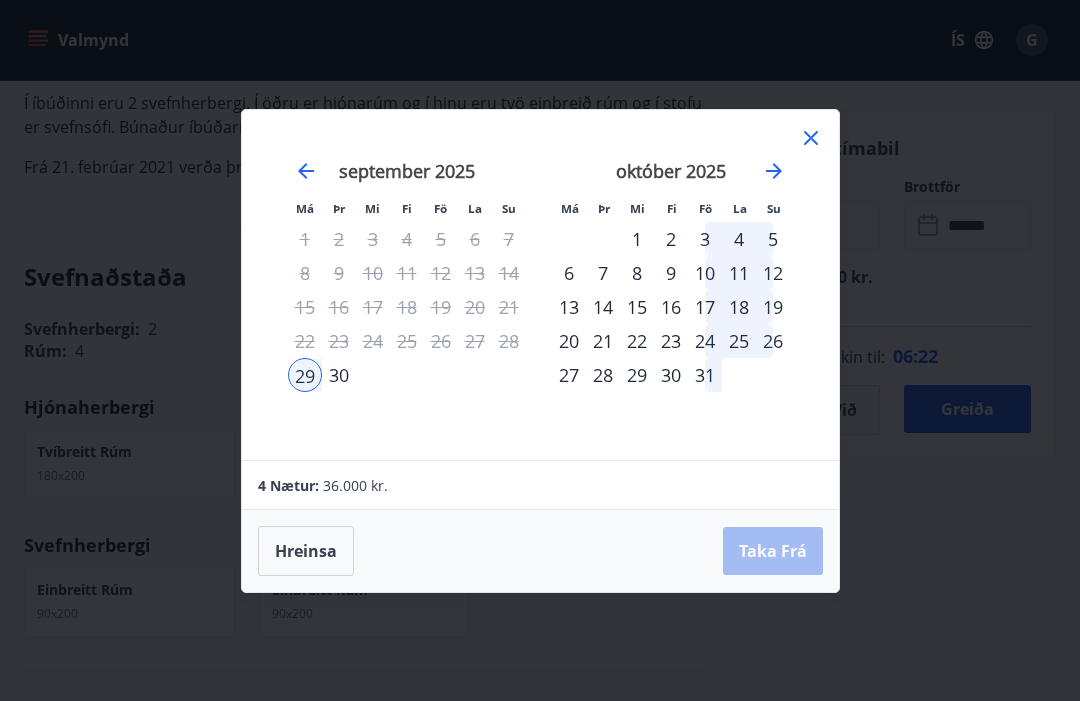 click on "29" at bounding box center (305, 375) 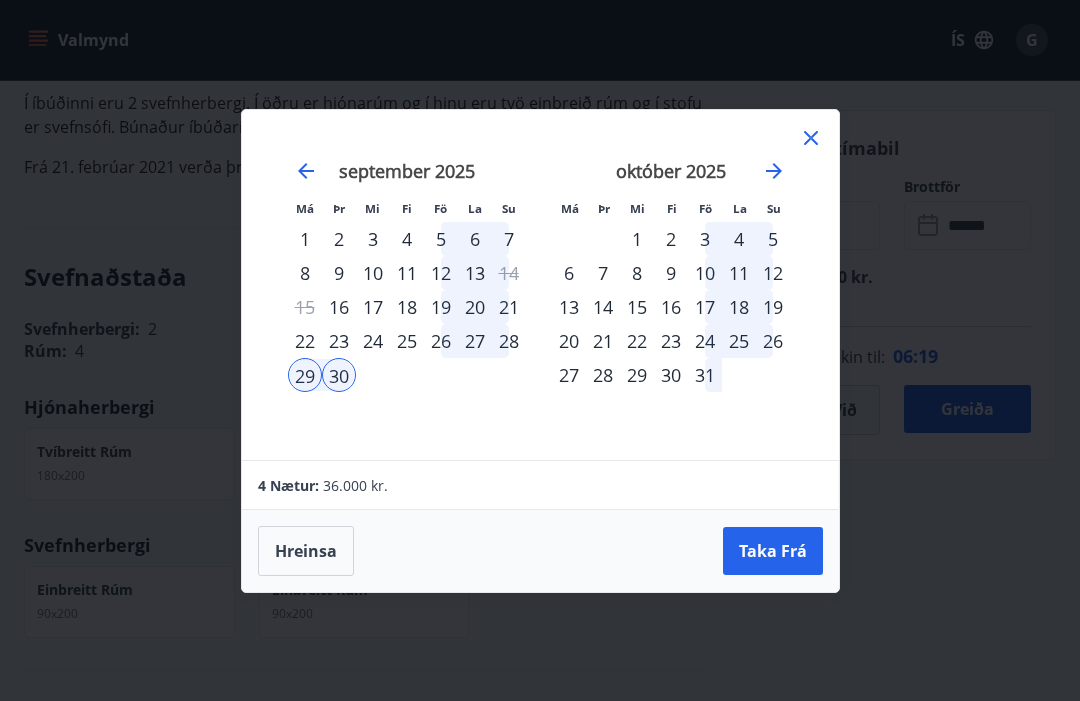 click on "Hreinsa" at bounding box center [306, 551] 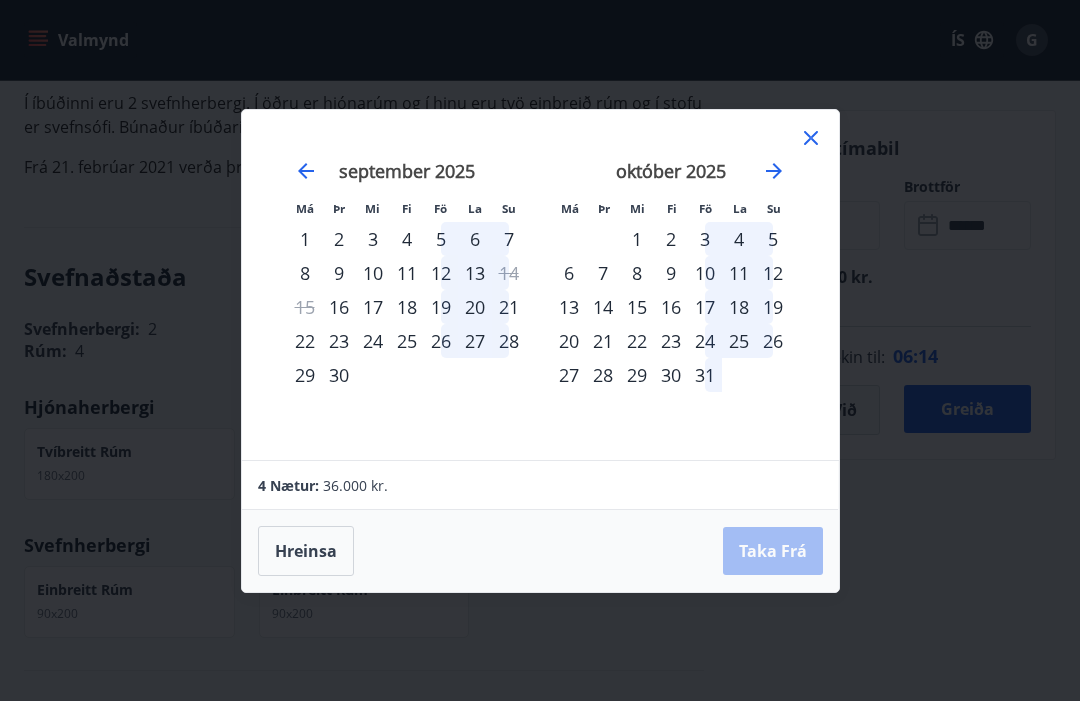 click on "18" at bounding box center (407, 307) 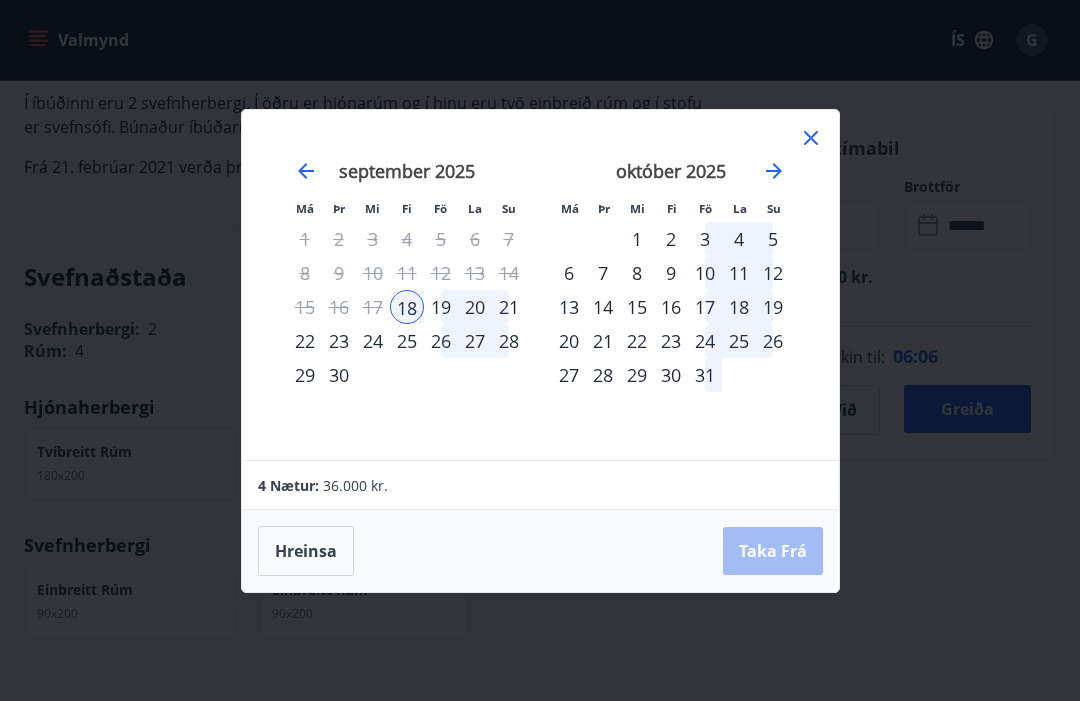 click on "22" at bounding box center (305, 341) 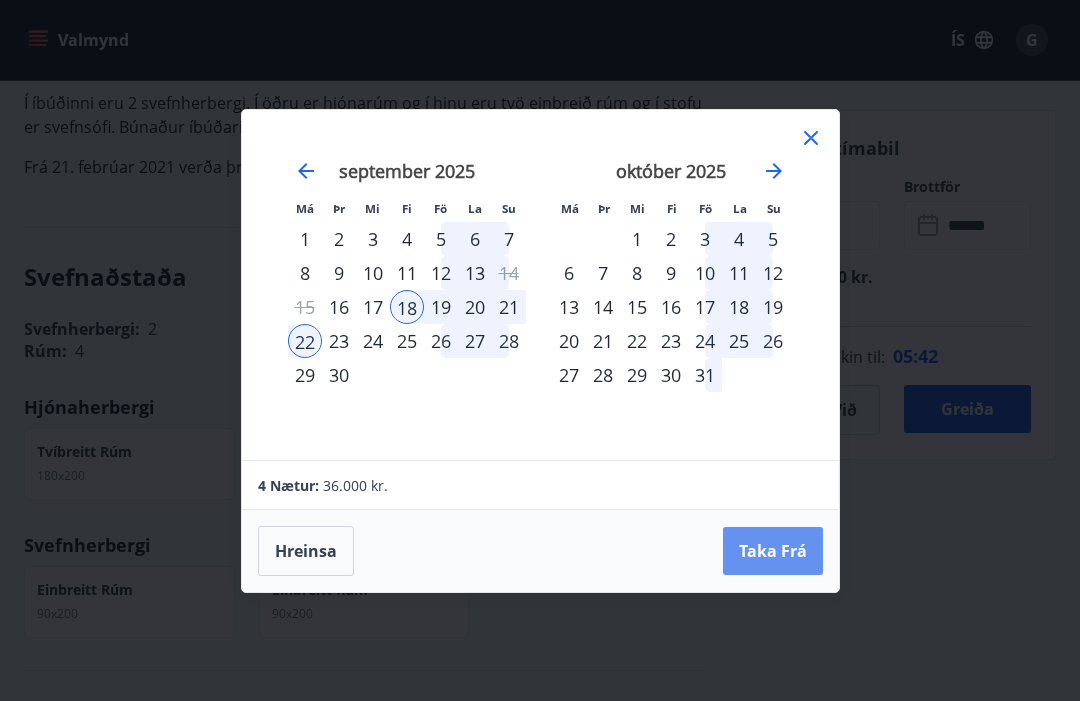 click on "Taka Frá" at bounding box center (773, 551) 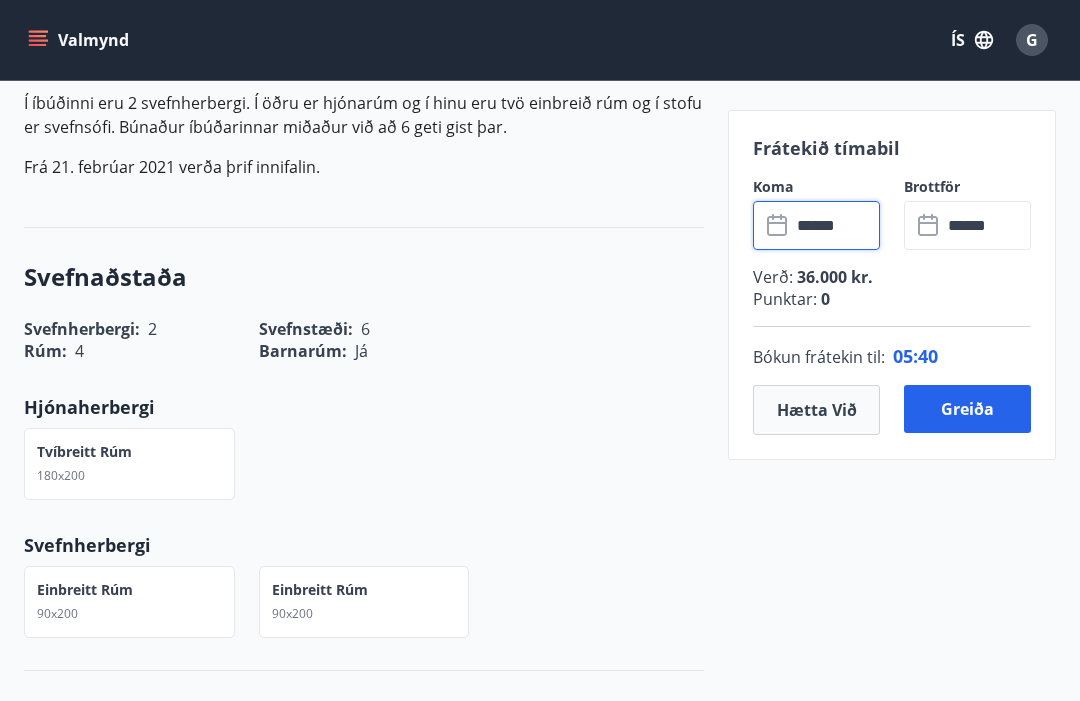 type on "******" 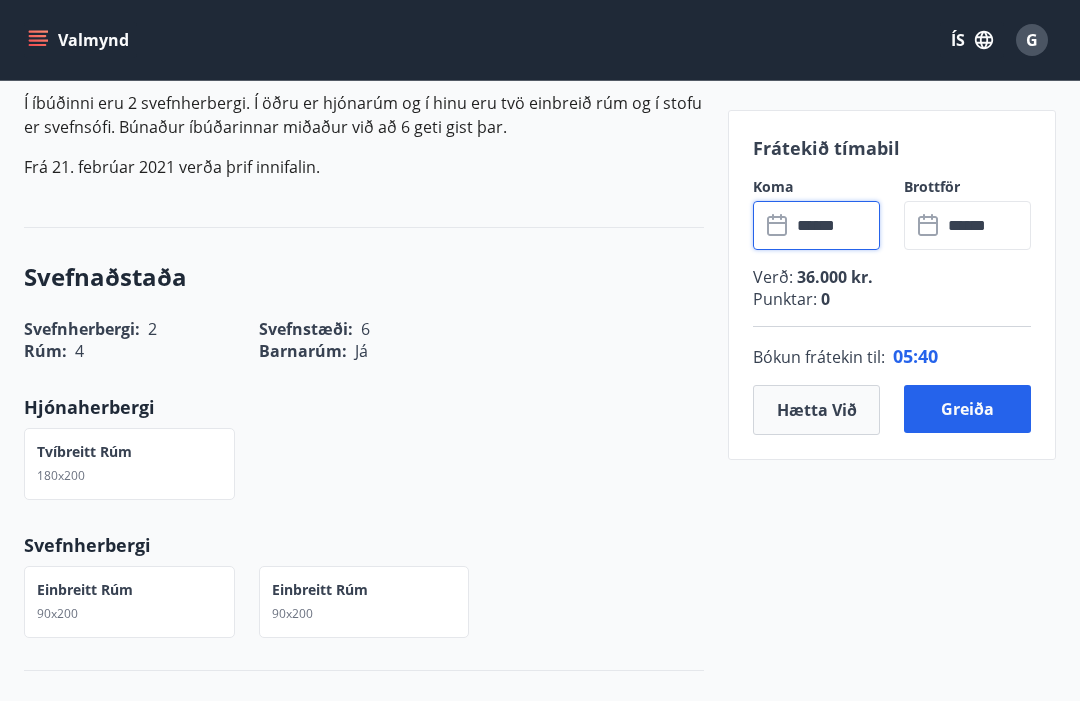 type on "******" 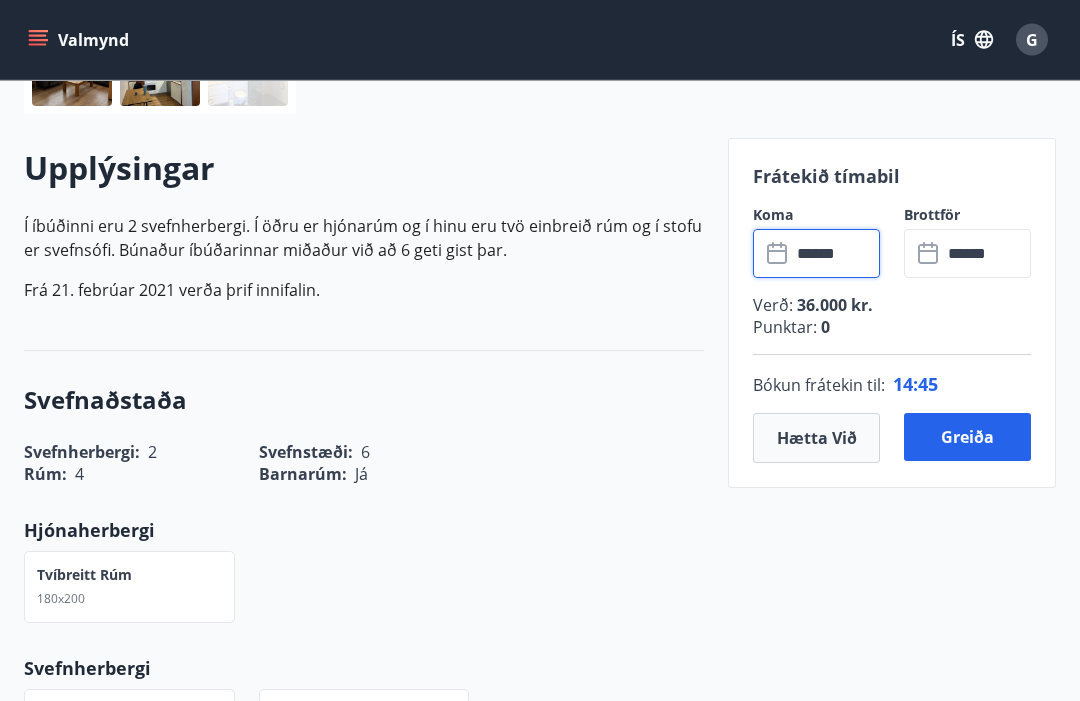 scroll, scrollTop: 526, scrollLeft: 0, axis: vertical 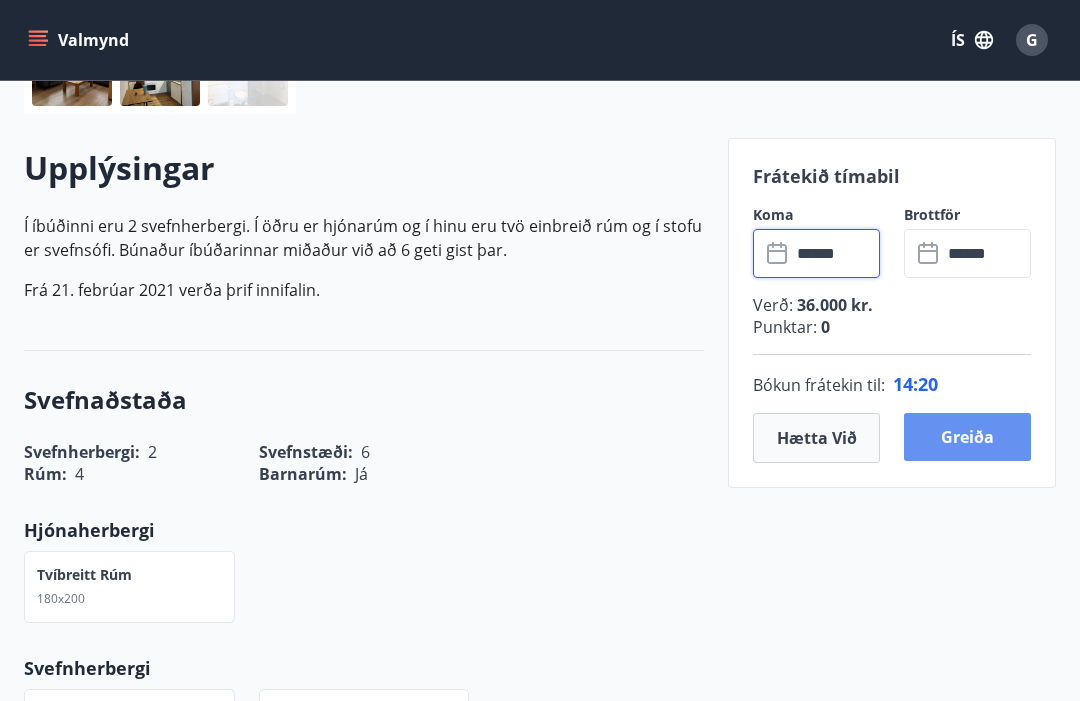click on "Greiða" at bounding box center [967, 437] 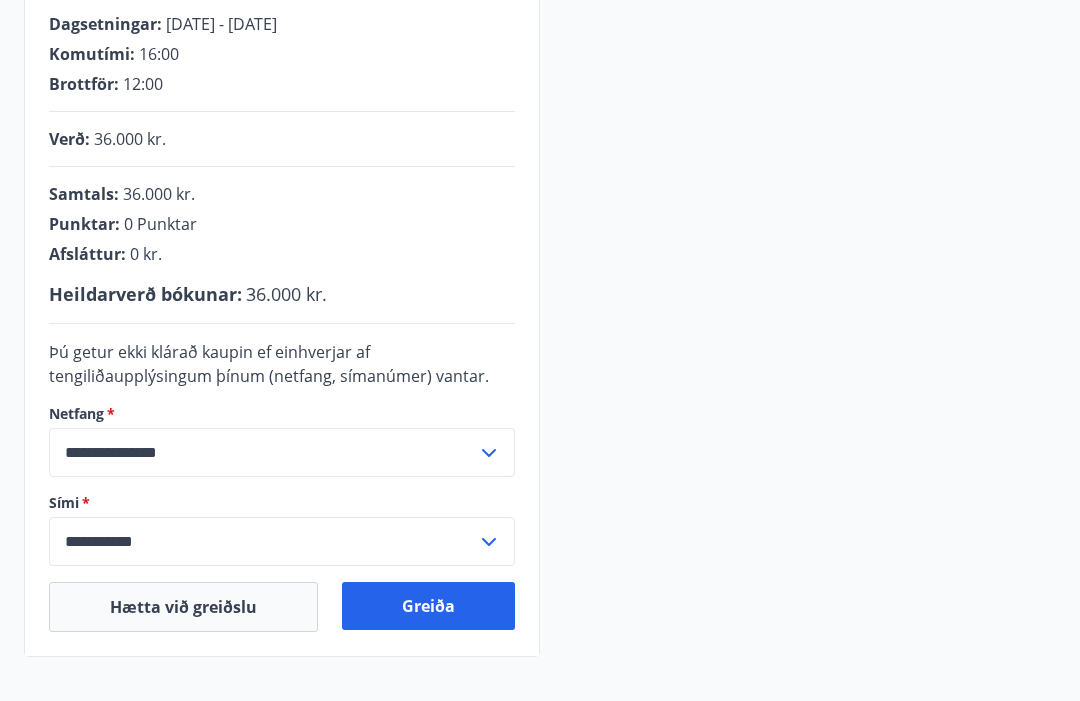 scroll, scrollTop: 393, scrollLeft: 0, axis: vertical 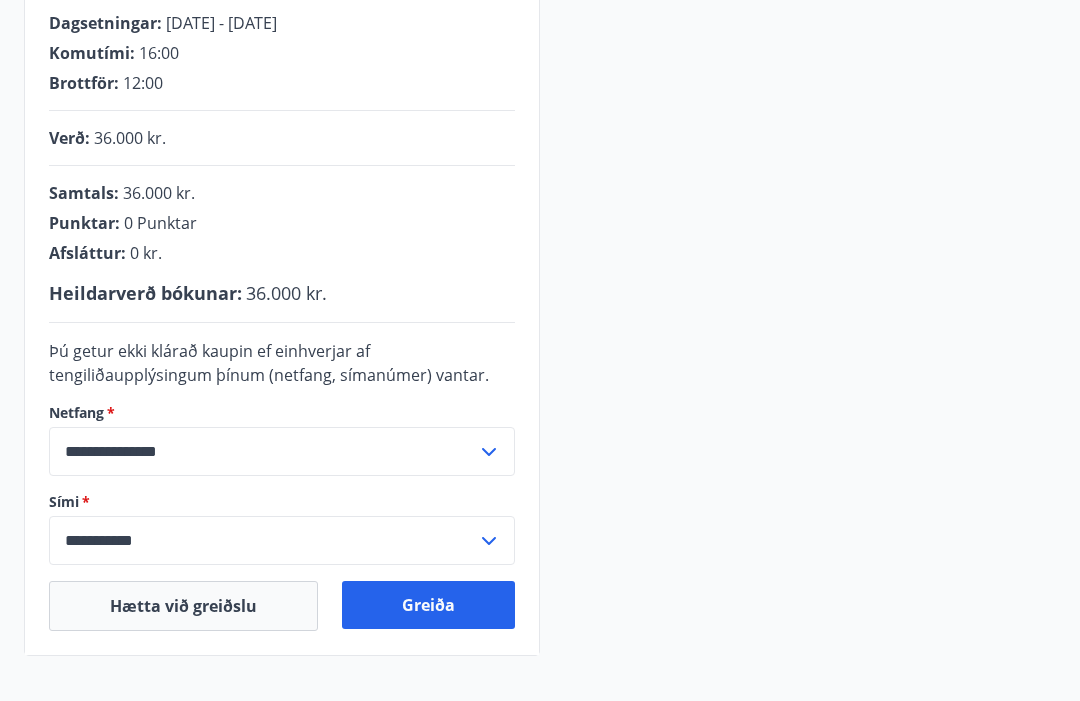 click on "Greiða" at bounding box center (428, 605) 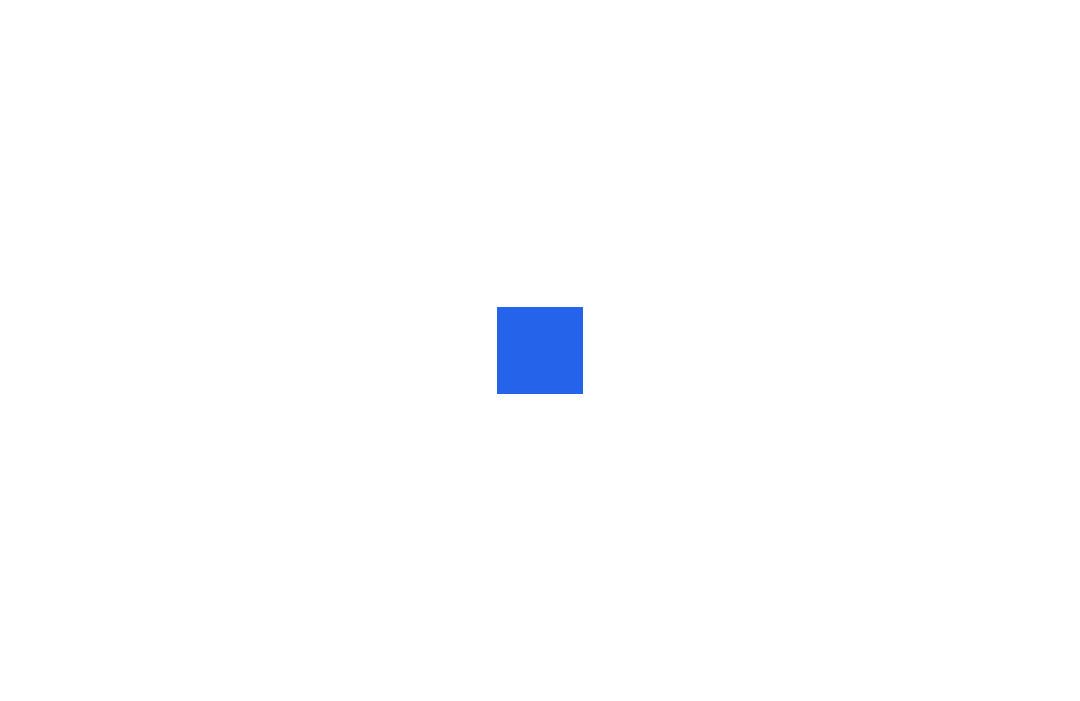 scroll, scrollTop: 0, scrollLeft: 0, axis: both 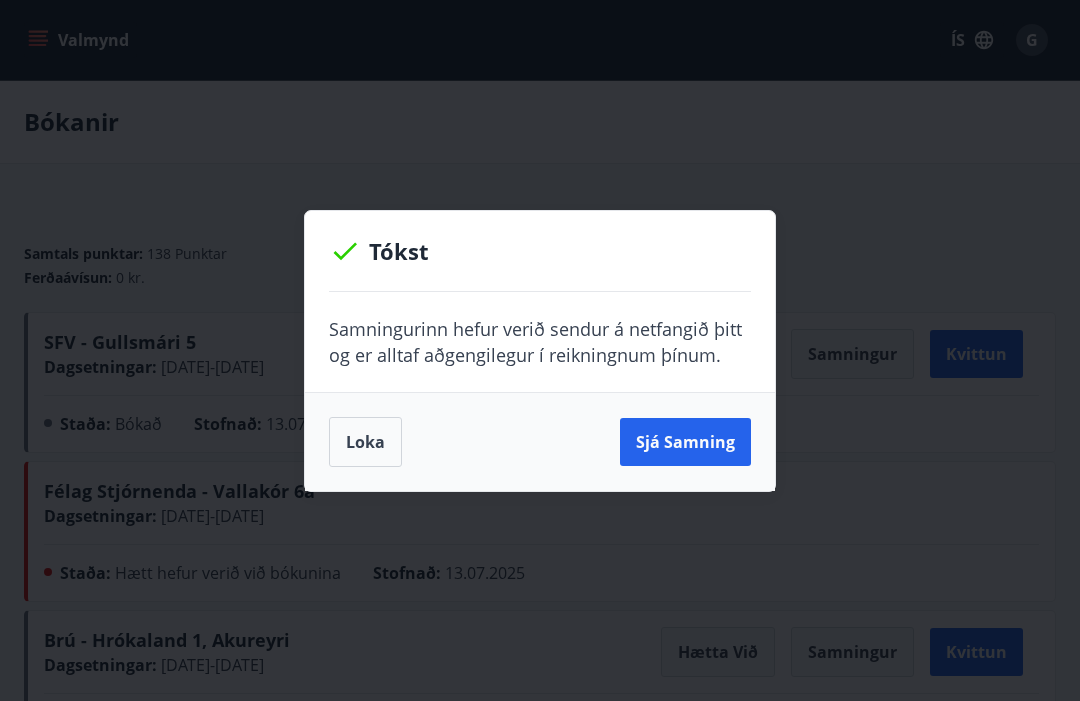 click on "Sjá samning" at bounding box center (685, 442) 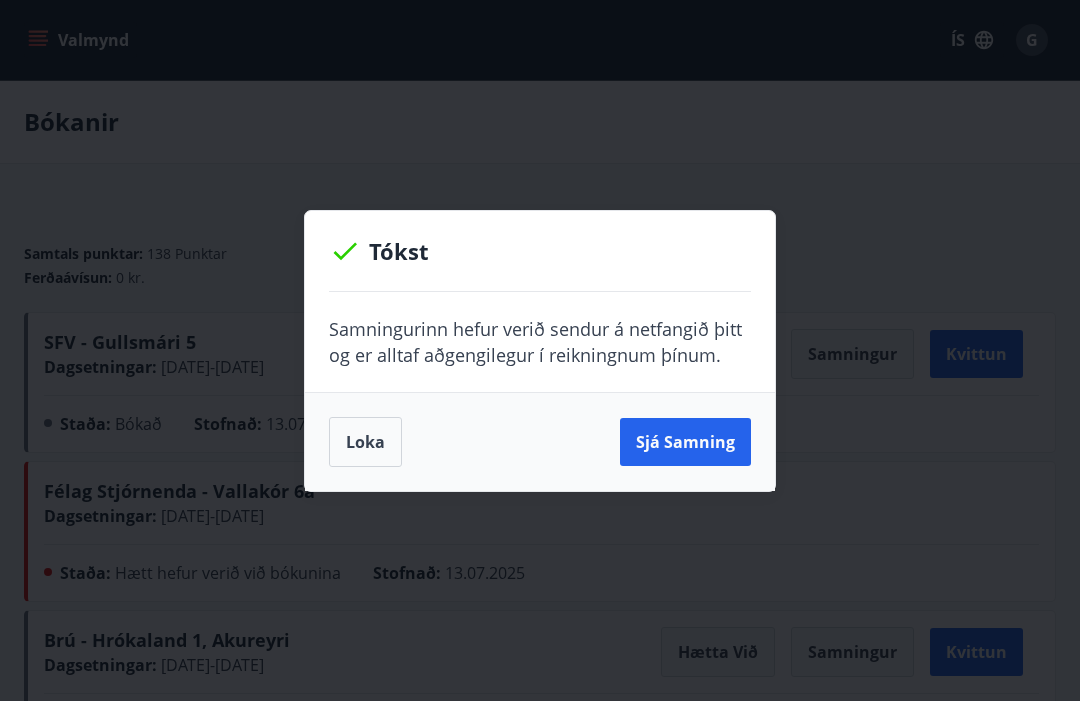 click on "Sjá samning" at bounding box center [685, 442] 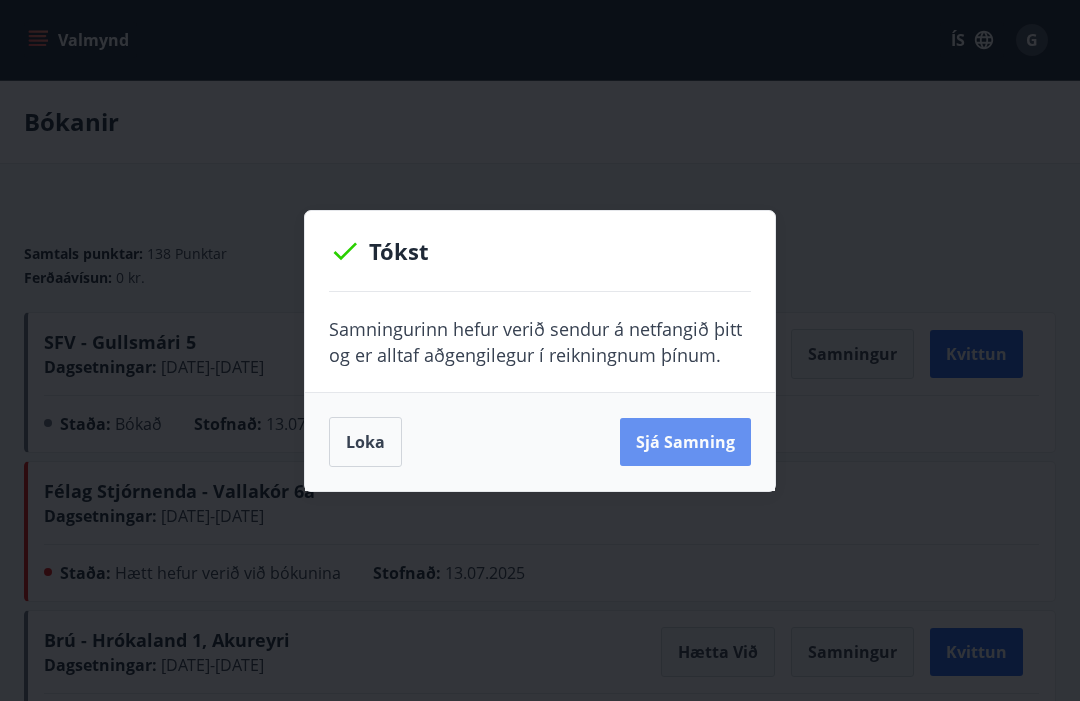click on "Sjá samning" at bounding box center [685, 442] 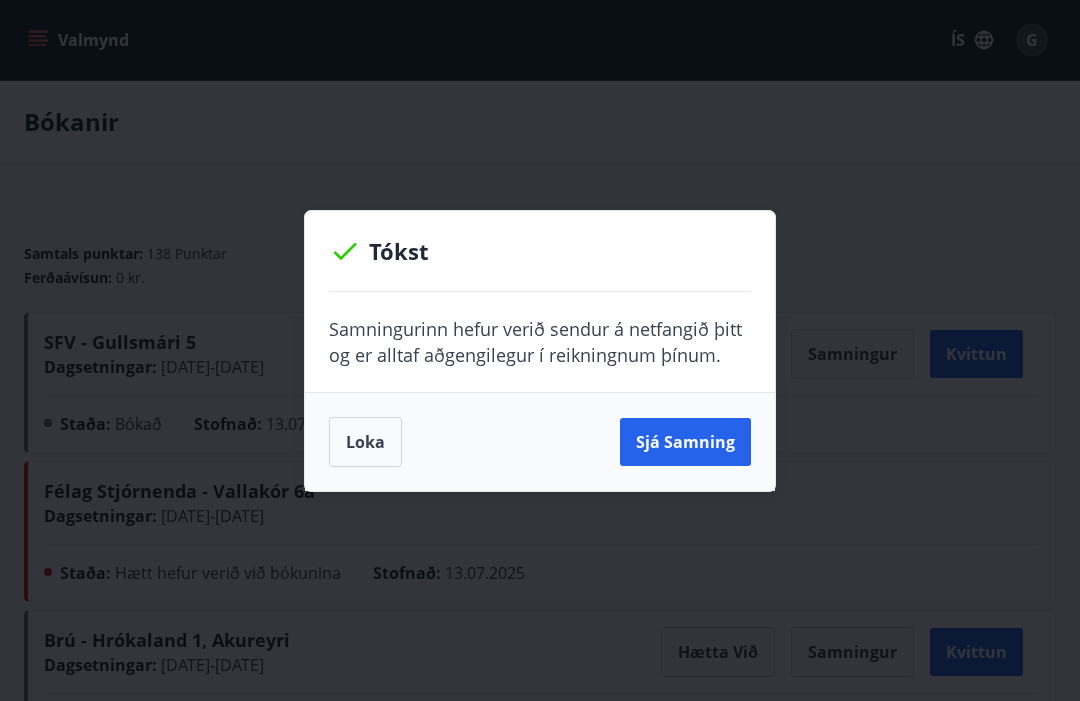 click on "Loka" at bounding box center [365, 442] 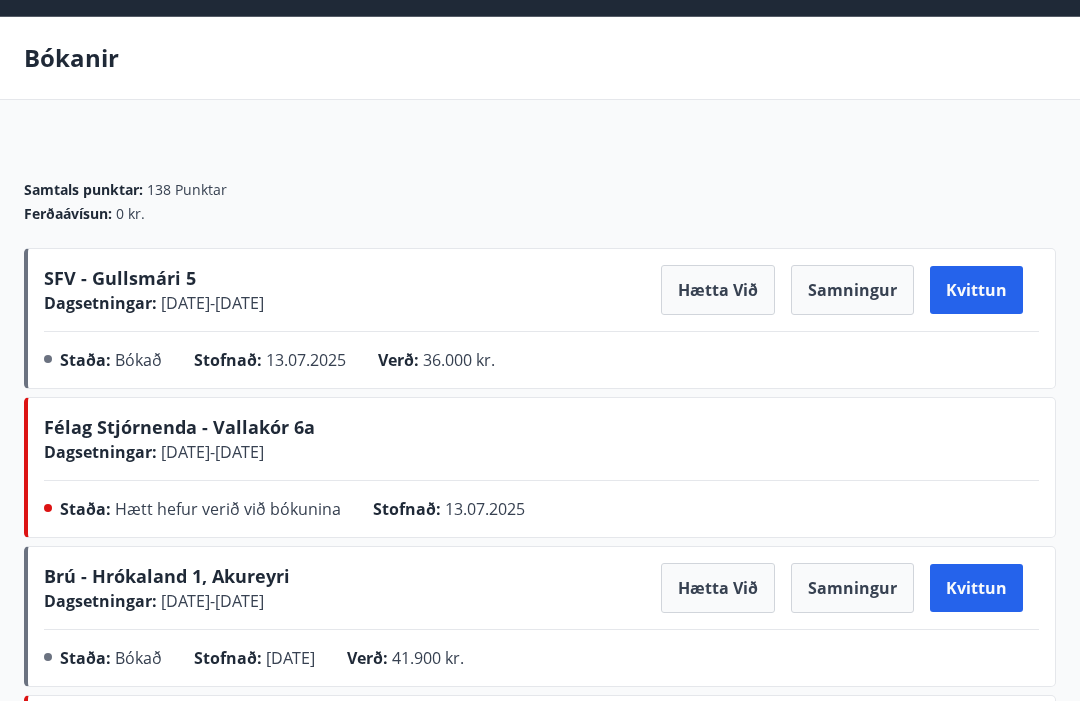 scroll, scrollTop: 68, scrollLeft: 0, axis: vertical 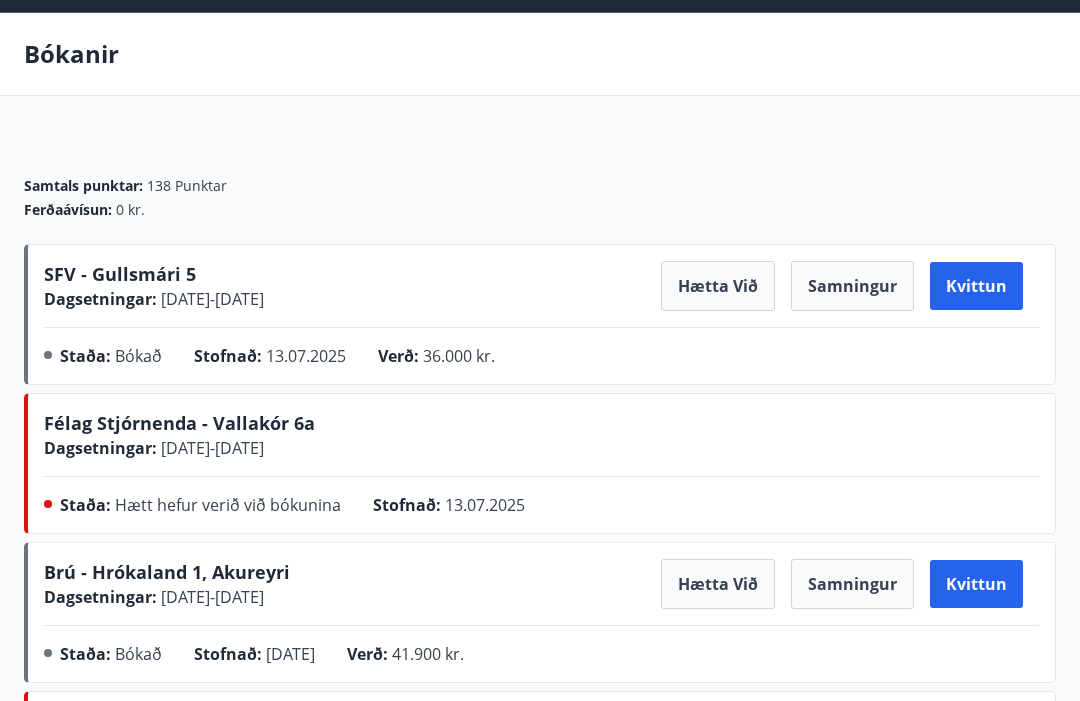 click on "Samtals punktar : 138   Punktar Ferðaávísun : 0 kr. SFV - Gullsmári 5 Dagsetningar : [DATE]  -  [DATE] Hætta við Samningur Kvittun Staða : Bókað Stofnað : [DATE] Verð : 36.000 kr. Félag Stjórnenda - [ADDRESS] Dagsetningar : [DATE]  -  [DATE] Staða : Hætt hefur verið við bókunina Stofnað : [DATE] Brú - Hrókaland 1, [CITY] Dagsetningar : [DATE]  -  [DATE] Hætta við Samningur Kvittun Staða : Bókað Stofnað : [DATE] Verð : 41.900 kr. STA - [CITY] Hulduholt 12 Dagsetningar : [DATE]  -  [DATE] Staða : Hætt hefur verið við bókunina Stofnað : [DATE] Brú - Hrókaland 1, [CITY] Dagsetningar : [DATE]  -  [DATE] Staða : Hætt hefur verið við bókunina Stofnað : [DATE] Brú - Hrókaland 1, [CITY] Dagsetningar : [DATE]  -  [DATE] Staða : Hætt hefur verið við bókunina Stofnað : [DATE] STA - [CITY] Hulduholt 12 Dagsetningar : [DATE]  -  [DATE] Staða : Hætt hefur verið við bókunina : :" at bounding box center [540, 1084] 